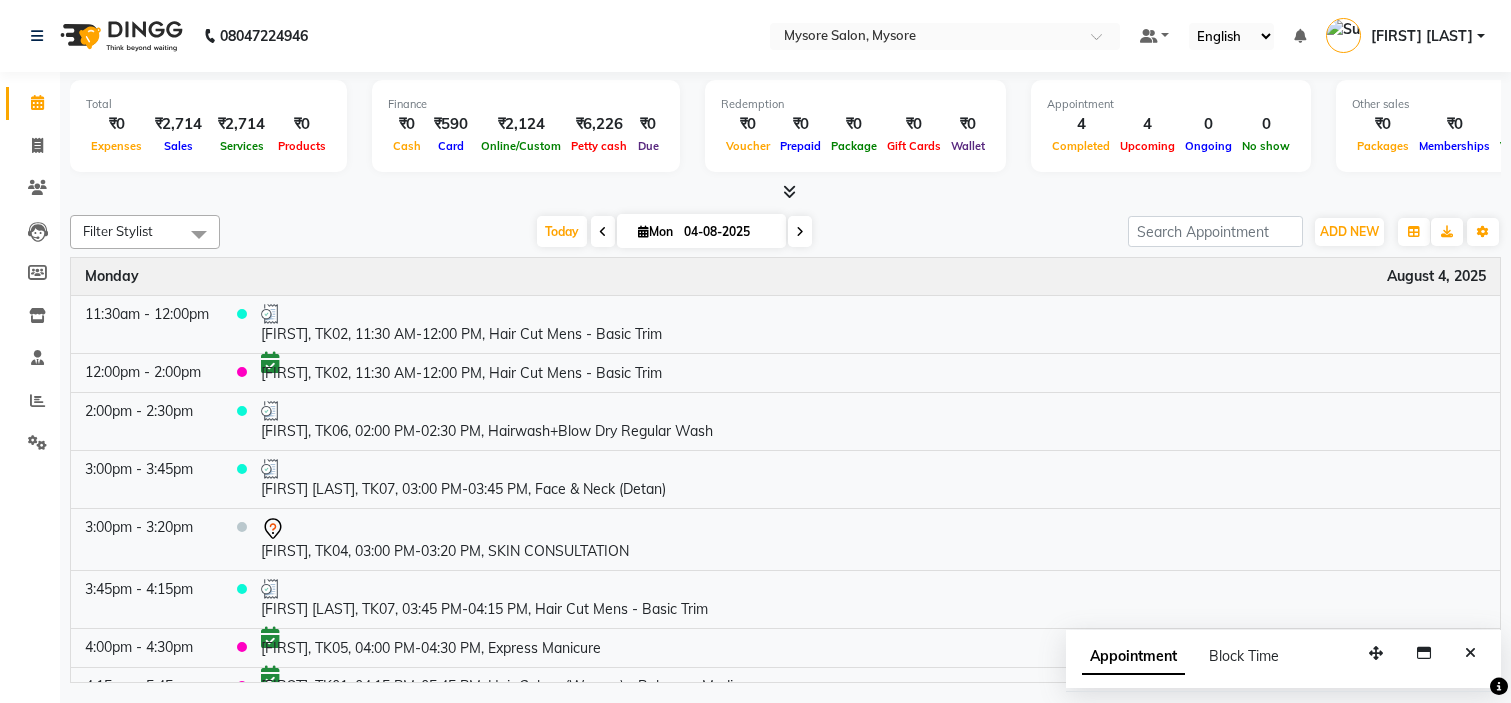 scroll, scrollTop: 0, scrollLeft: 0, axis: both 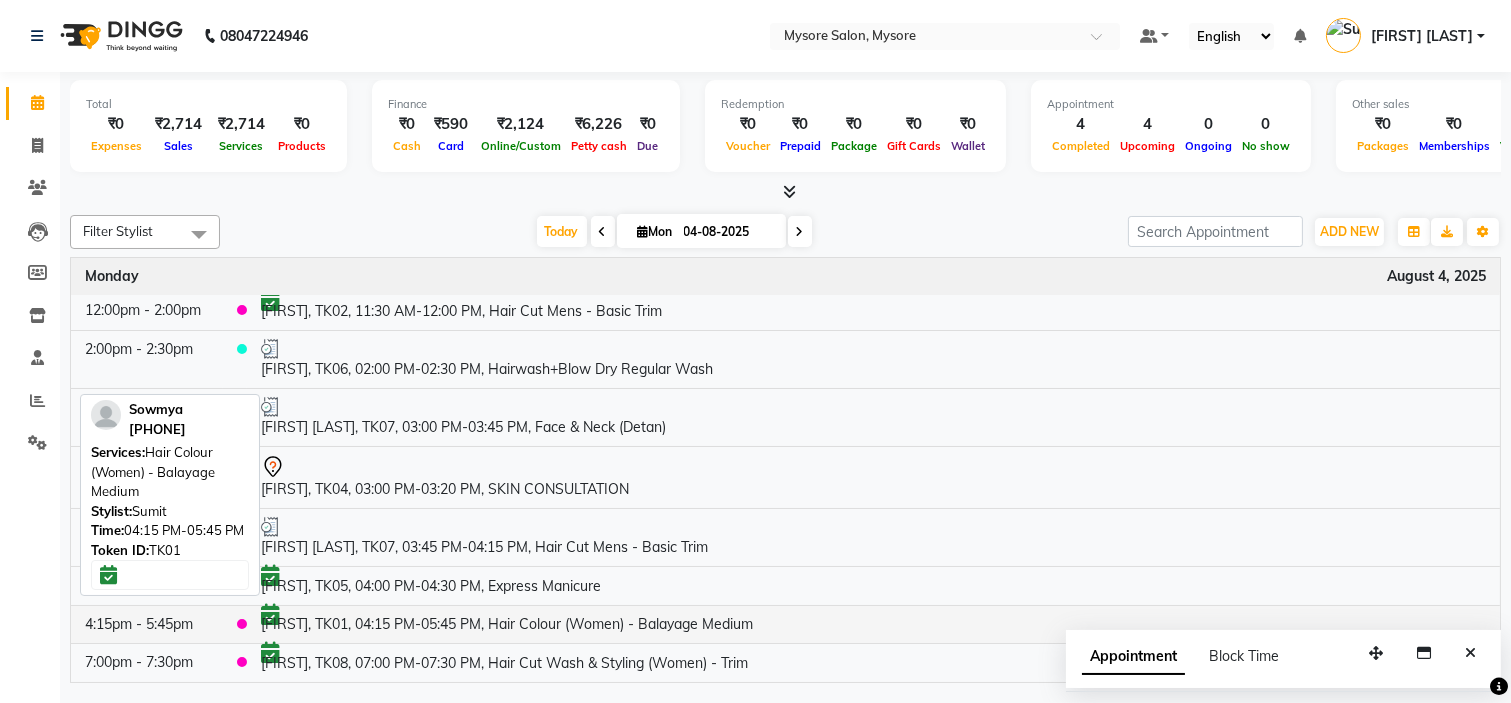 click on "[FIRST], TK01, 04:15 PM-05:45 PM, Hair Colour (Women) - Balayage Medium" at bounding box center [873, 624] 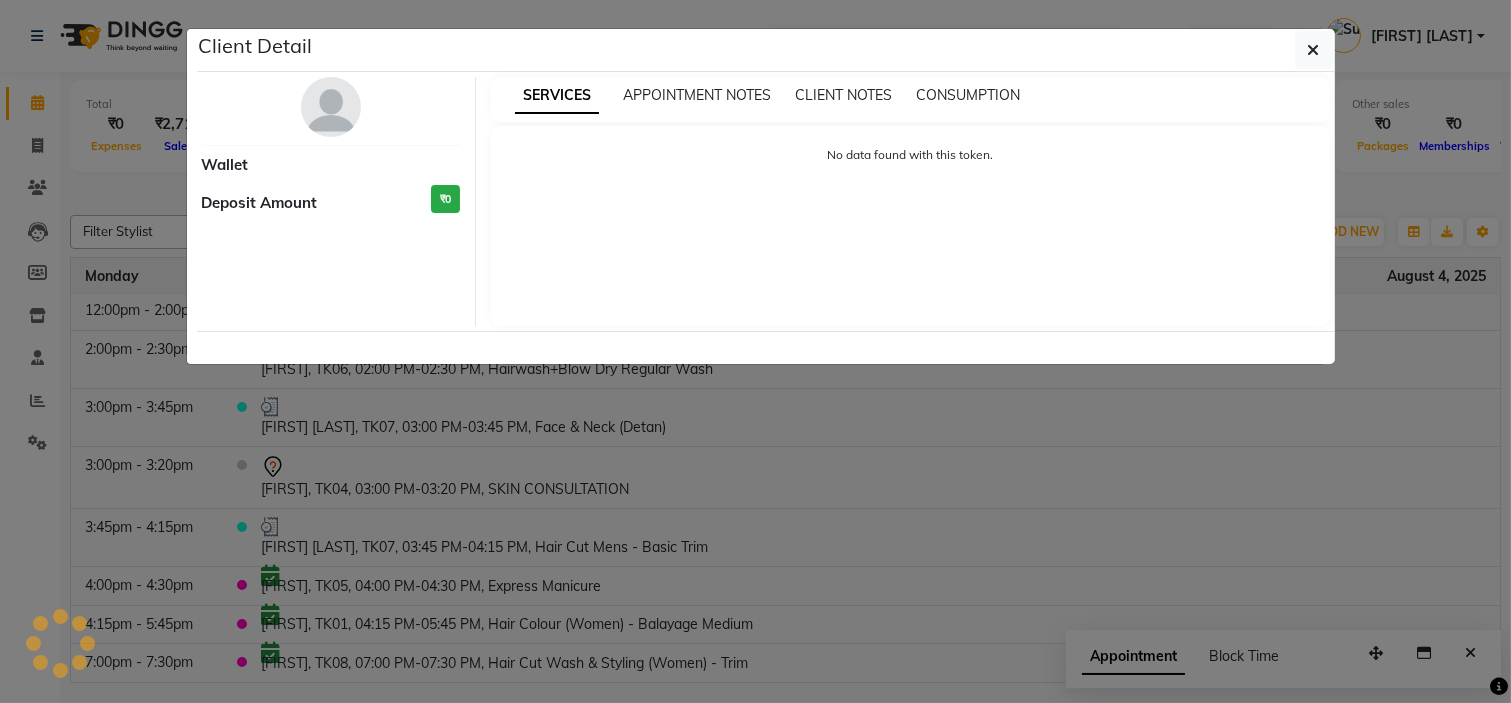 select on "6" 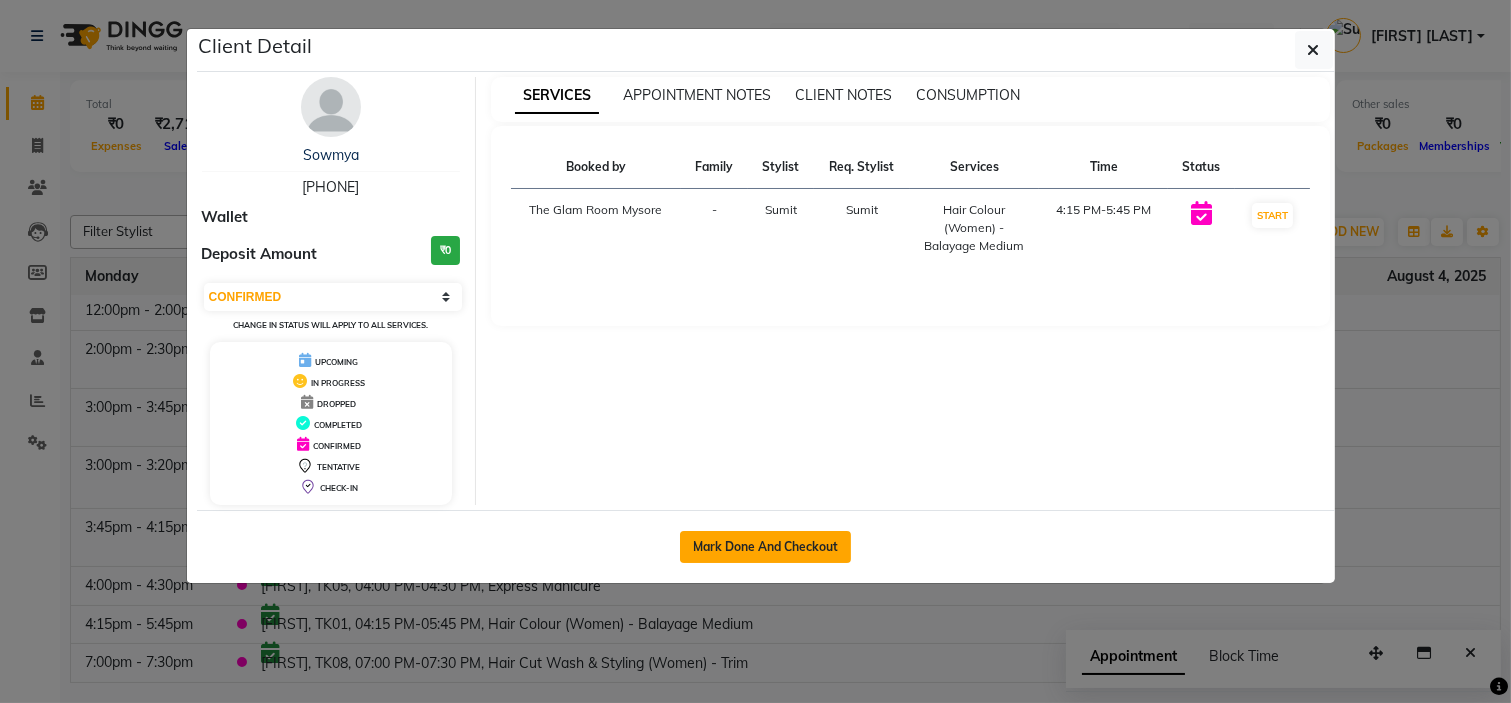 click on "Mark Done And Checkout" 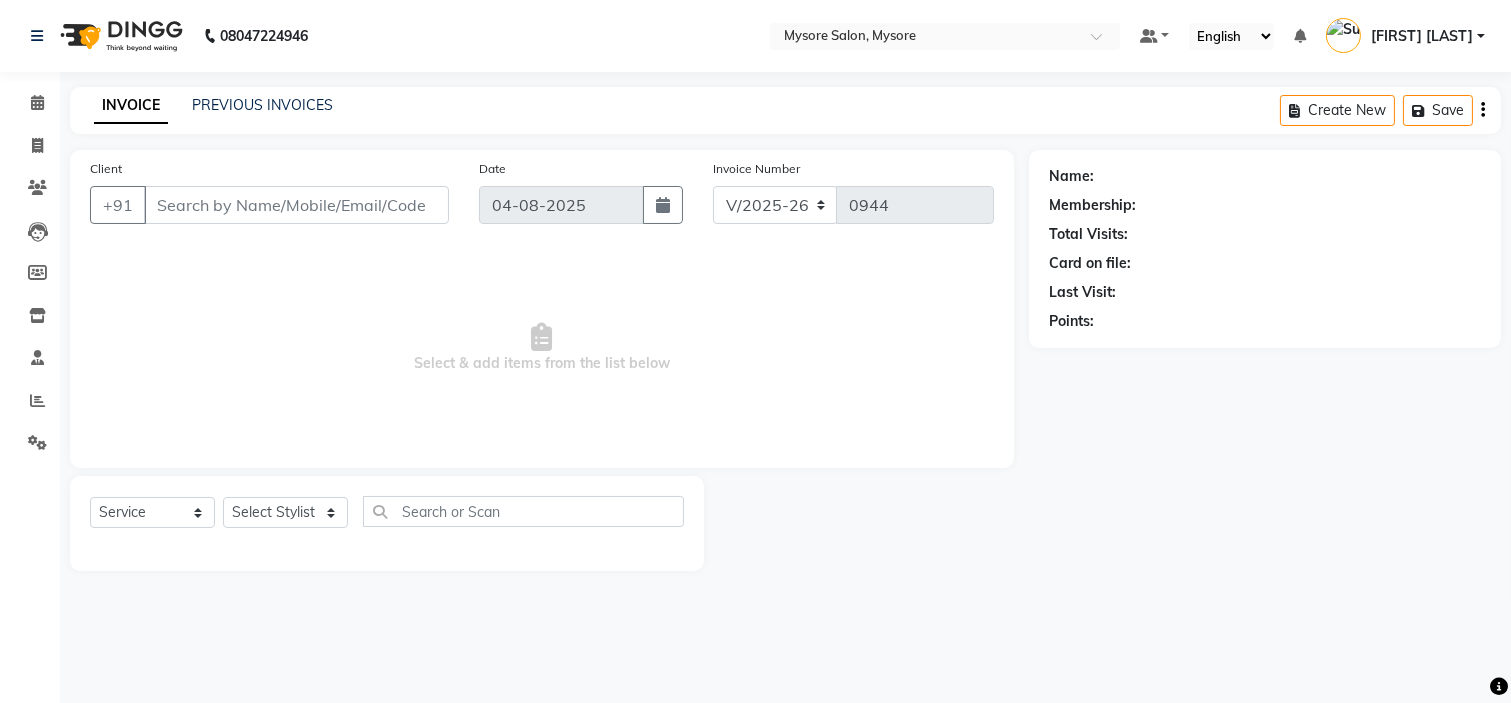 select on "3" 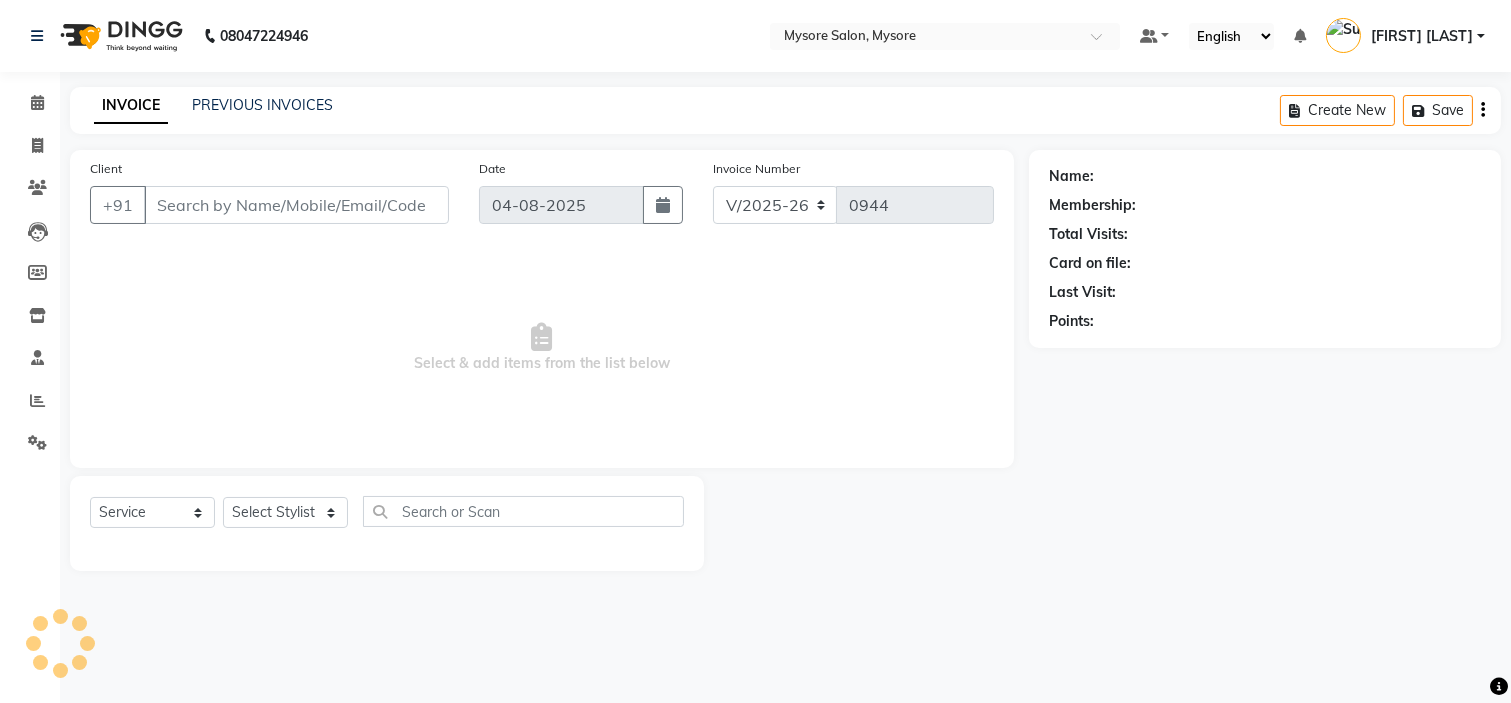 type on "[PHONE]" 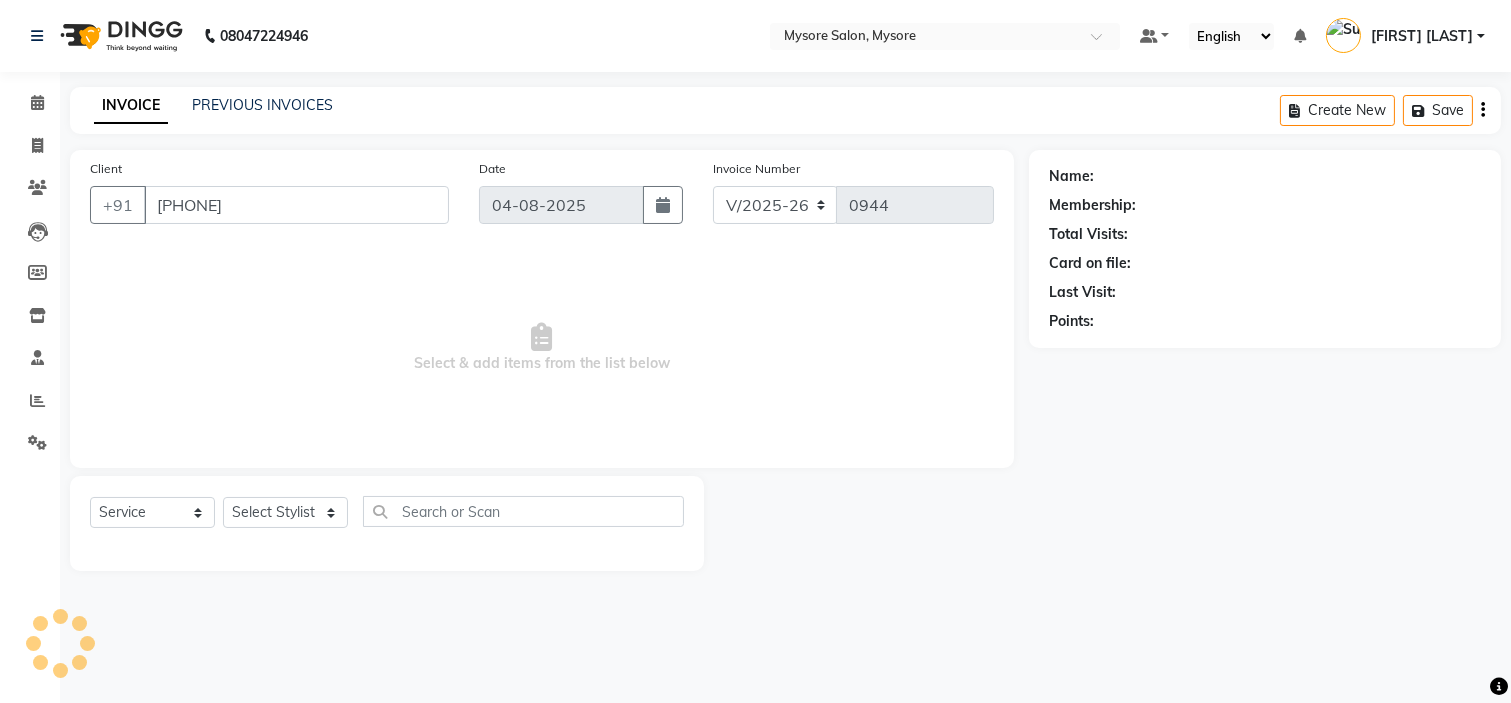 select on "35251" 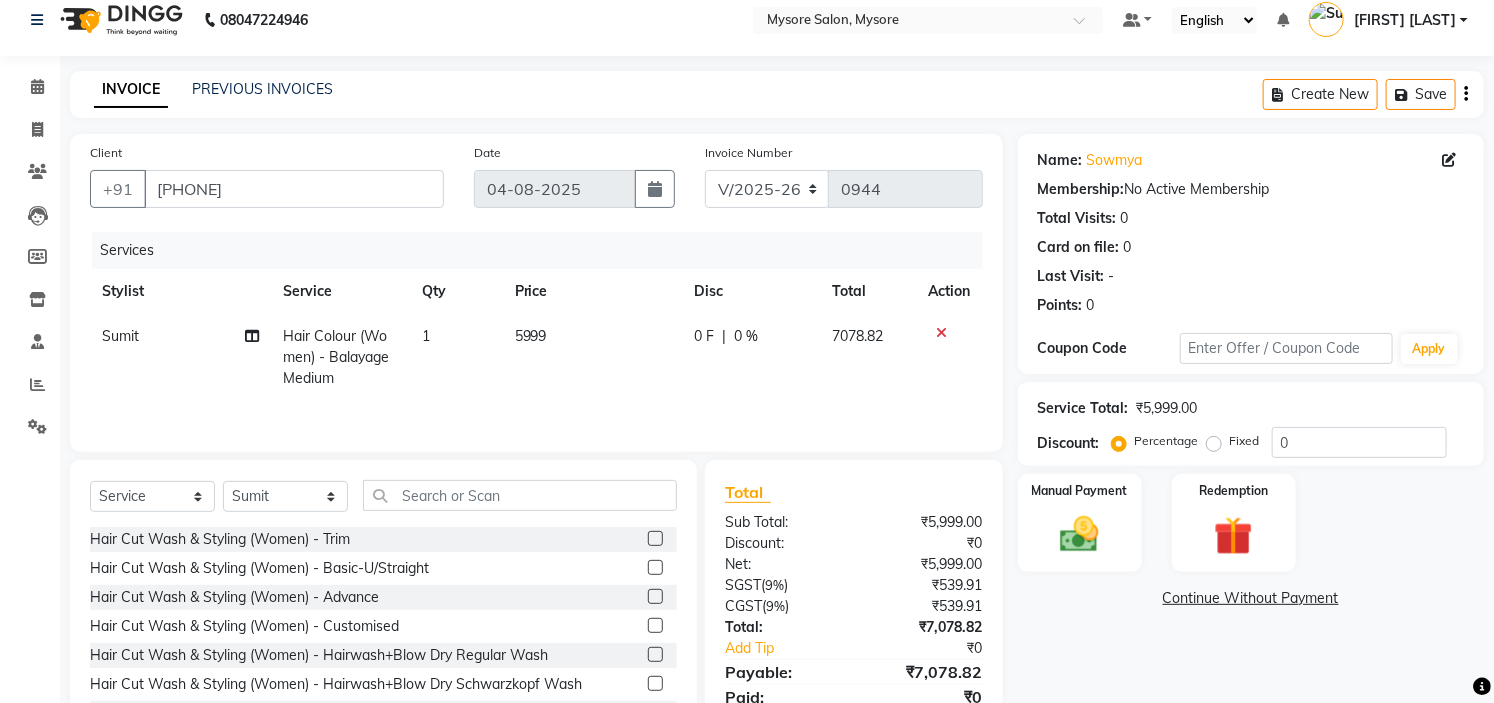 scroll, scrollTop: 17, scrollLeft: 0, axis: vertical 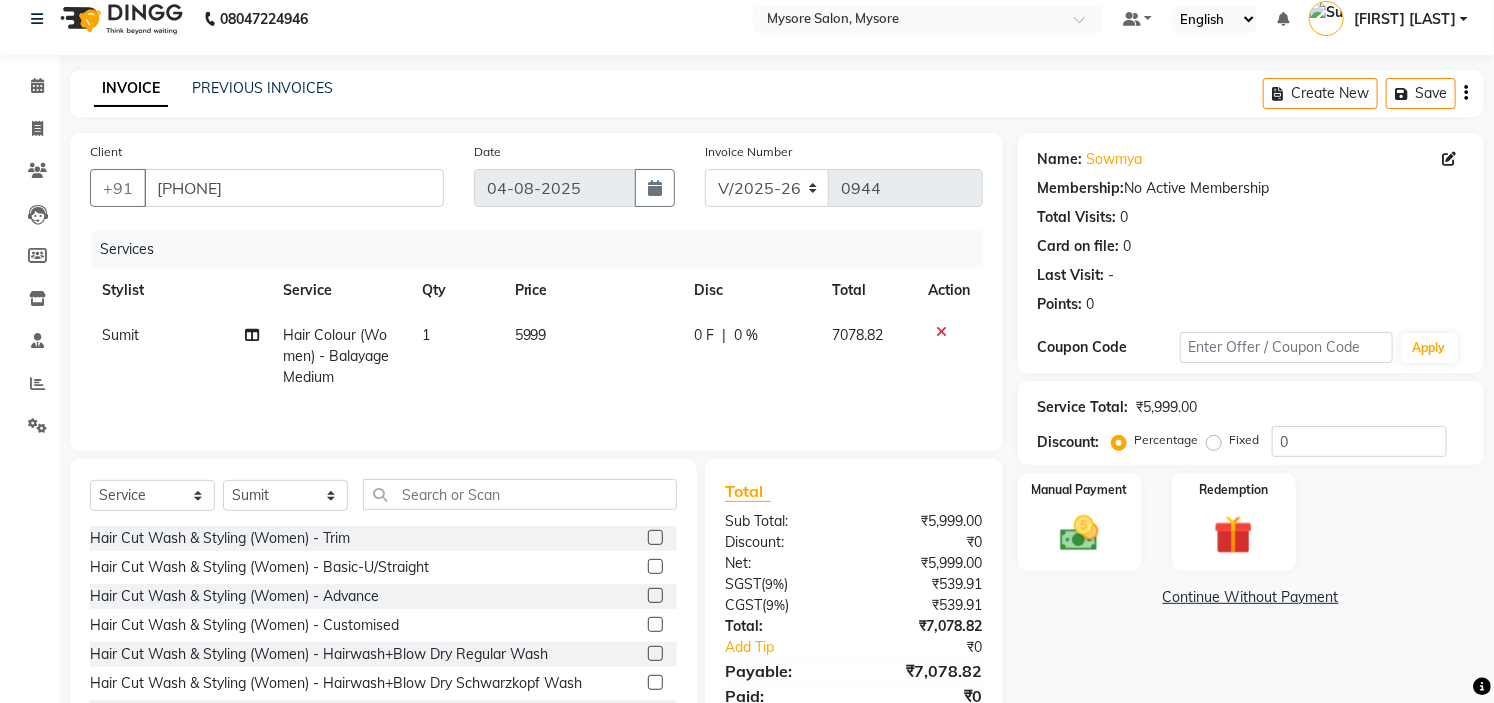 click on "5999" 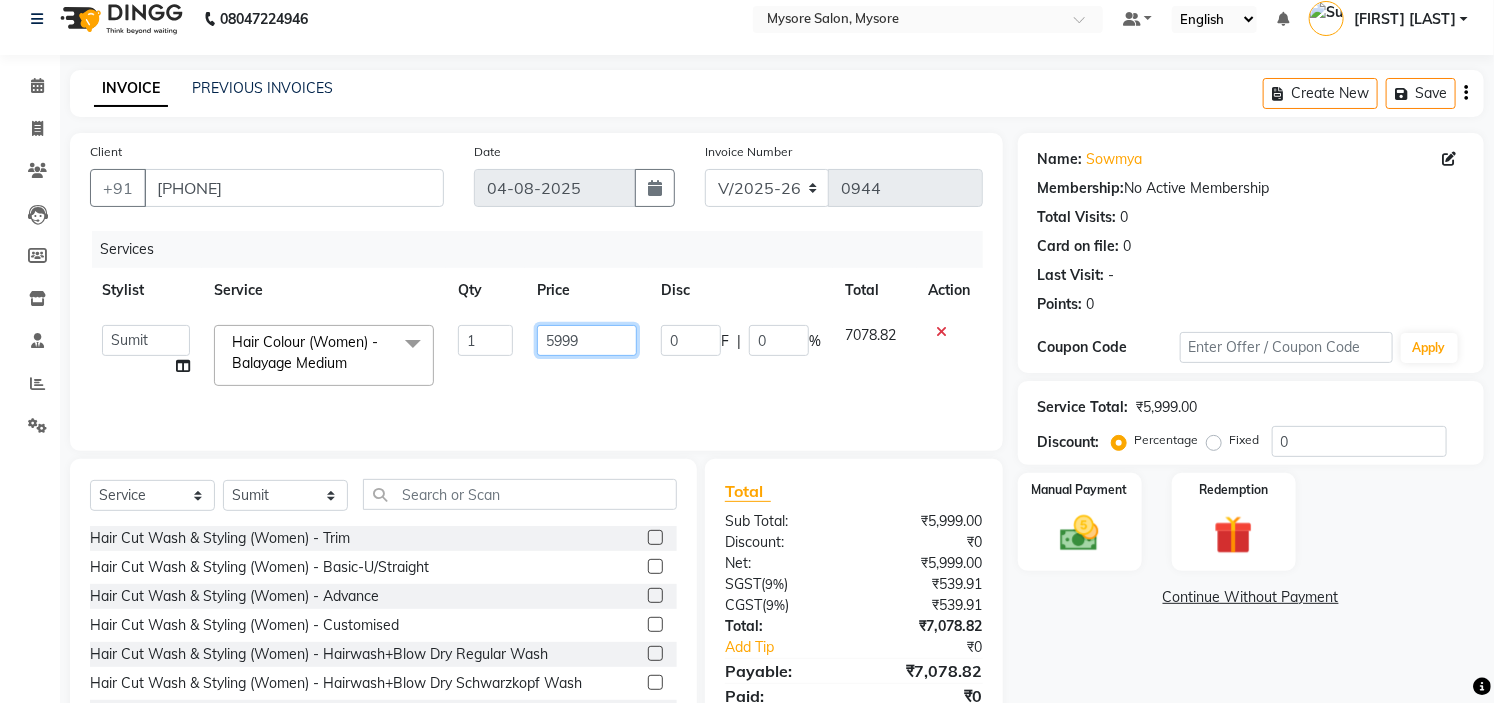 click on "5999" 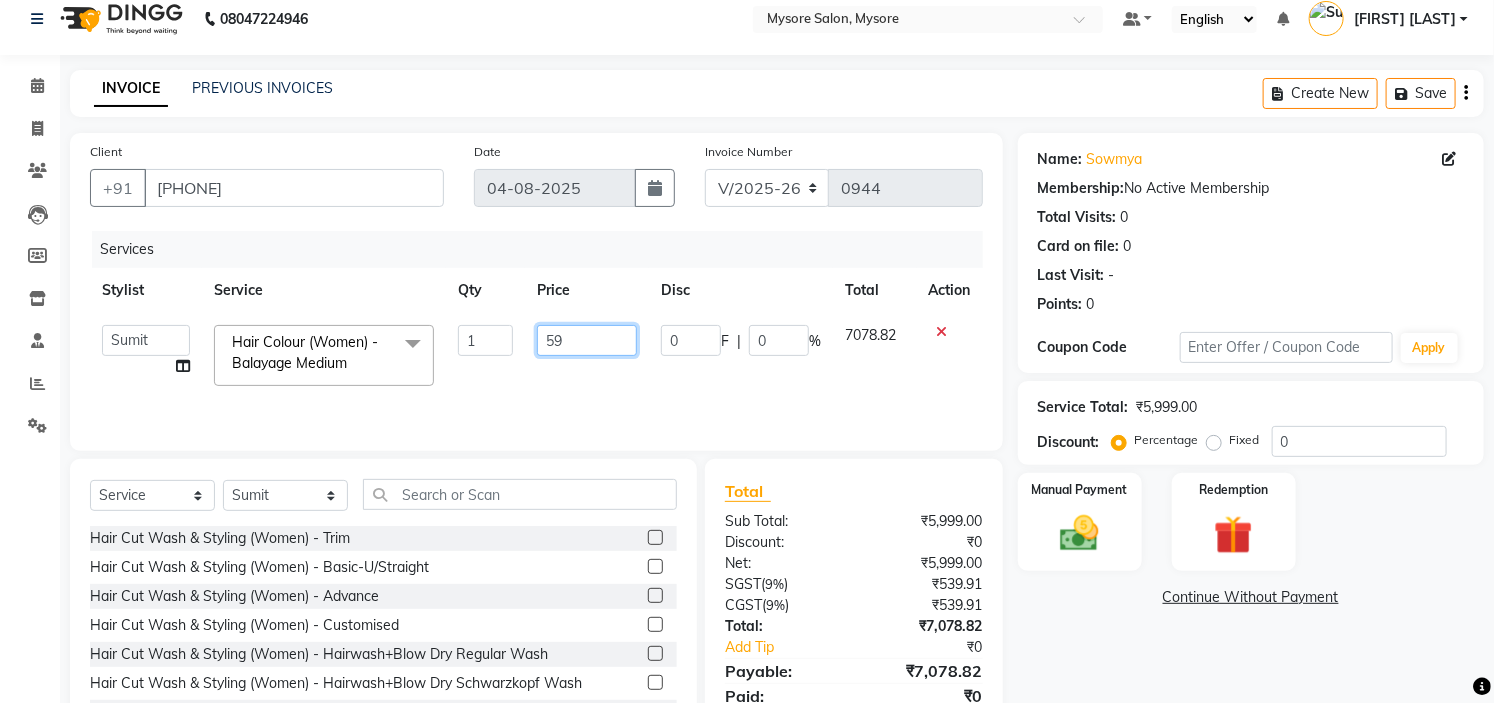 type on "5" 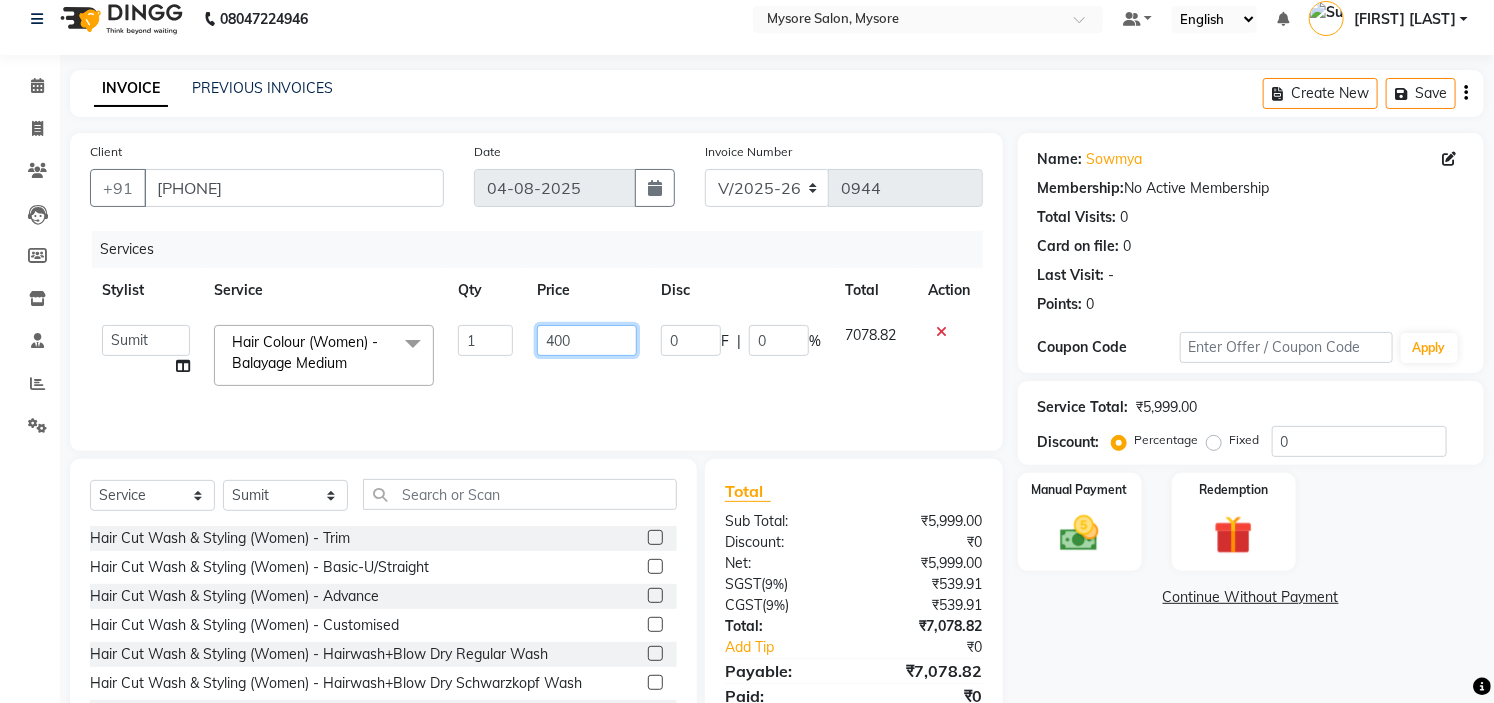 type on "4000" 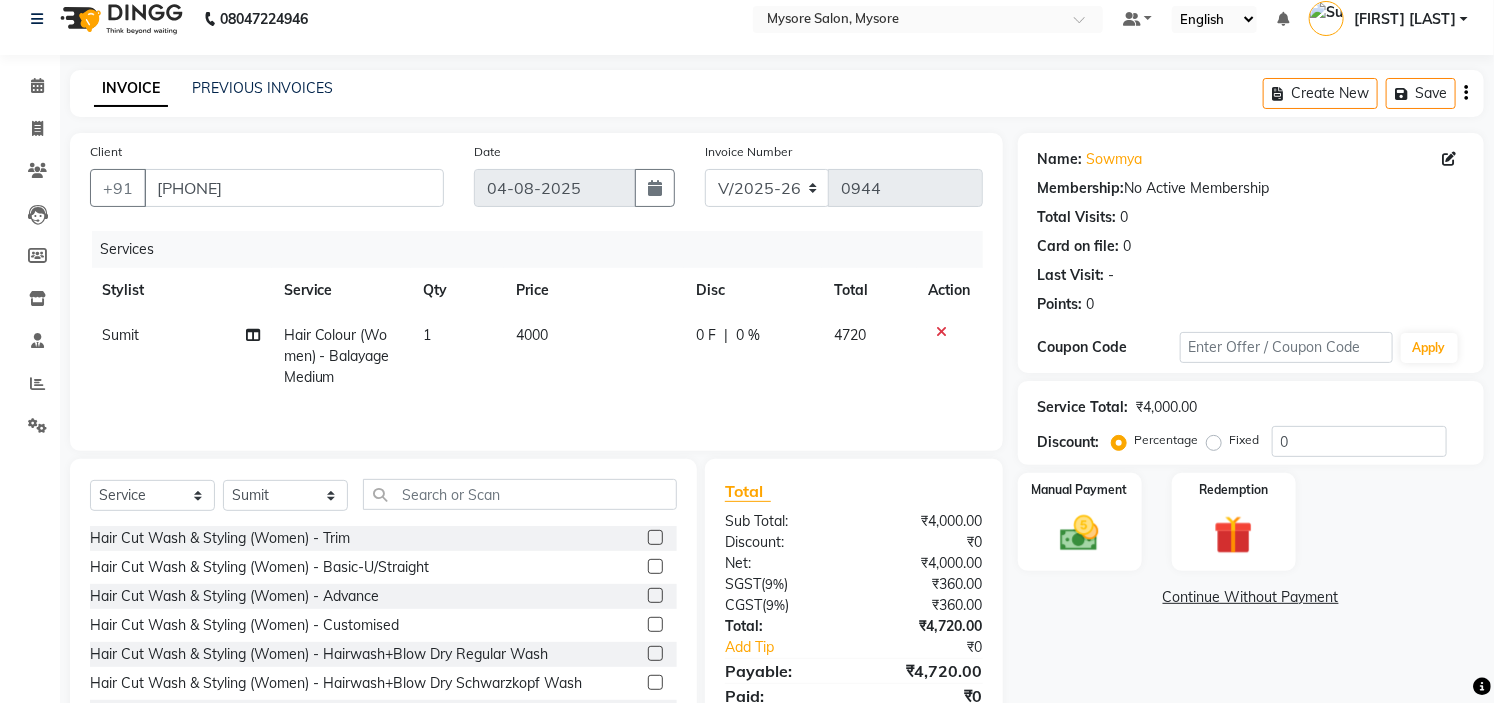 click on "4000" 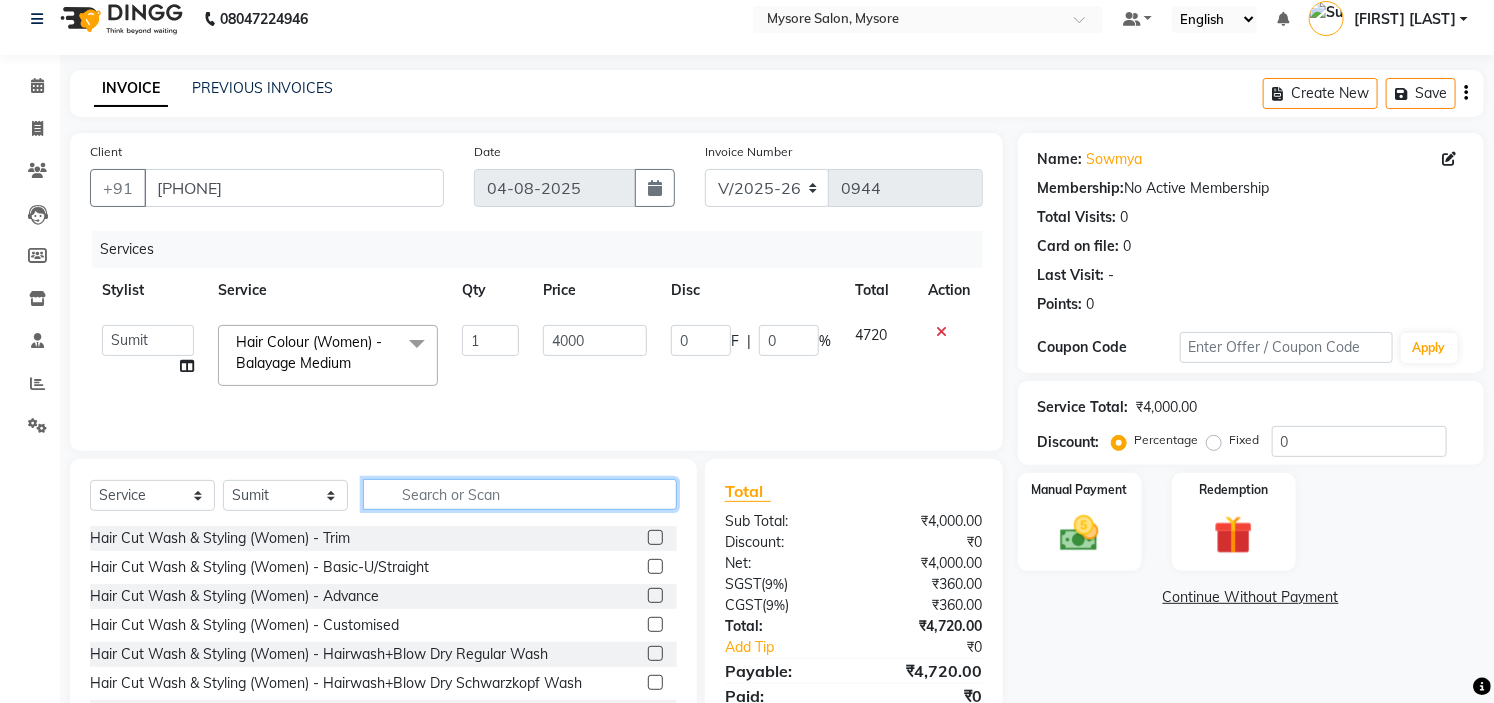 click 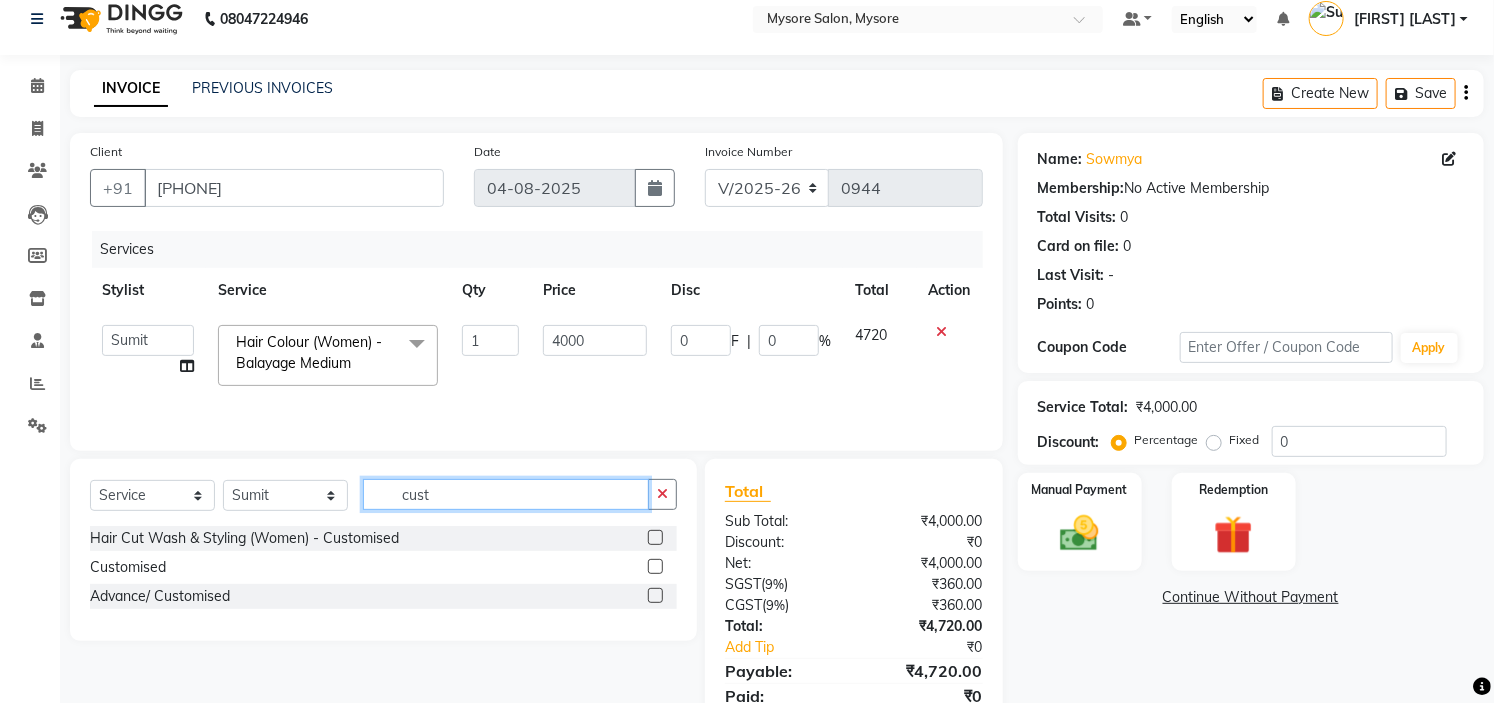 type on "cust" 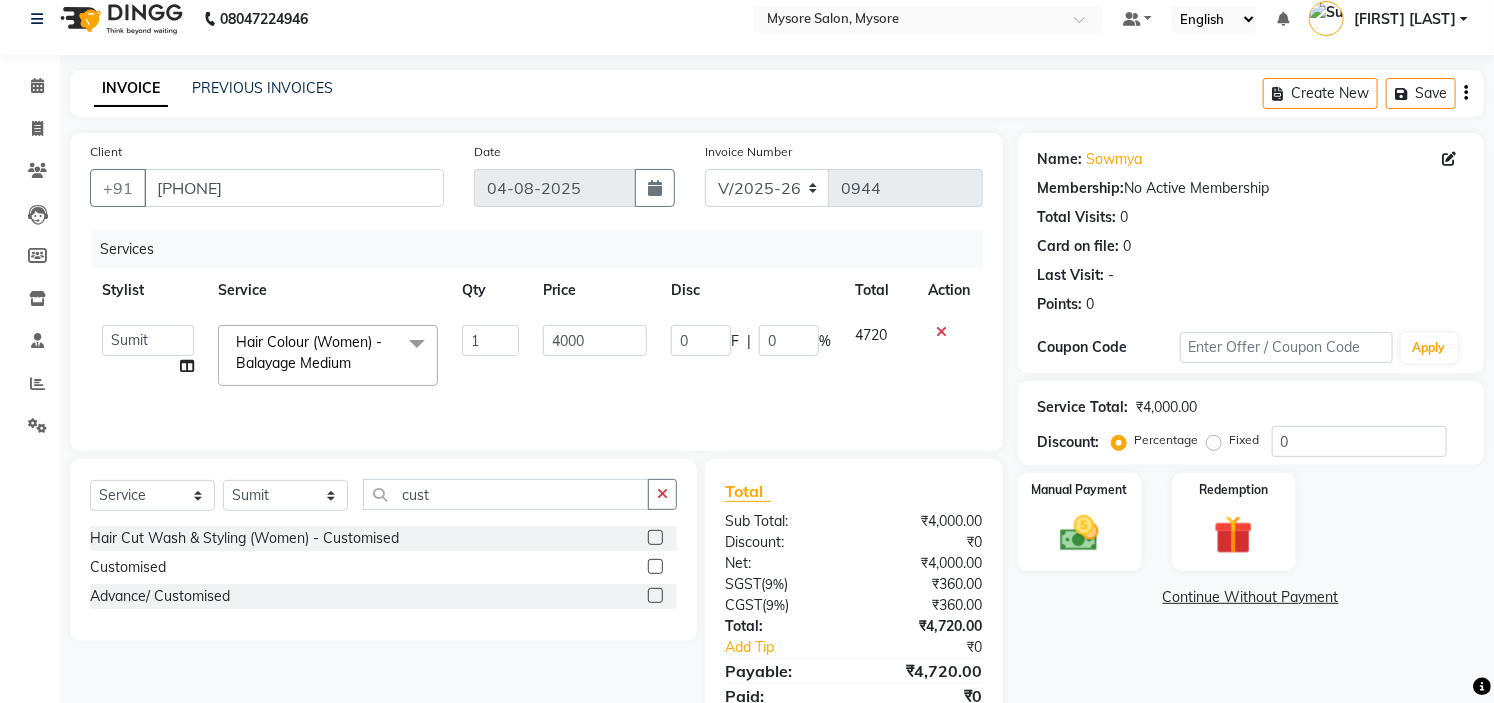 click on "Hair Cut Wash & Styling (Women) - Customised" 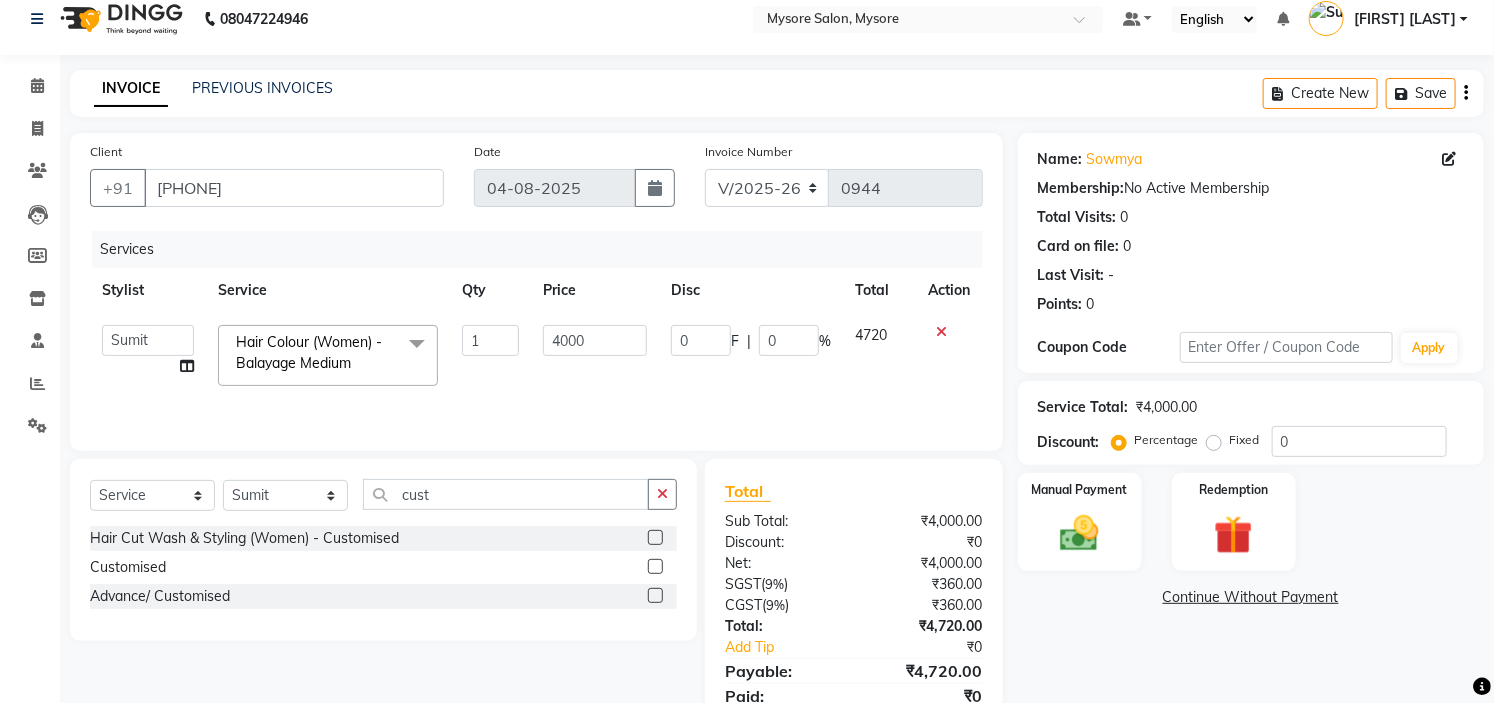 click 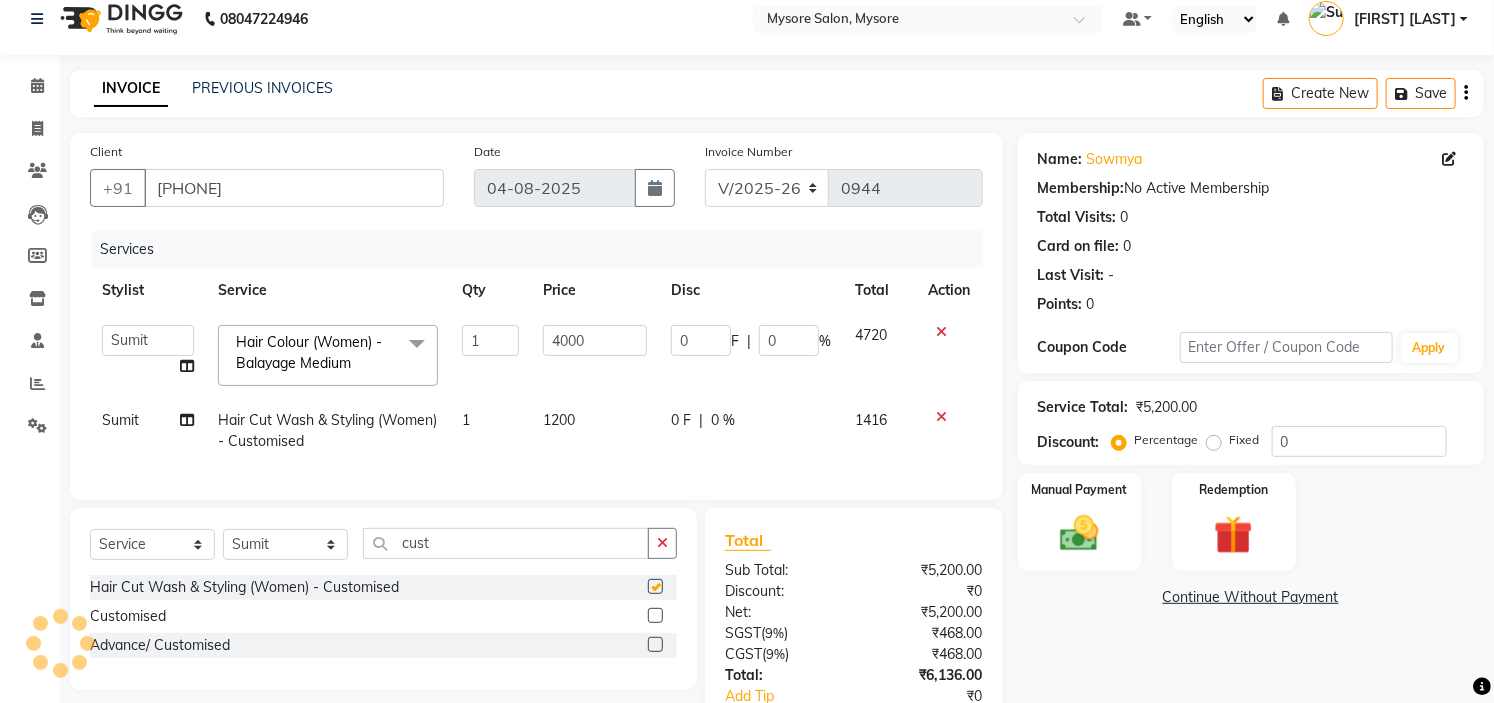 checkbox on "false" 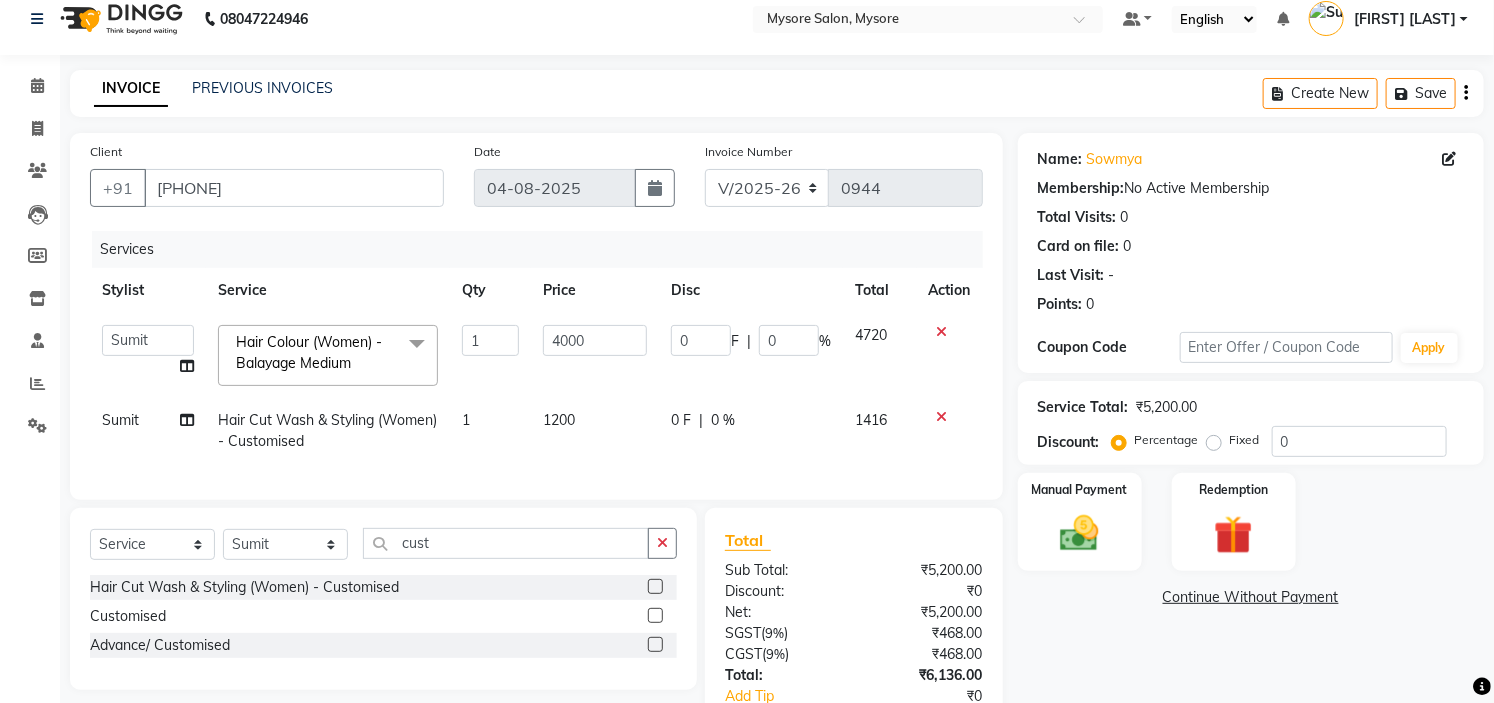click on "1200" 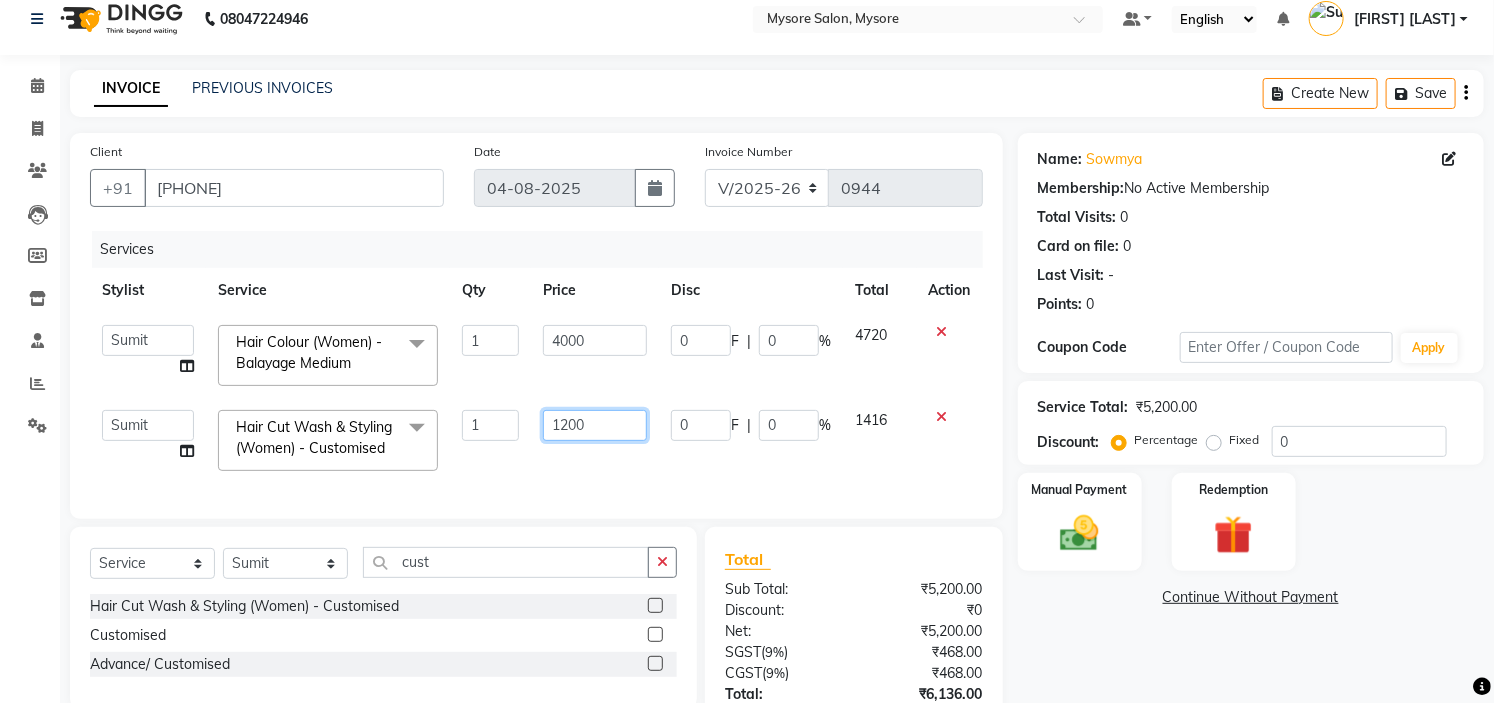 click on "1200" 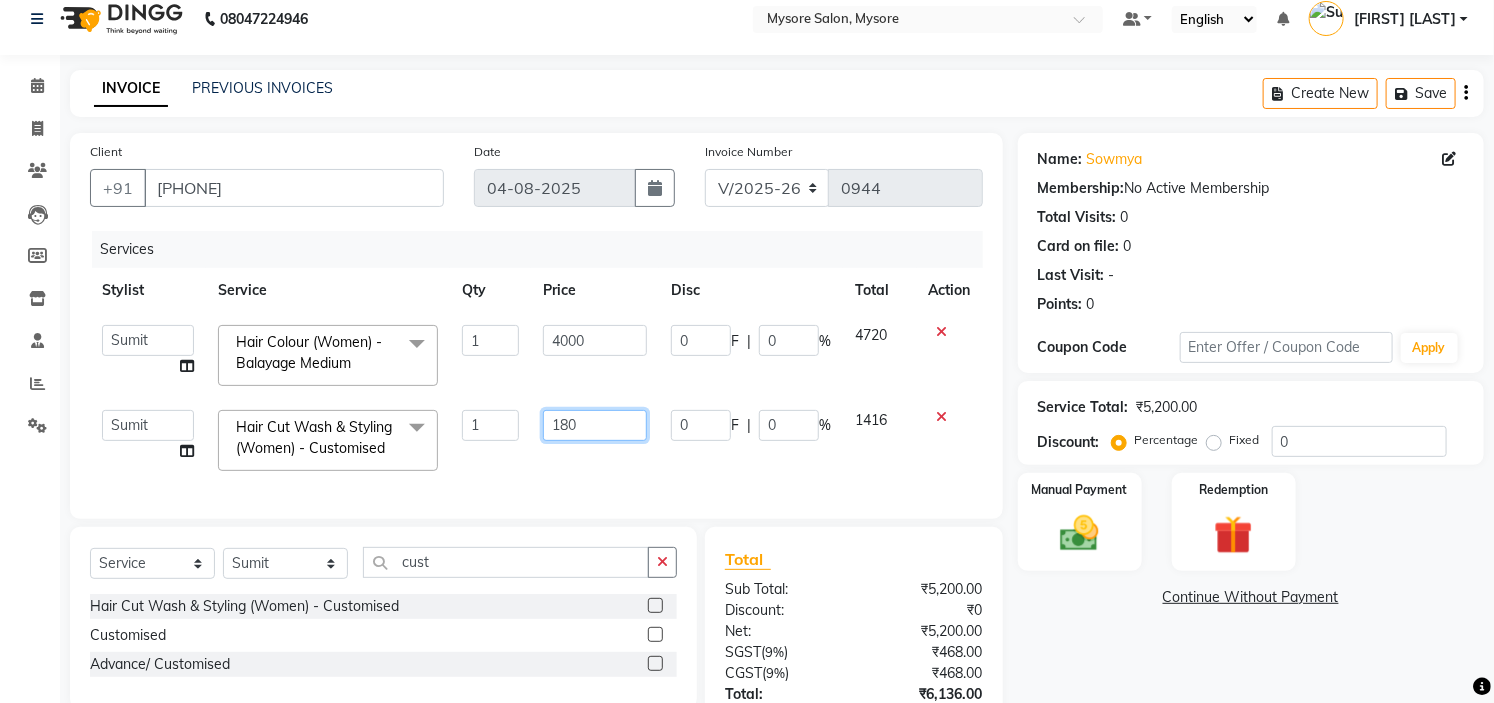 type on "1800" 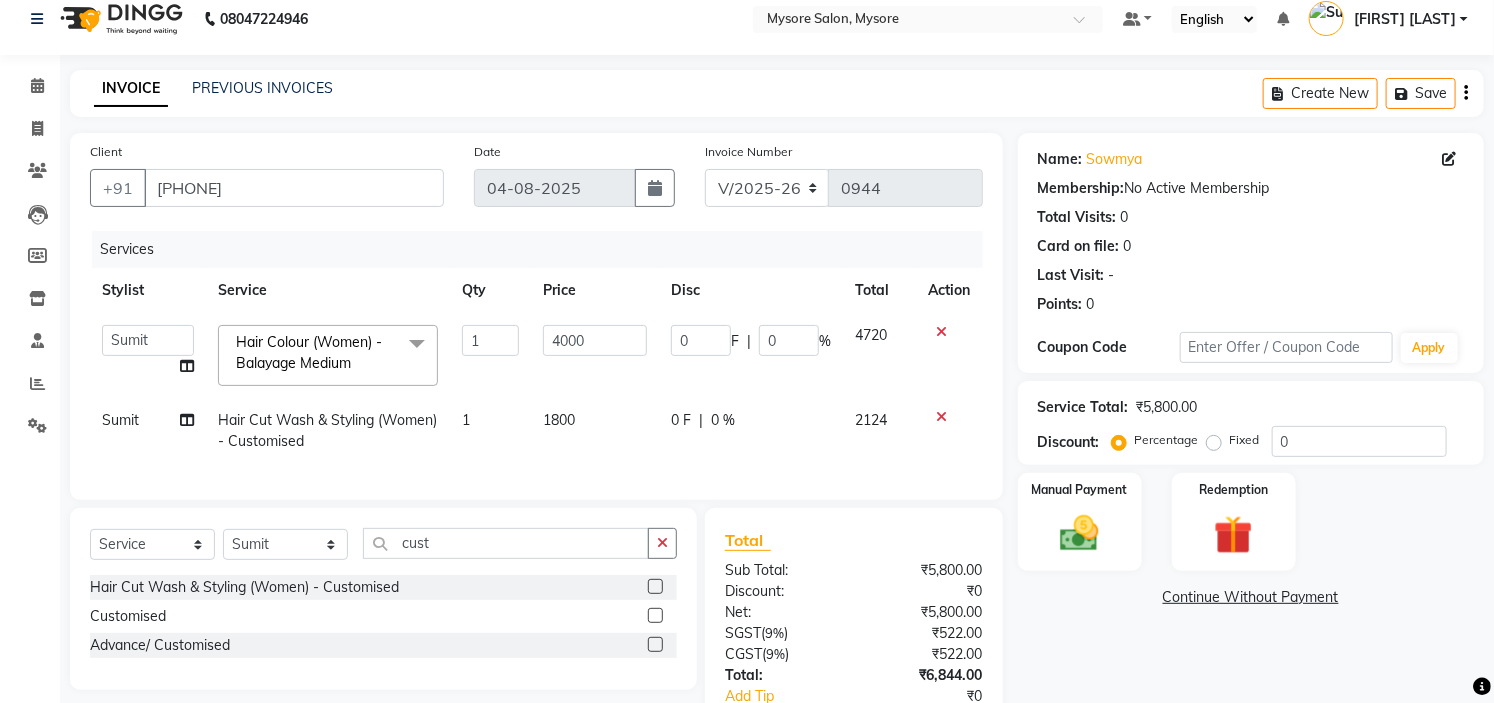 click on "Services Stylist Service Qty Price Disc Total Action  [FIRST]   [FIRST]   [FIRST]   [FIRST]   DR. [FIRST]   [FIRST]   [FIRST]   [FIRST]   [FIRST]   [FIRST]   [FIRST]   [FIRST]   [FIRST]   [FIRST]   [FIRST]   [FIRST]   The Glam Room Mysore  Hair Colour (Women) - Balayage Medium  x Hair Cut Wash & Styling (Women) - Trim Hair Cut Wash & Styling (Women) - Basic-U/Straight Hair Cut Wash & Styling (Women) - Advance Hair Cut Wash & Styling (Women) - Customised Hair Cut Wash & Styling (Women) - Hairwash+Blow Dry Regular Wash Hair Cut Wash & Styling (Women) - Hairwash+Blow Dry Schwarzkopf Wash Hair Cut Wash & Styling (Women) - Perfect Iron Straight Iron Trim Basic-U/Straight Customised Hairwash+Blow Dry Regular Wash Hairwash+Blow Dry Schwarzkopf Wash Perfect Iron Straight Iron PRP + Microneedling Head To Toe Package  straight blow dry  Inward blow dry  Our curls blow dry  Perfect iron straight  Perfect iron curls  Pick Any 5 Service Hair Colour (Women) - Root Touch Up (Regular) Medium Hair Colour (Women) - Per Streak Short 1" 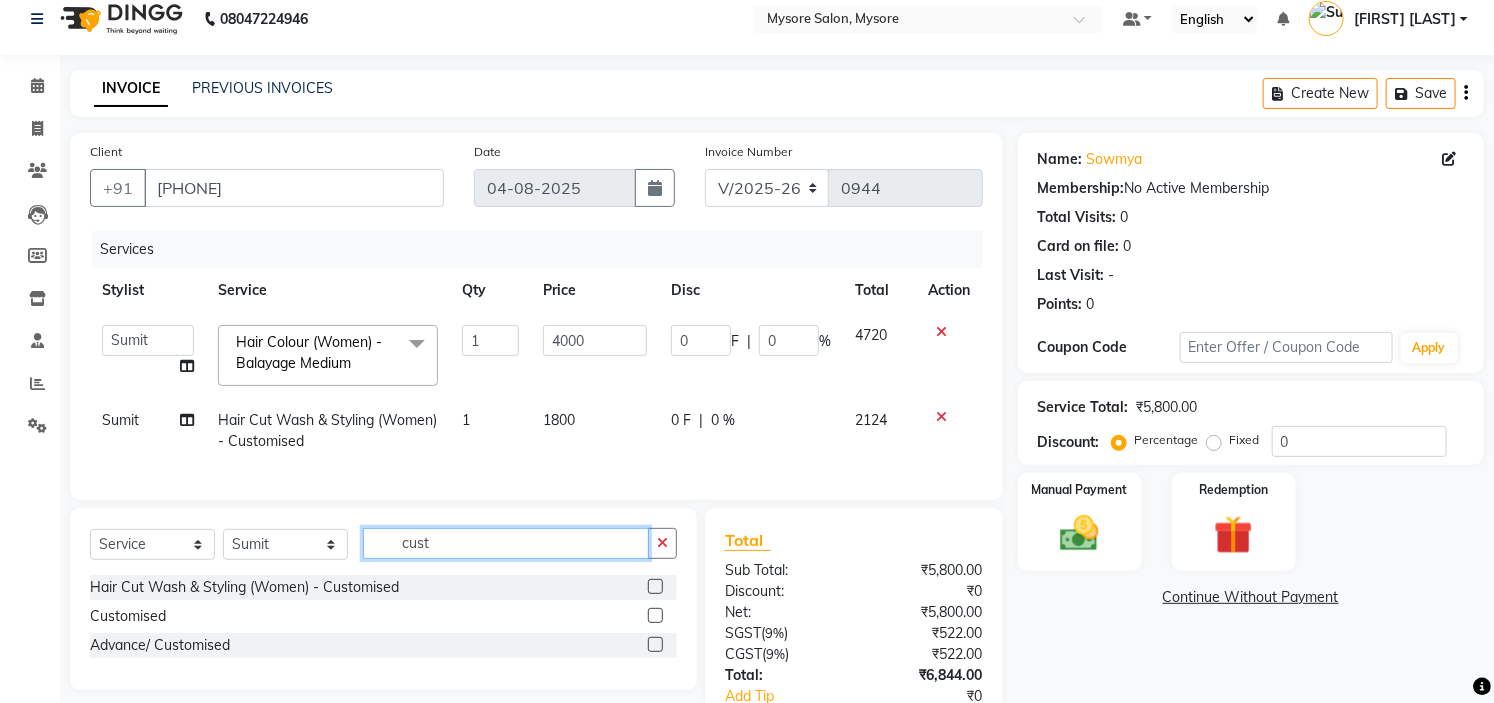 click on "cust" 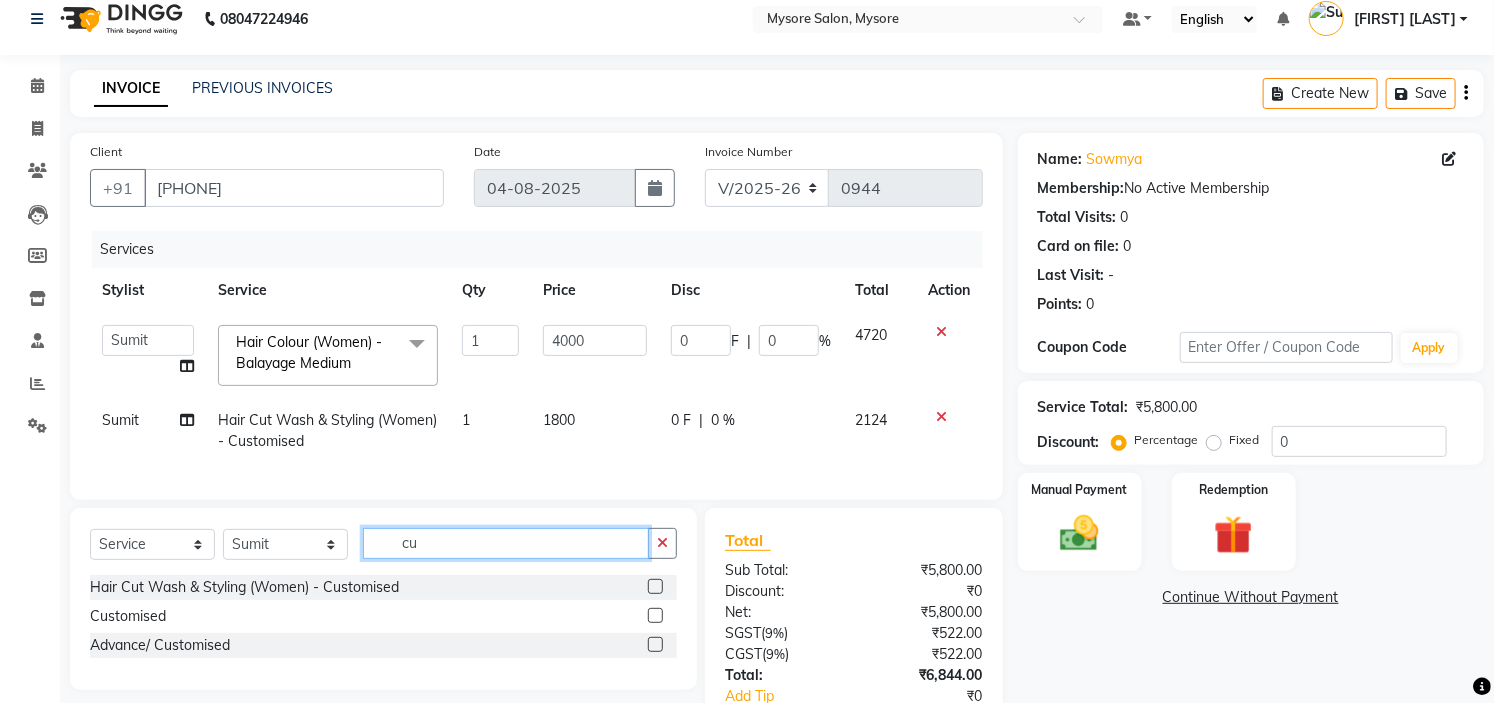 type on "c" 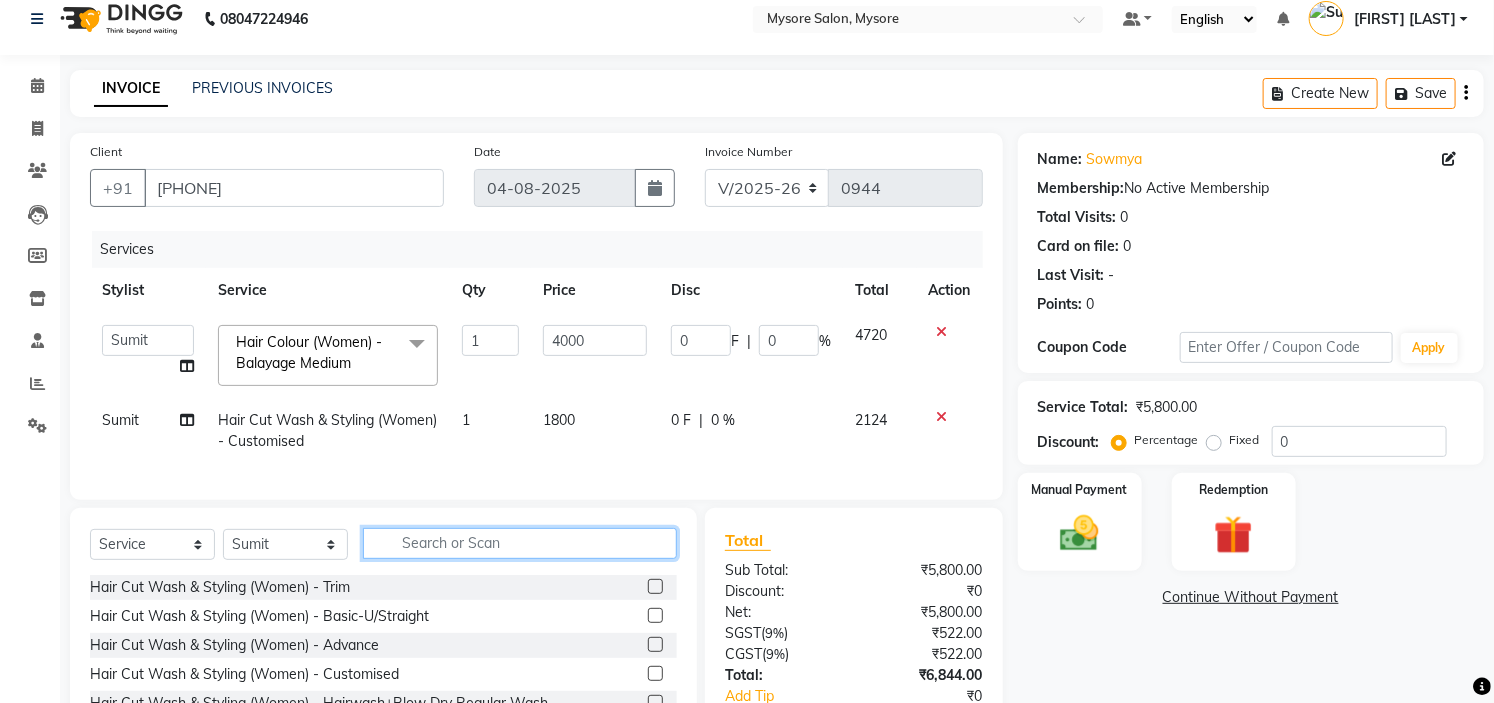 click 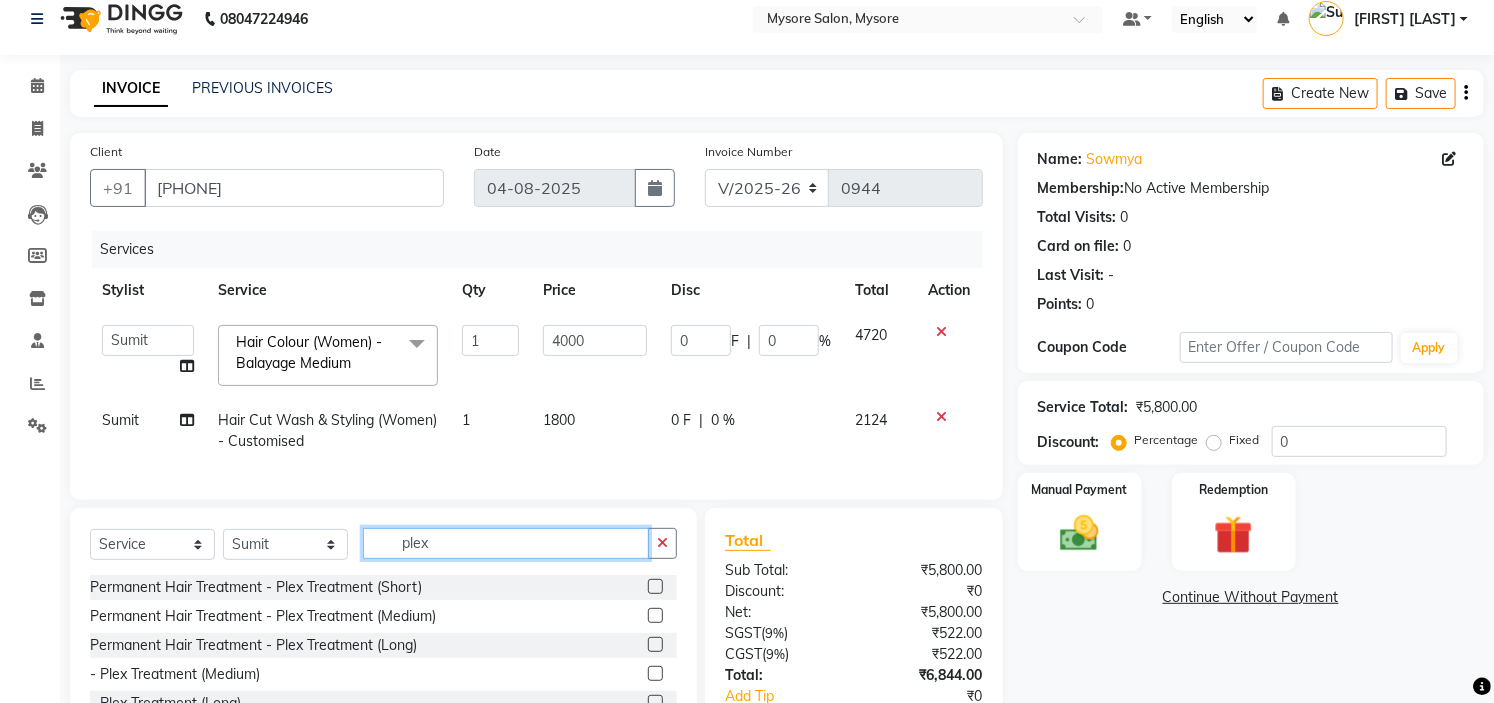 type on "plex" 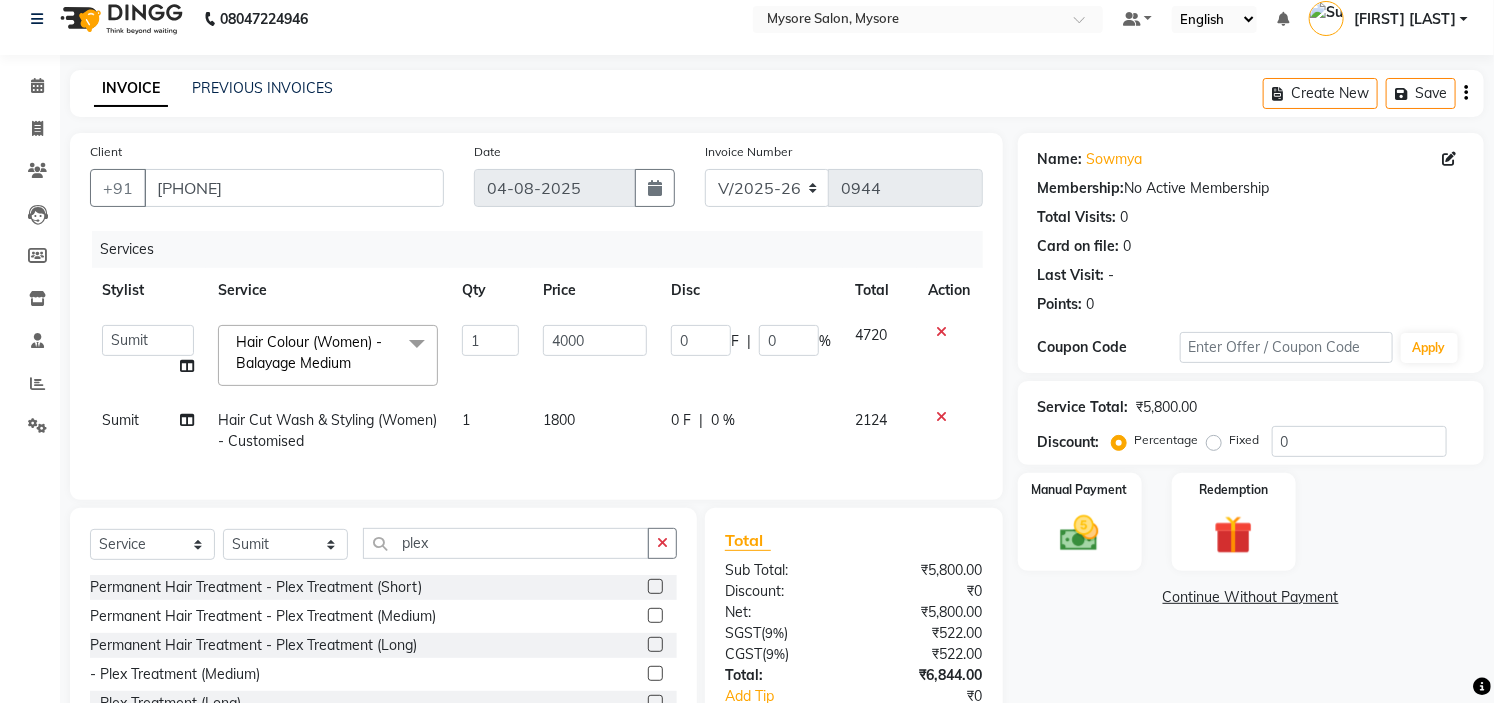 click 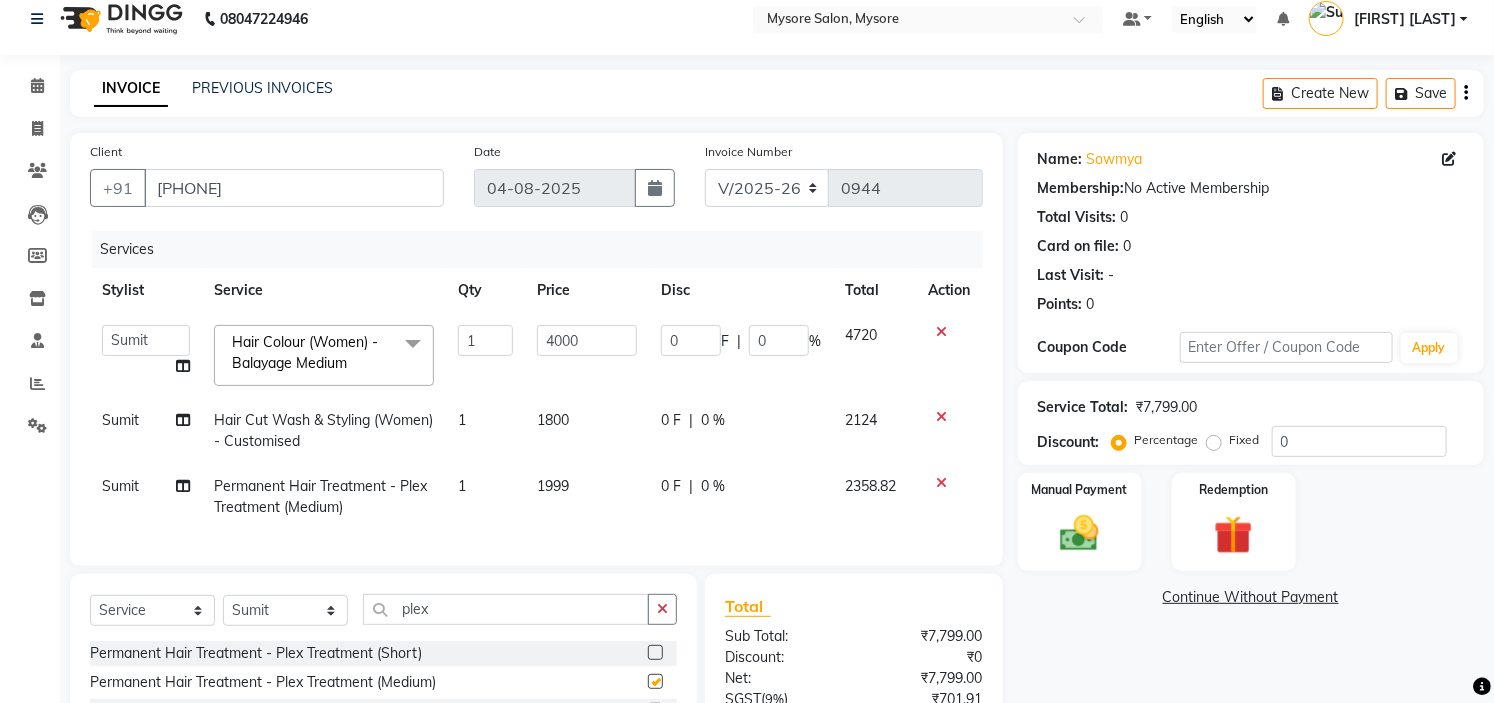 checkbox on "false" 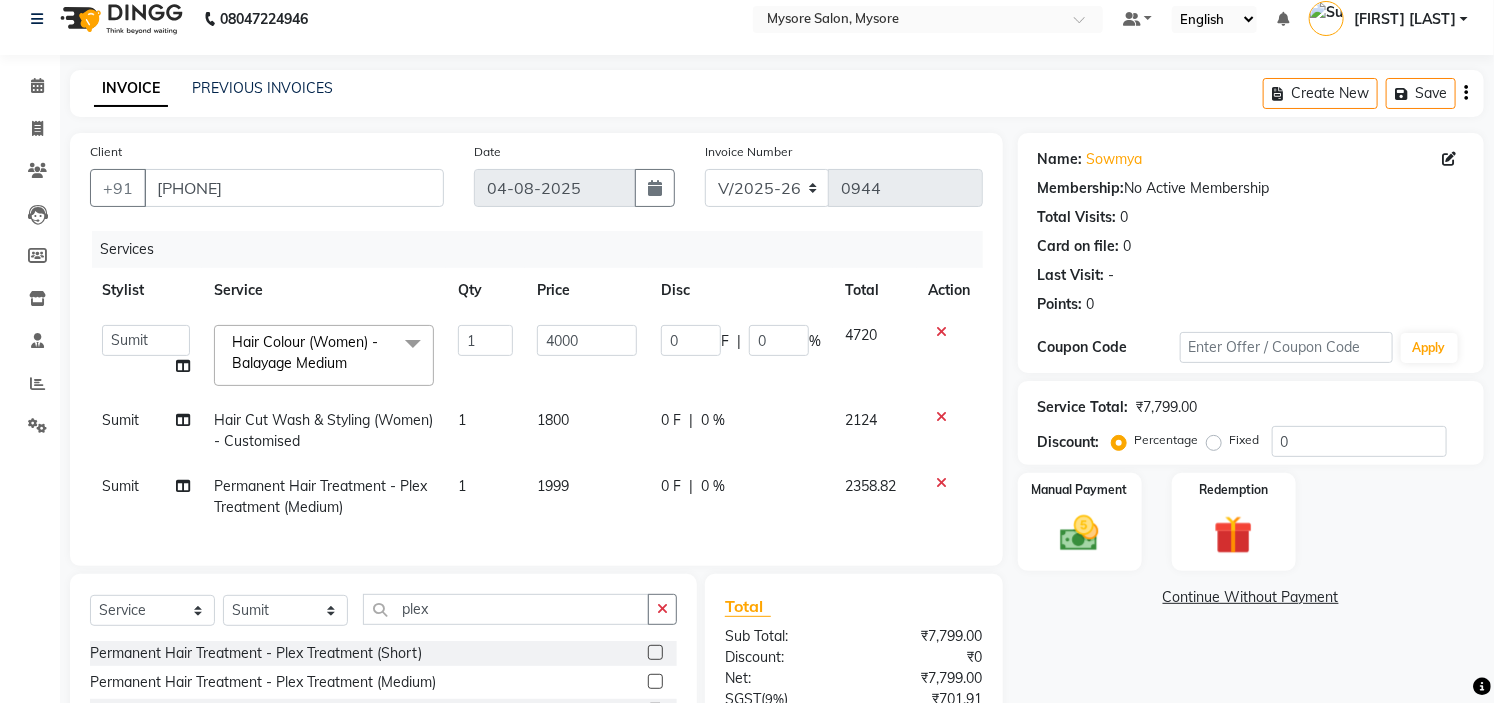 click on "1999" 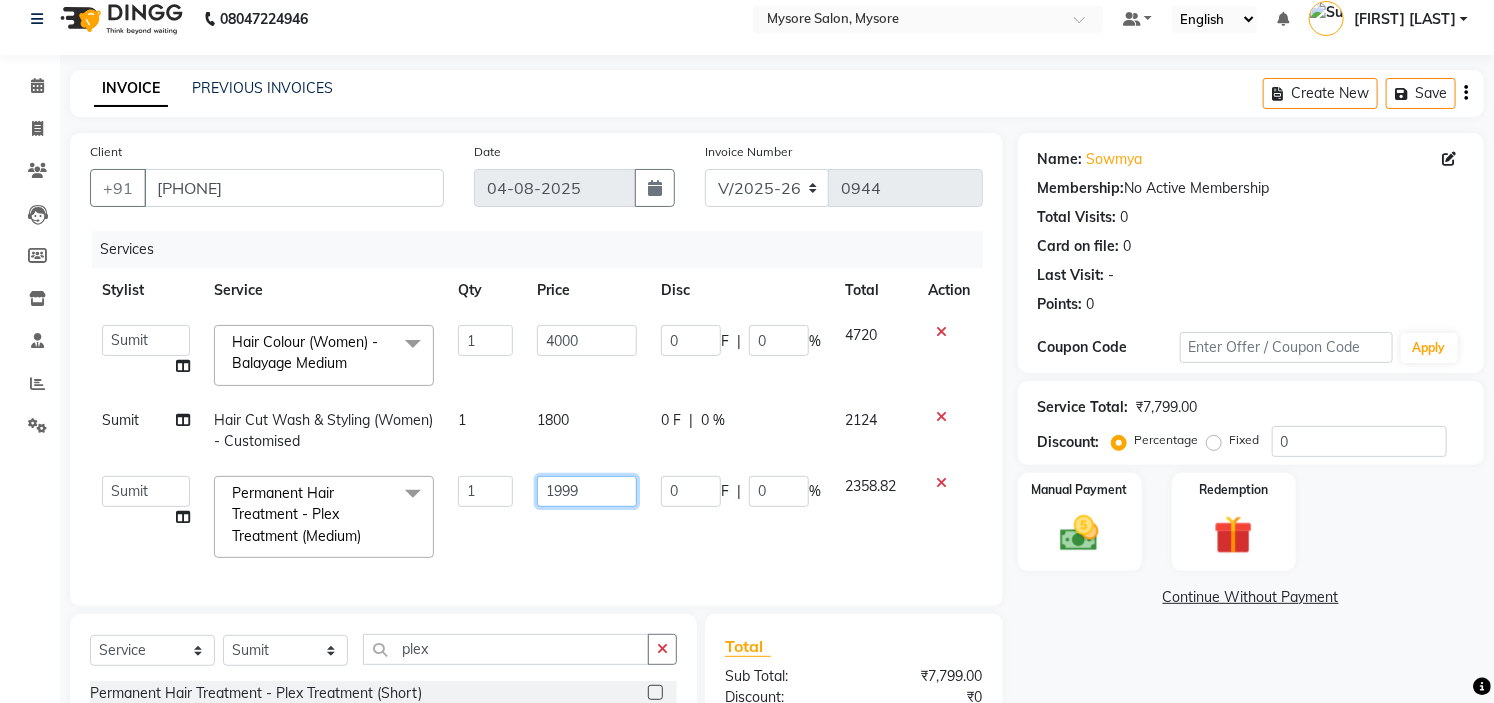 click on "1999" 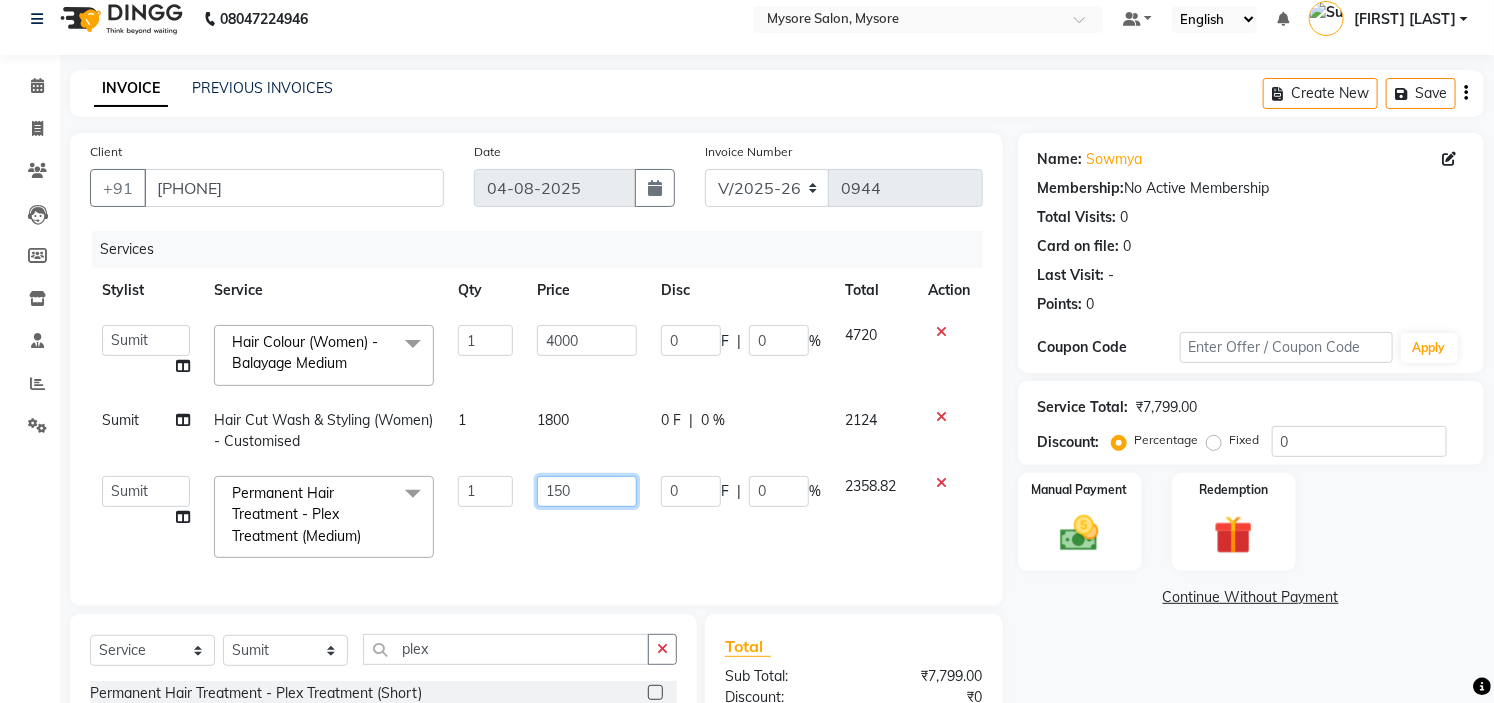 type on "1500" 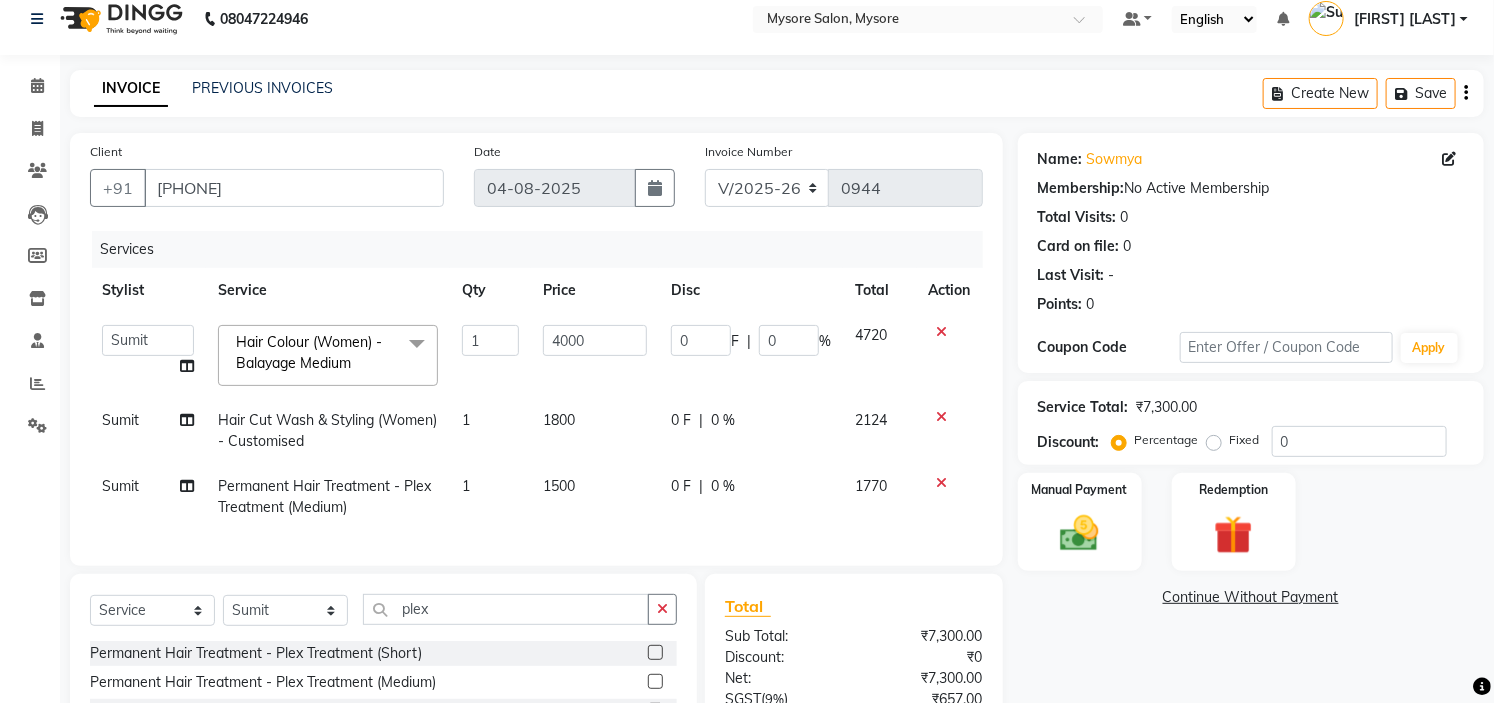 click on "Services Stylist Service Qty Price Disc Total Action  [FIRST]   [FIRST]   [FIRST]   [FIRST]   DR. [FIRST]   [FIRST]   [FIRST]   [FIRST]   [FIRST]   [FIRST]   [FIRST]   [FIRST]   [FIRST]   [FIRST]   [FIRST]   [FIRST]   The Glam Room Mysore  Hair Colour (Women) - Balayage Medium  x Hair Cut Wash & Styling (Women) - Trim Hair Cut Wash & Styling (Women) - Basic-U/Straight Hair Cut Wash & Styling (Women) - Advance Hair Cut Wash & Styling (Women) - Customised Hair Cut Wash & Styling (Women) - Hairwash+Blow Dry Regular Wash Hair Cut Wash & Styling (Women) - Hairwash+Blow Dry Schwarzkopf Wash Hair Cut Wash & Styling (Women) - Perfect Iron Straight Iron Trim Basic-U/Straight Customised Hairwash+Blow Dry Regular Wash Hairwash+Blow Dry Schwarzkopf Wash Perfect Iron Straight Iron PRP + Microneedling Head To Toe Package  straight blow dry  Inward blow dry  Our curls blow dry  Perfect iron straight  Perfect iron curls  Pick Any 5 Service Hair Colour (Women) - Root Touch Up (Regular) Medium Hair Colour (Women) - Per Streak Short 1" 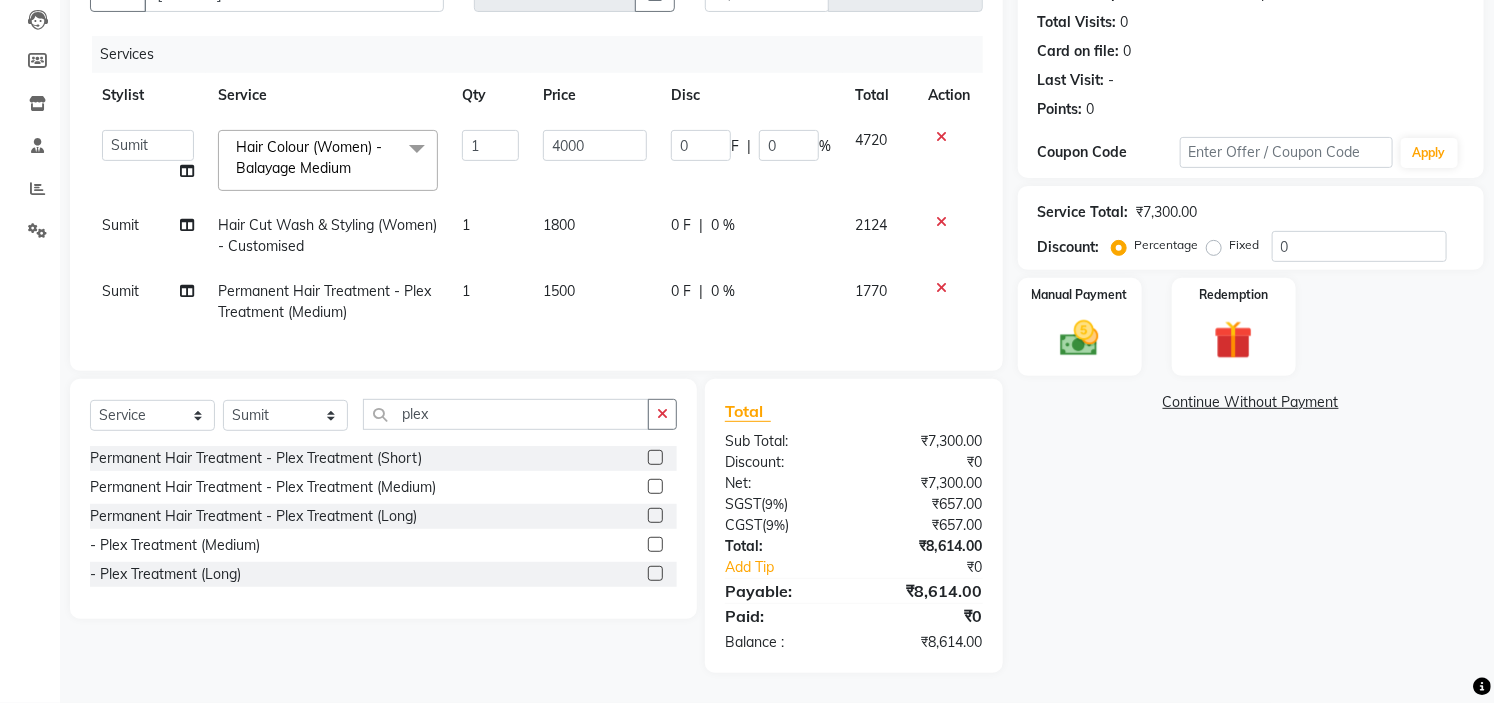 scroll, scrollTop: 228, scrollLeft: 0, axis: vertical 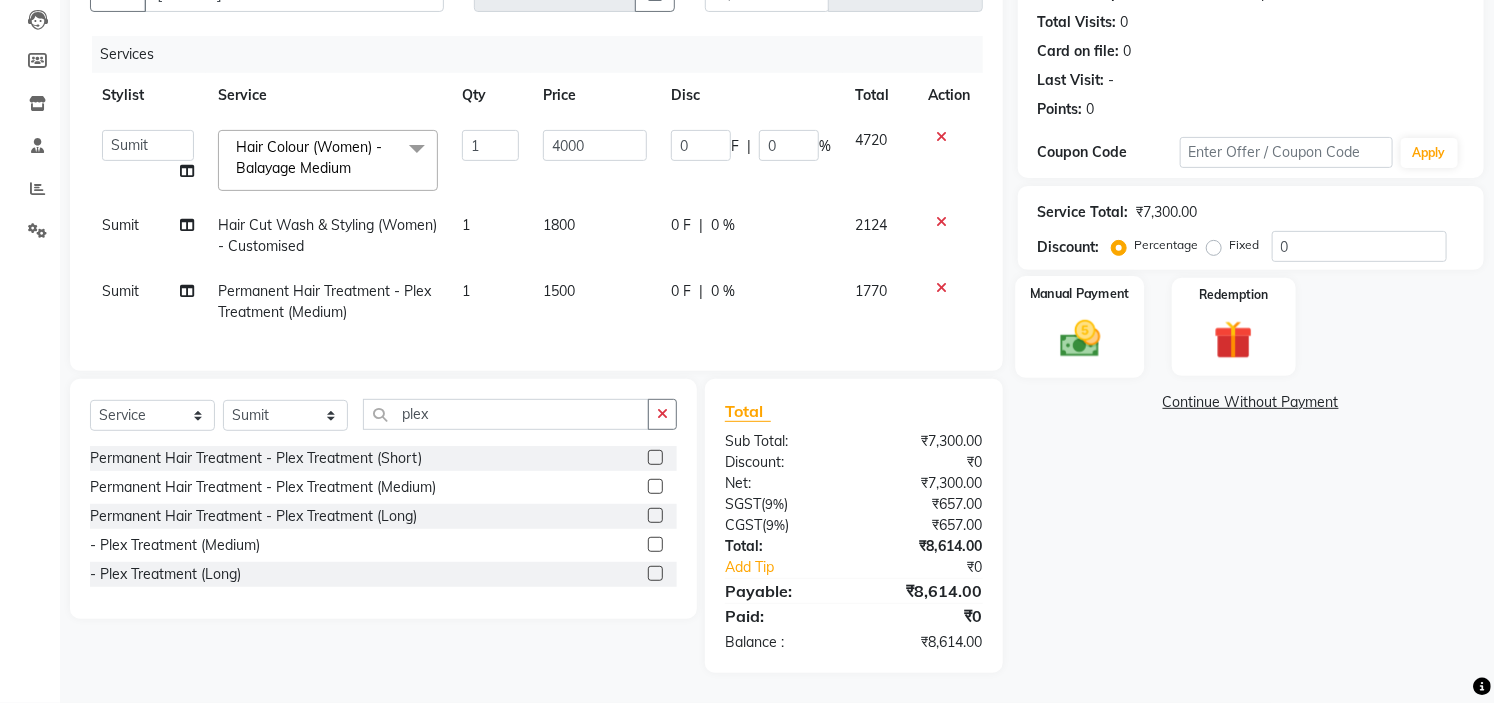 click 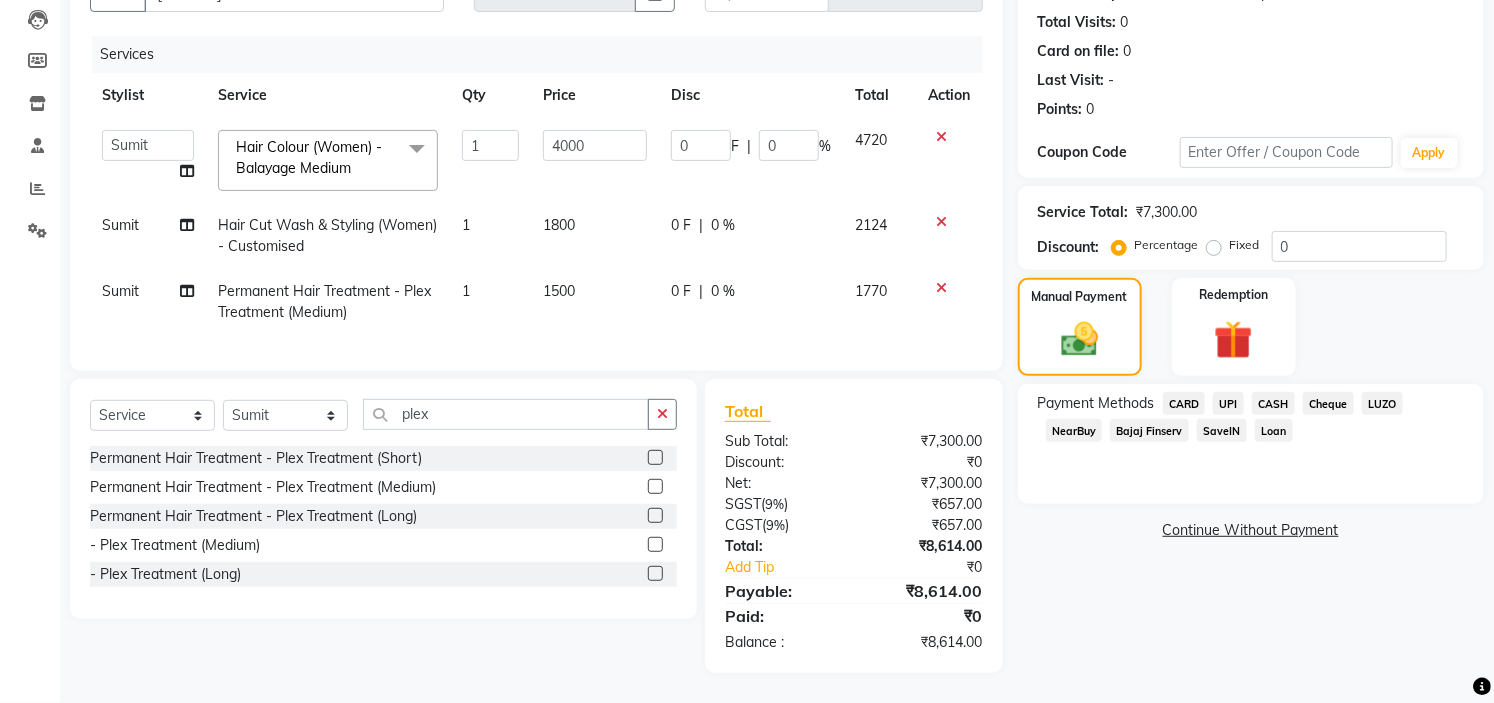 click on "UPI" 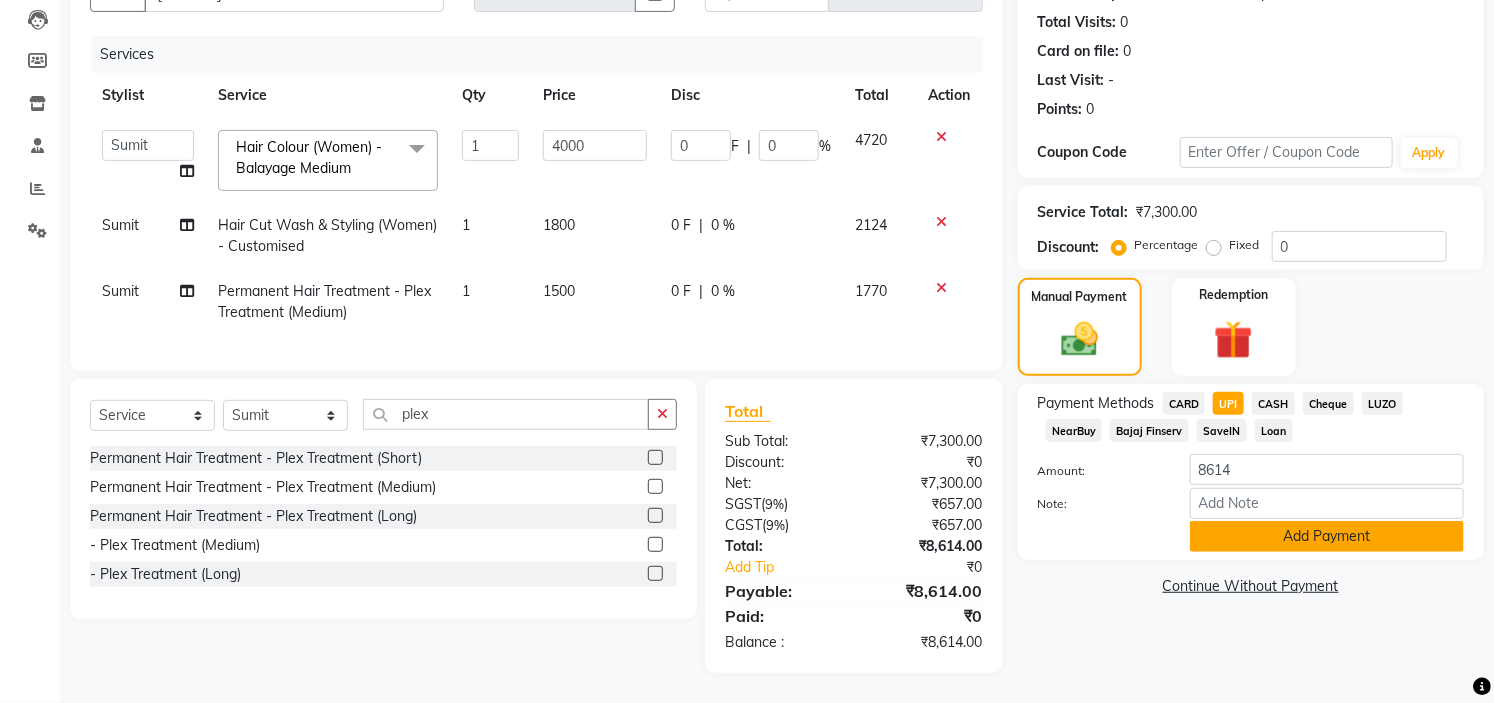click on "Add Payment" 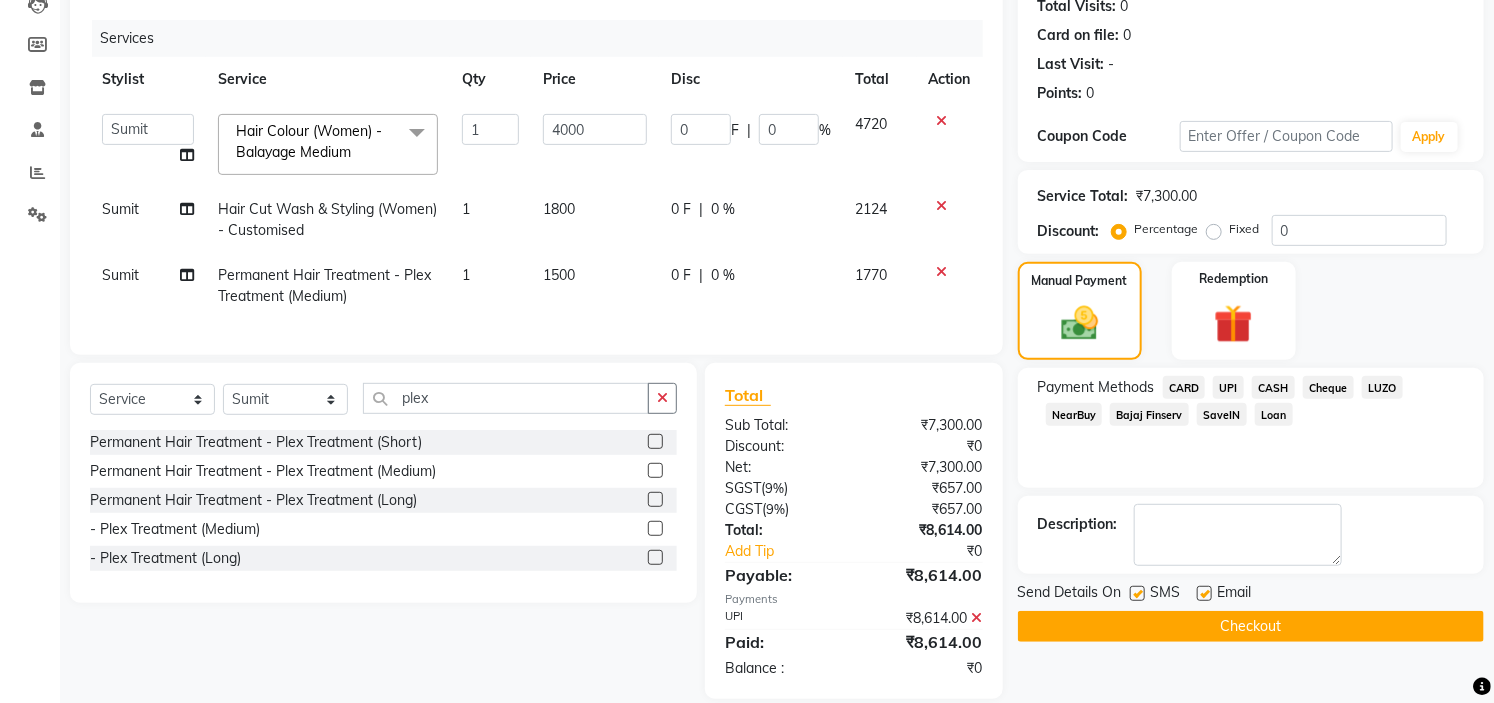 click on "Checkout" 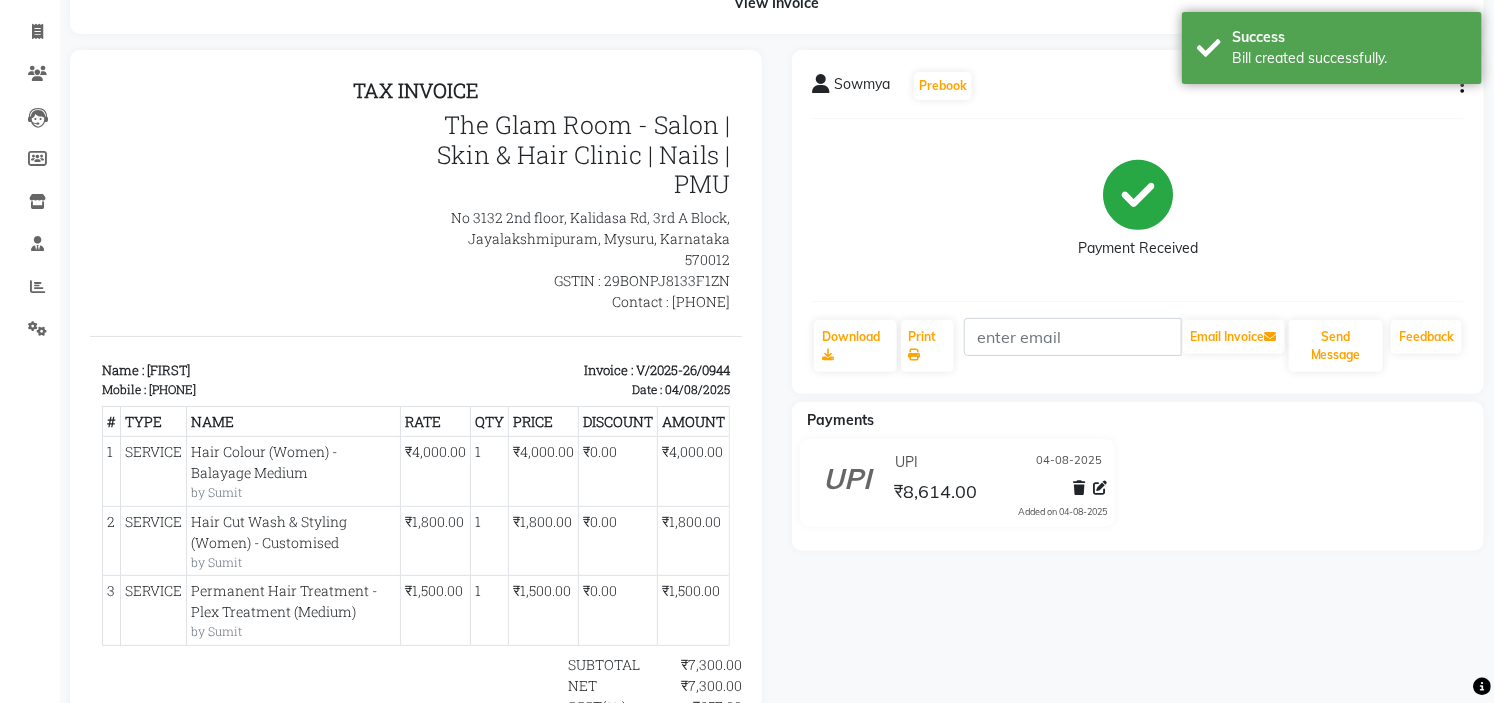 scroll, scrollTop: 115, scrollLeft: 0, axis: vertical 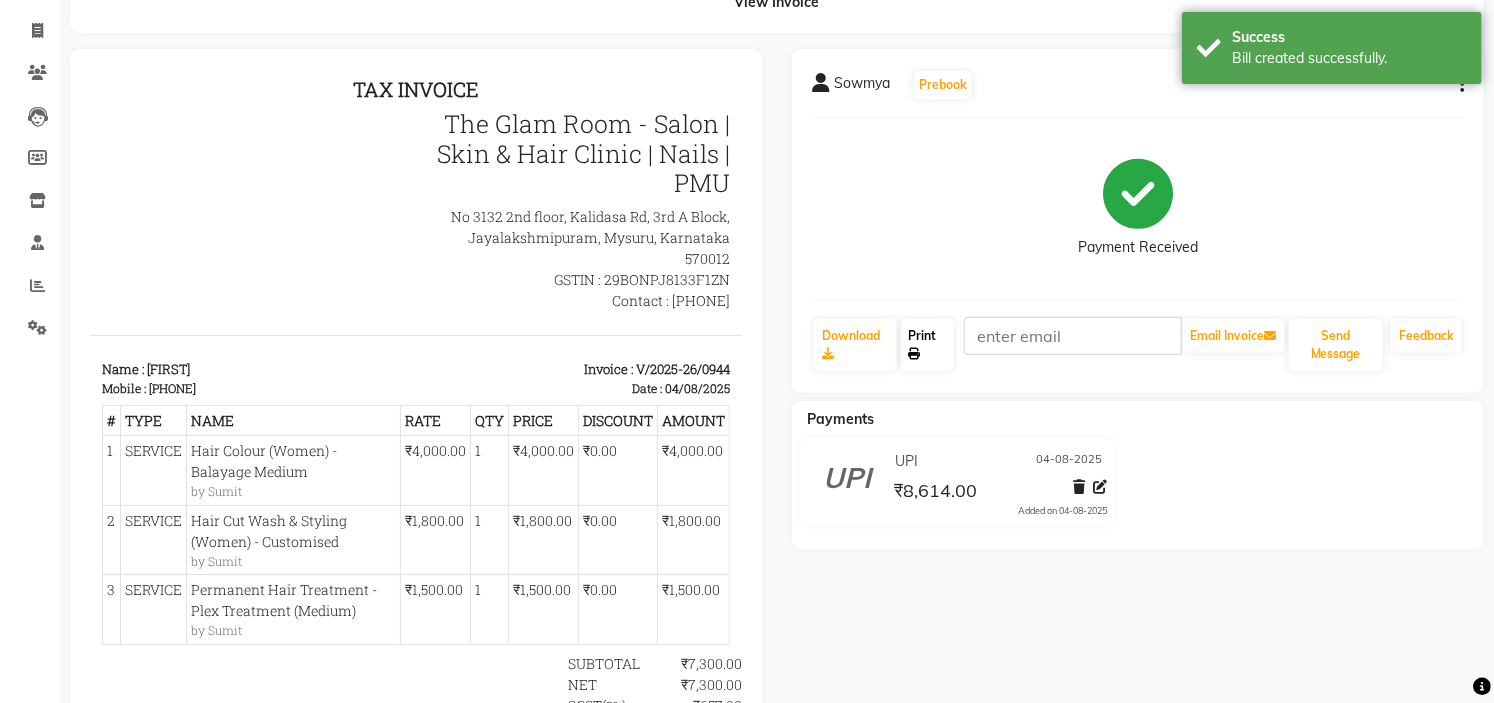 click on "Print" 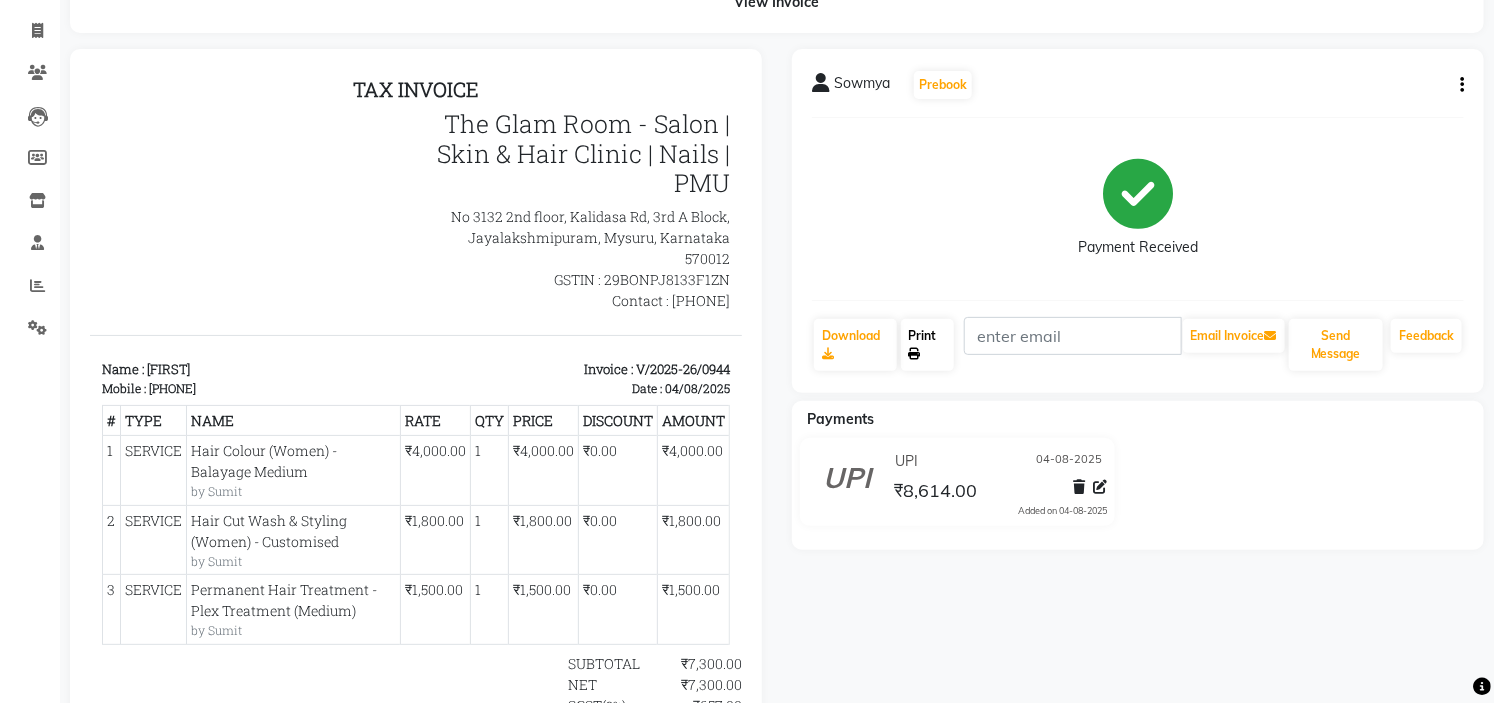 click on "Print" 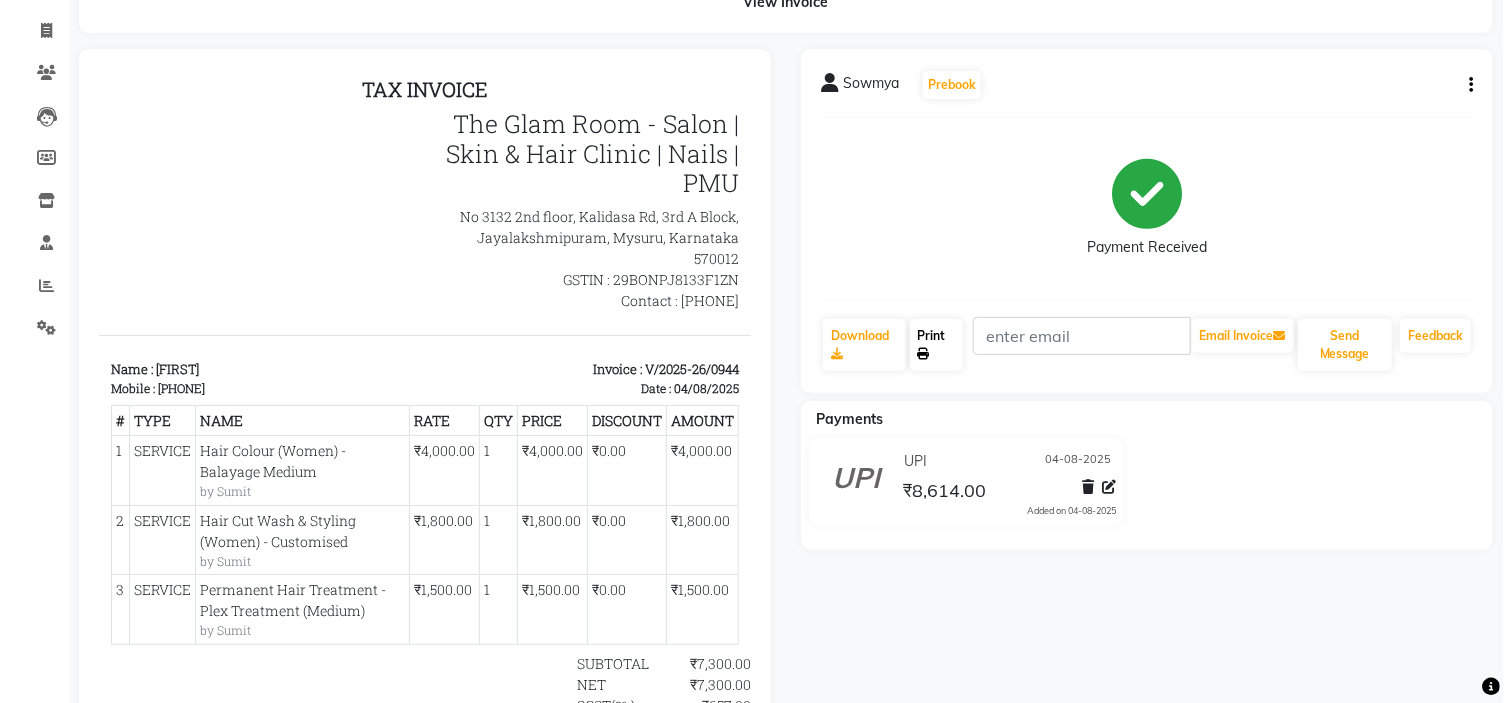 scroll, scrollTop: 0, scrollLeft: 0, axis: both 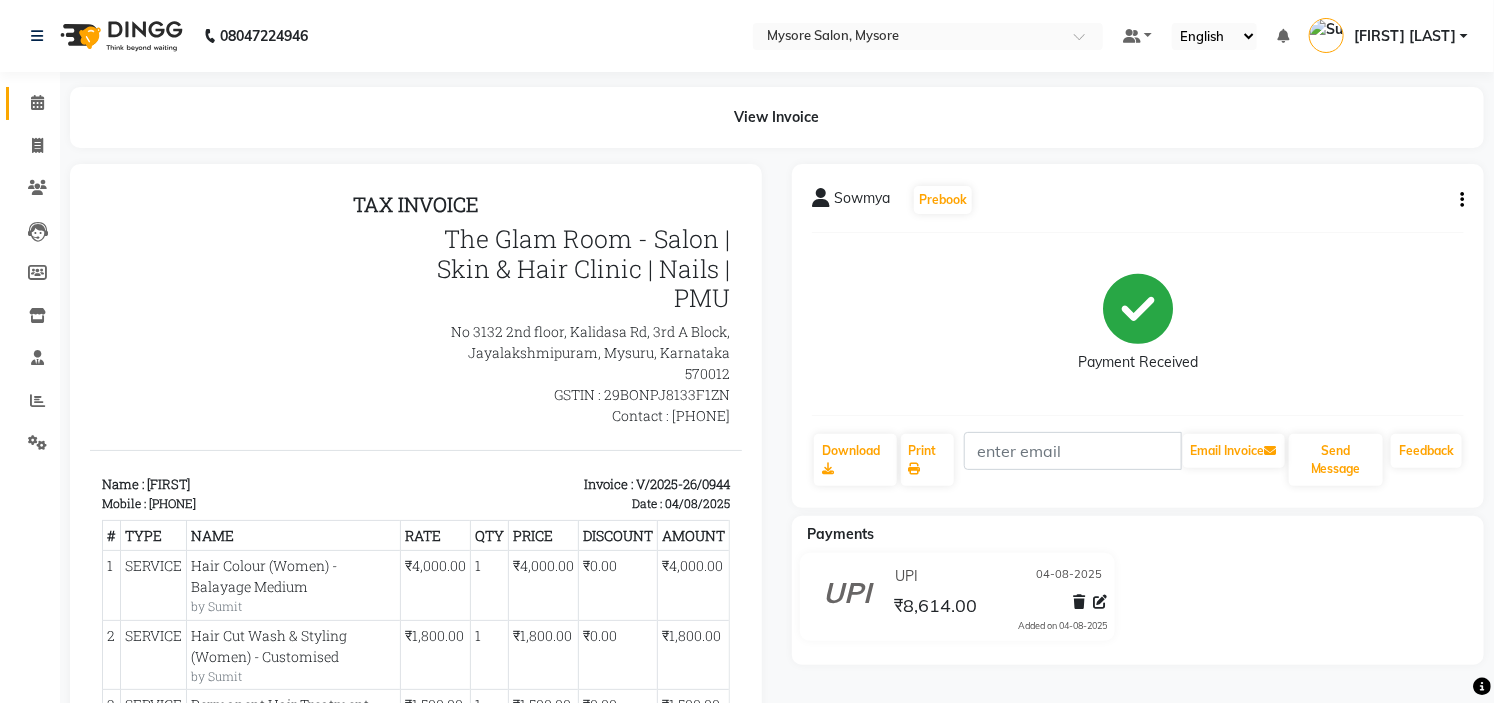 click on "Calendar" 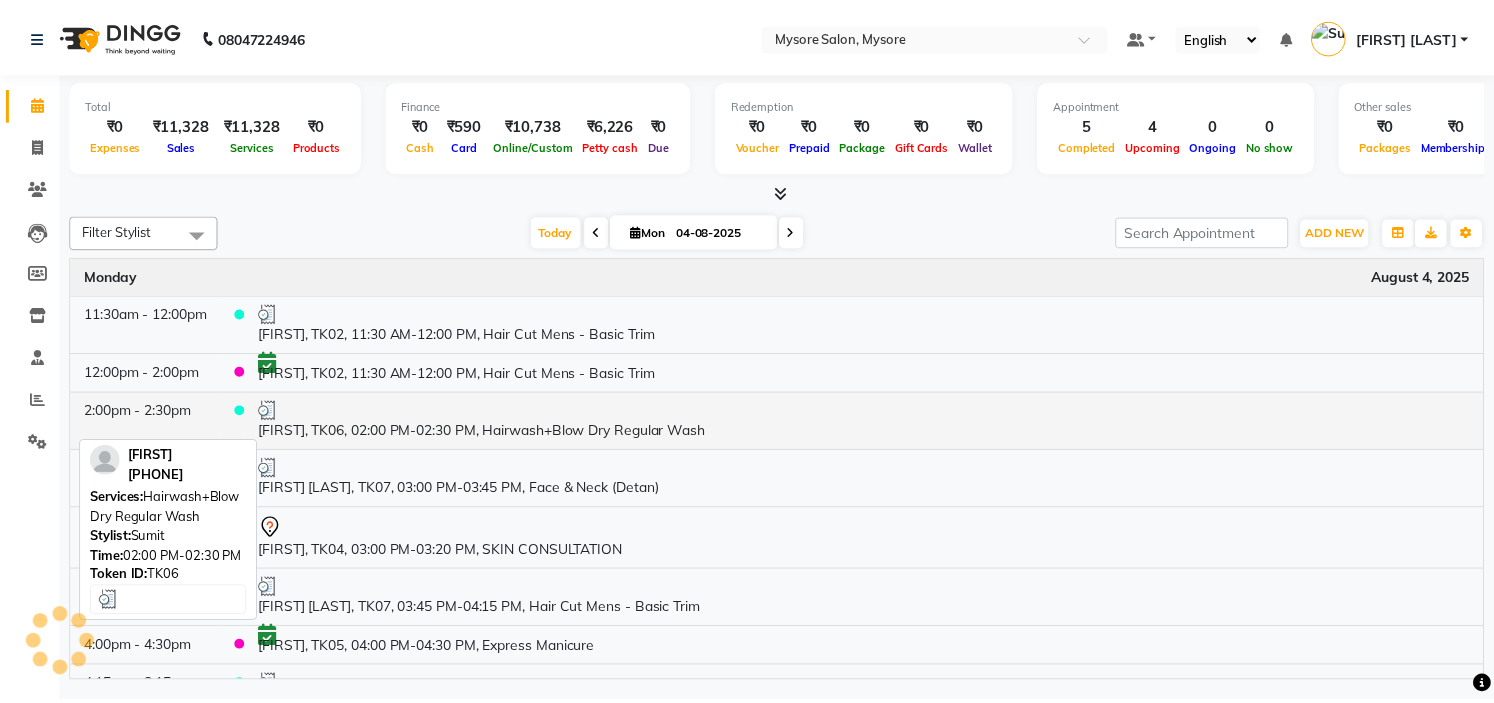 scroll, scrollTop: 81, scrollLeft: 0, axis: vertical 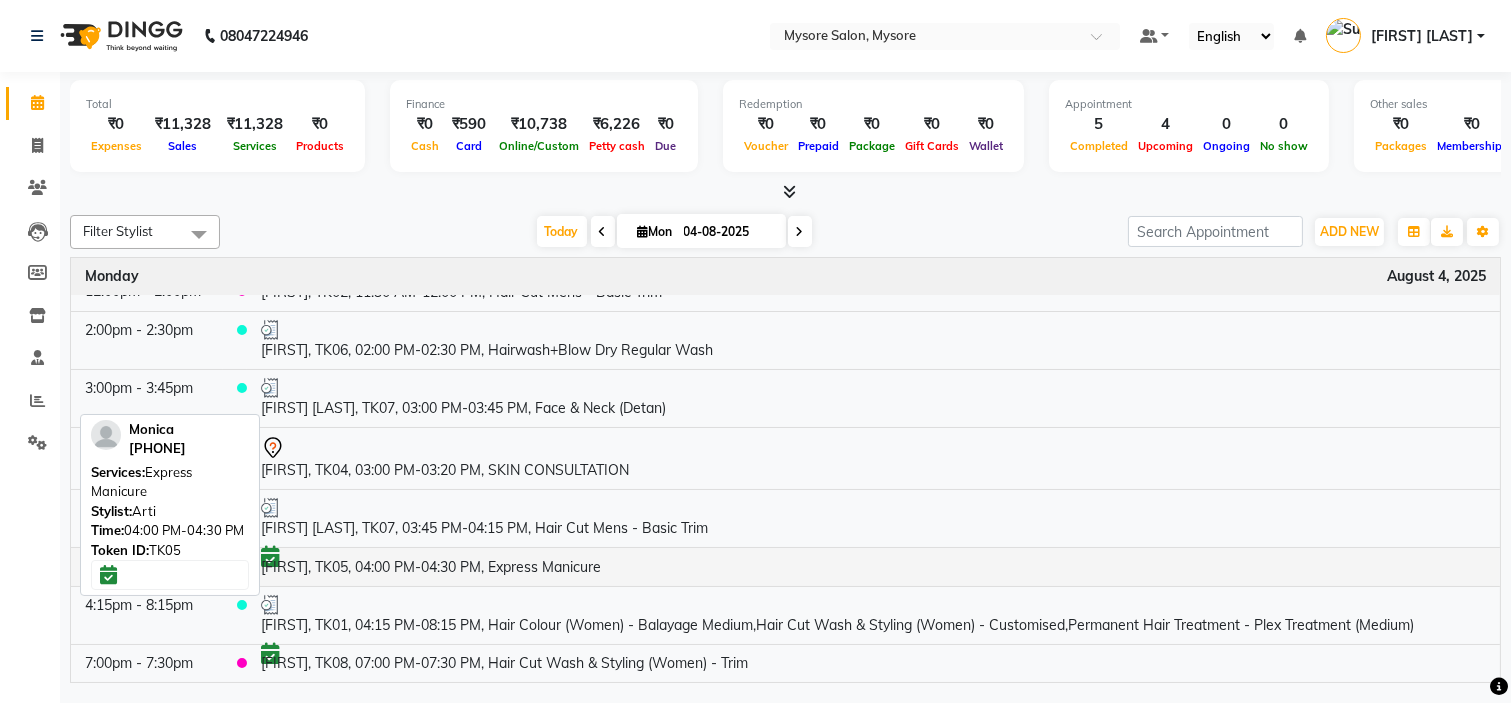 click on "[FIRST], TK05, 04:00 PM-04:30 PM, Express Manicure" at bounding box center [873, 566] 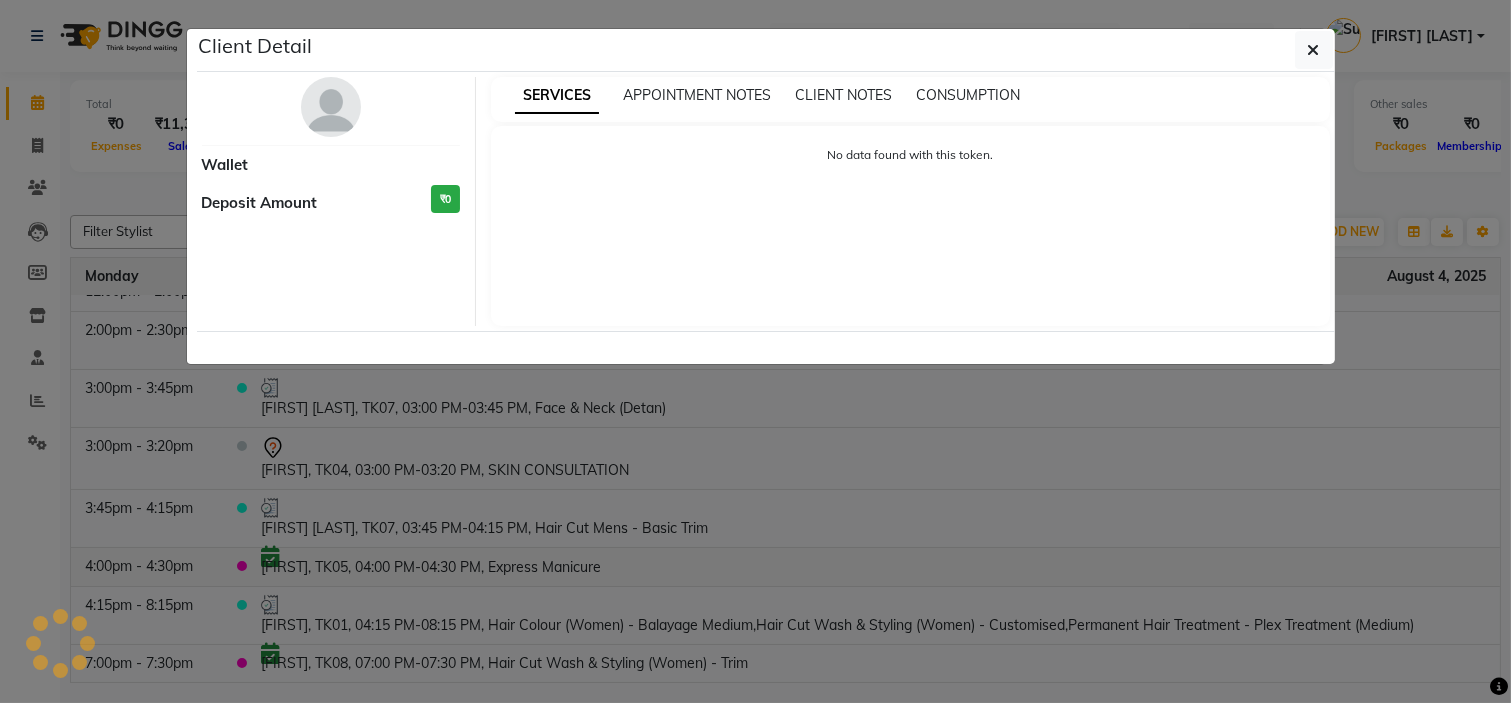 select on "6" 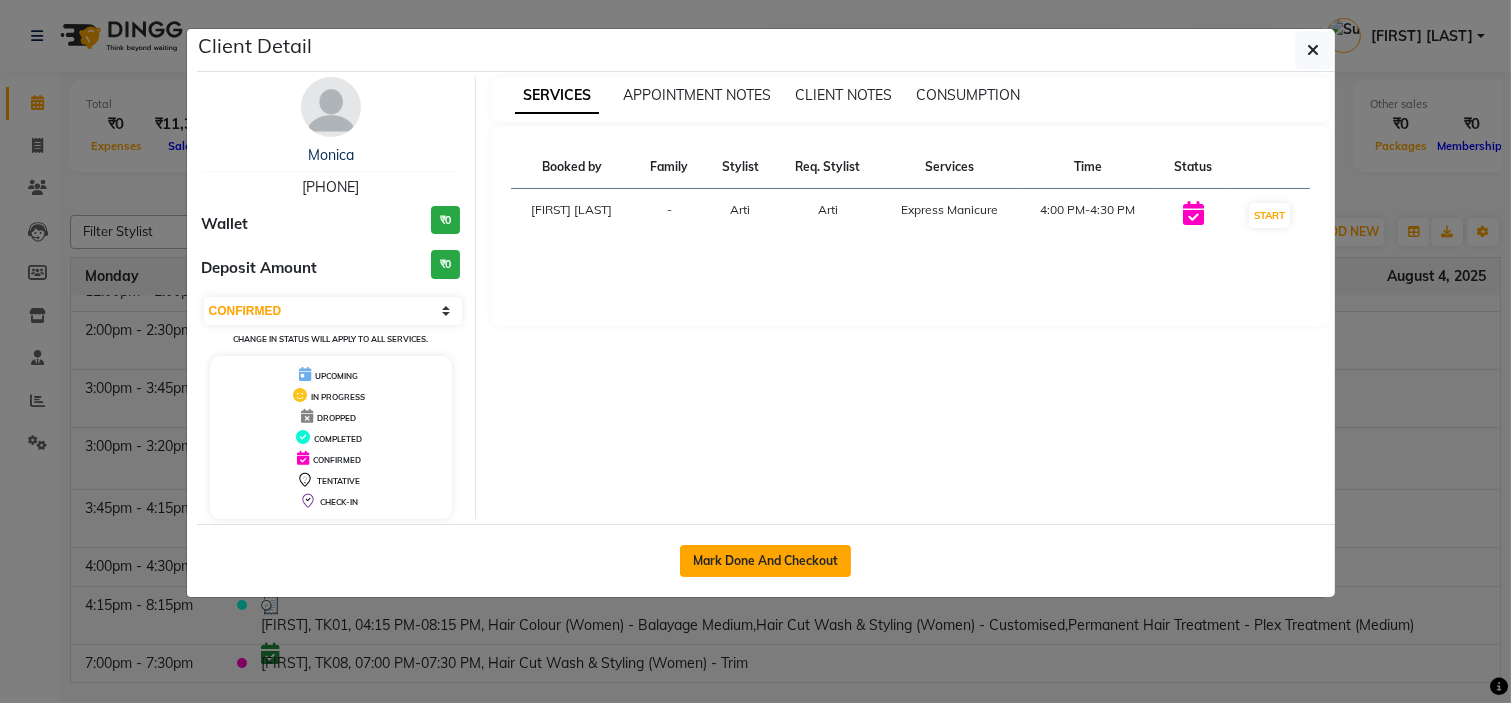 click on "Mark Done And Checkout" 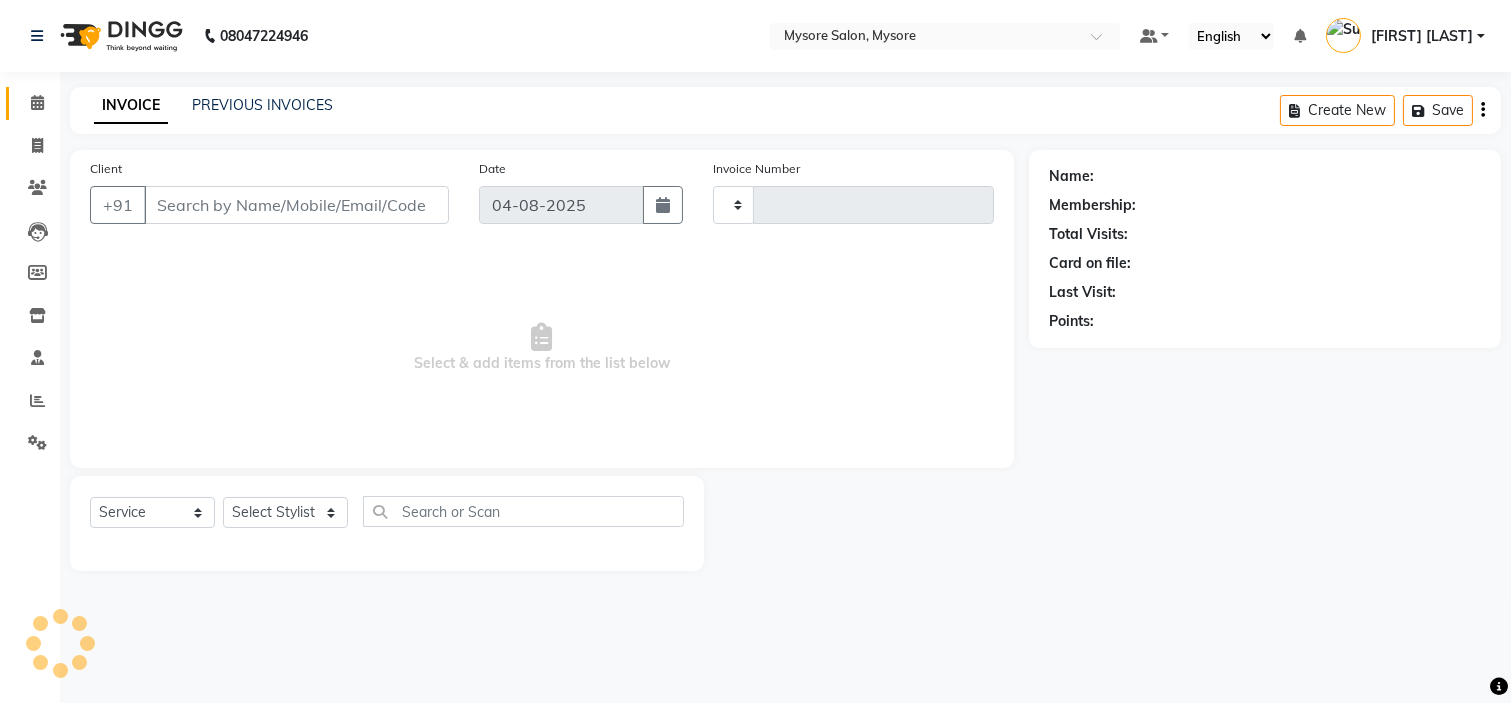 select on "3" 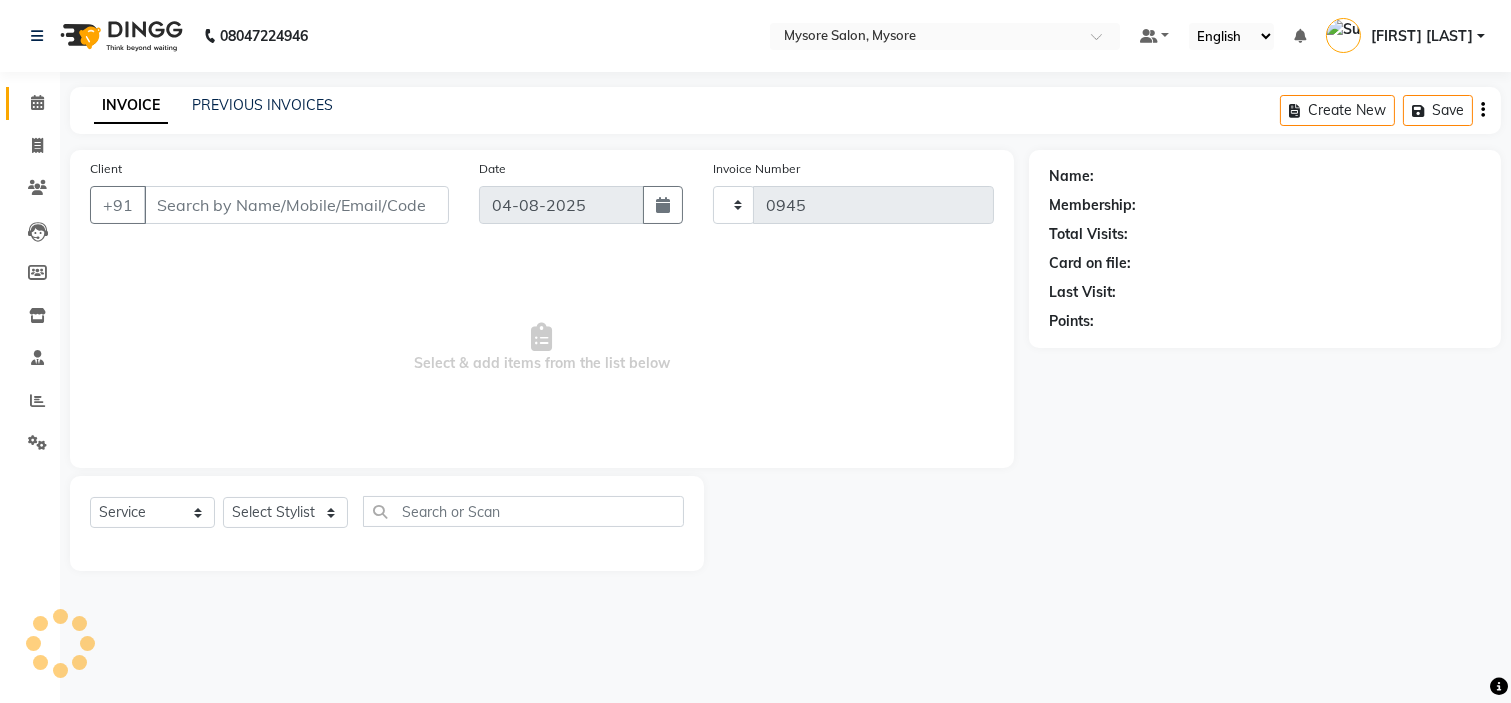 select on "4255" 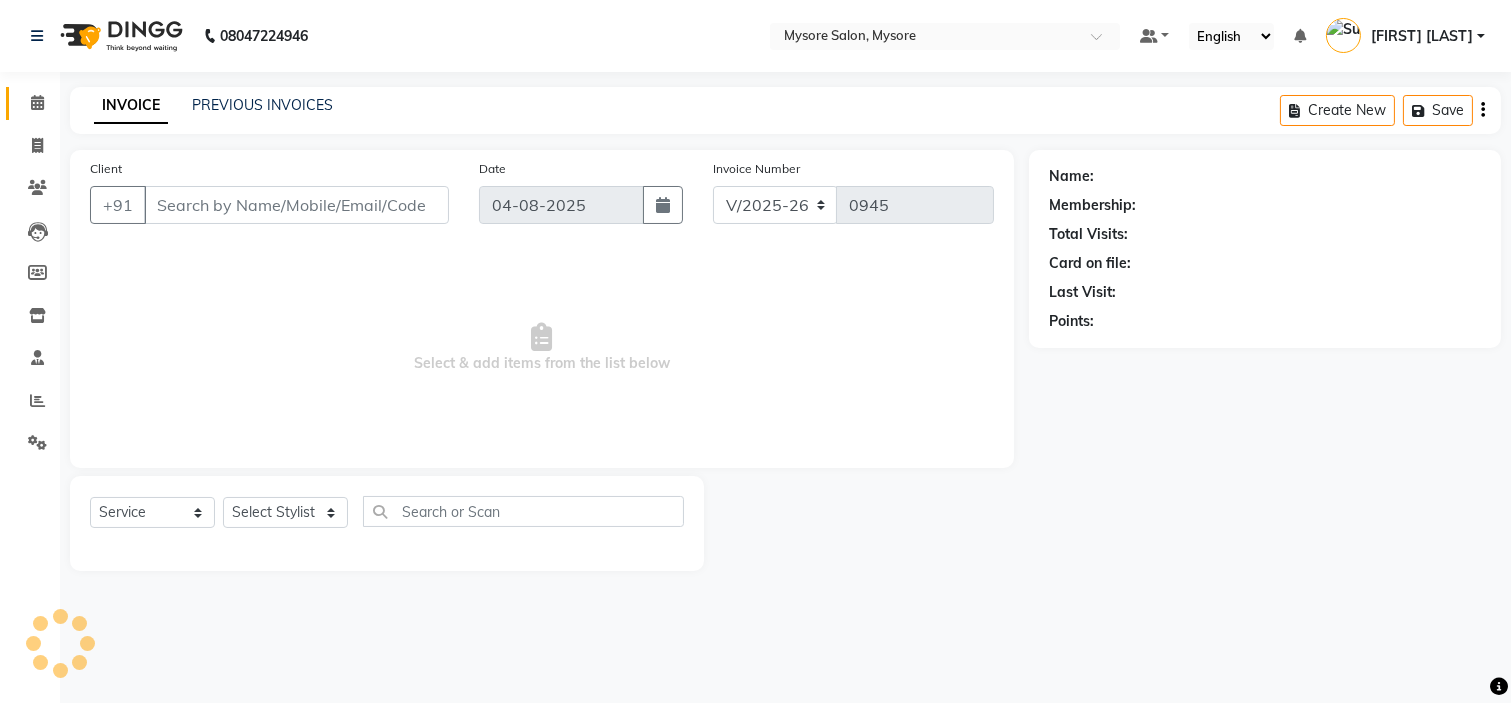 type on "[PHONE]" 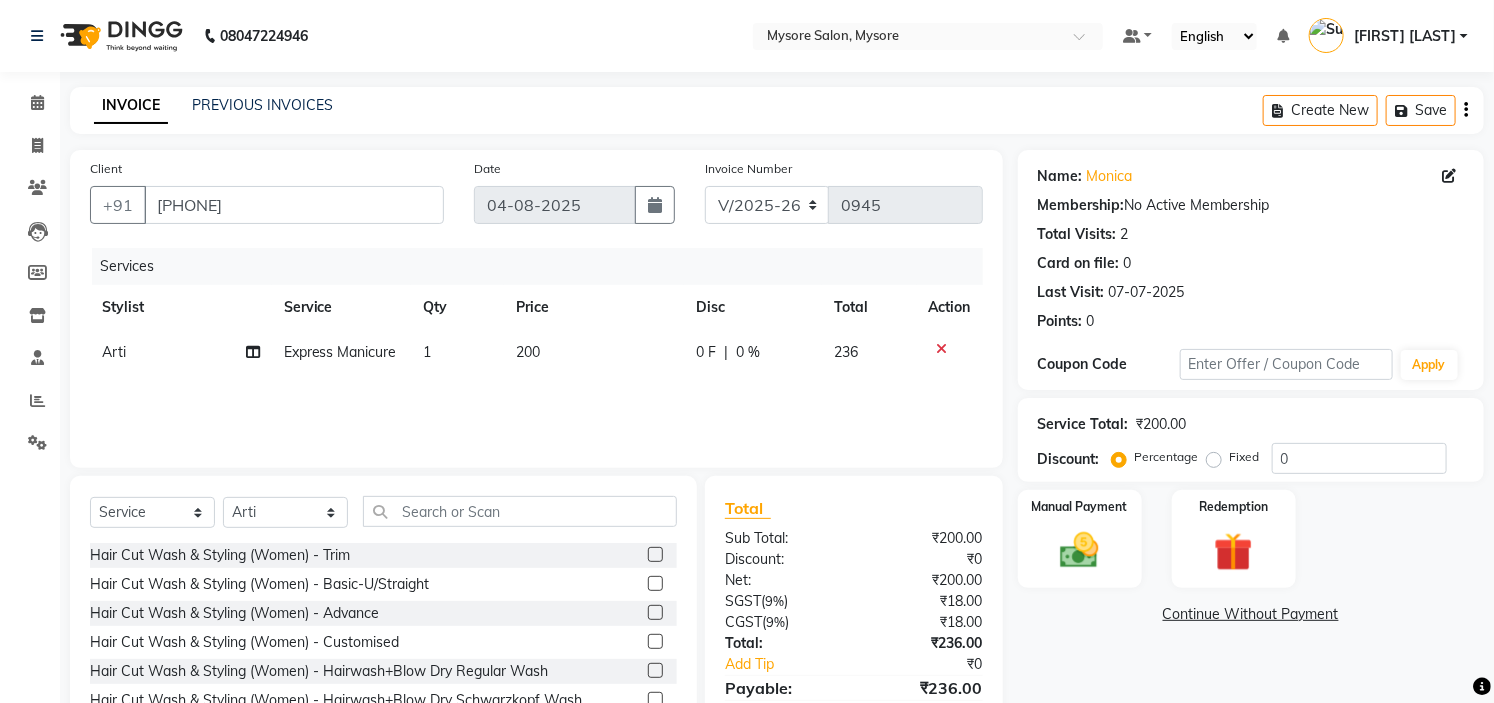 click on "Arti" 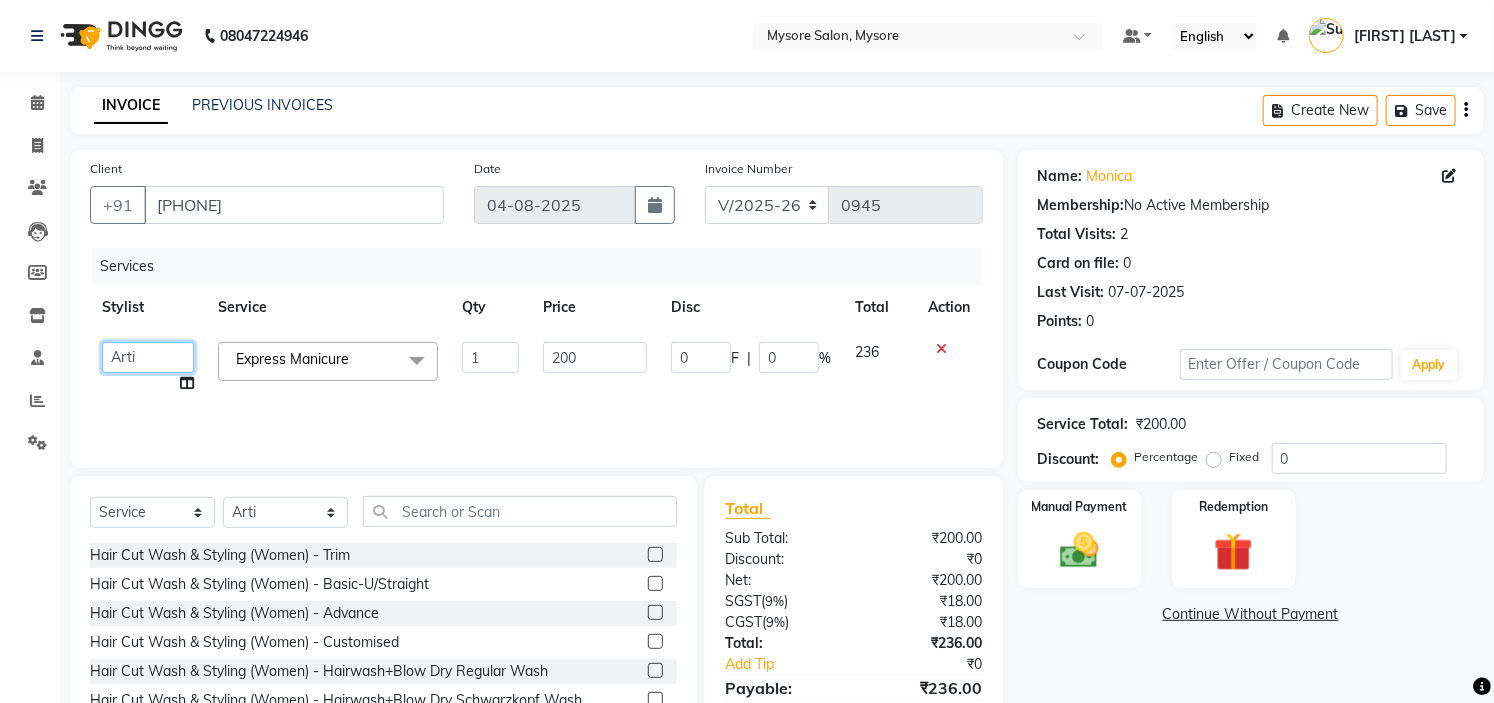 click on "[FIRST] [LAST]   [FIRST]   [FIRST]   [FIRST]   DR. [FIRST]   [FIRST]   [FIRST]   [FIRST]   [FIRST]   [FIRST]   [FIRST]   [FIRST]   [FIRST]   [FIRST]   [FIRST]   [FIRST]   The Glam Room Mysore" 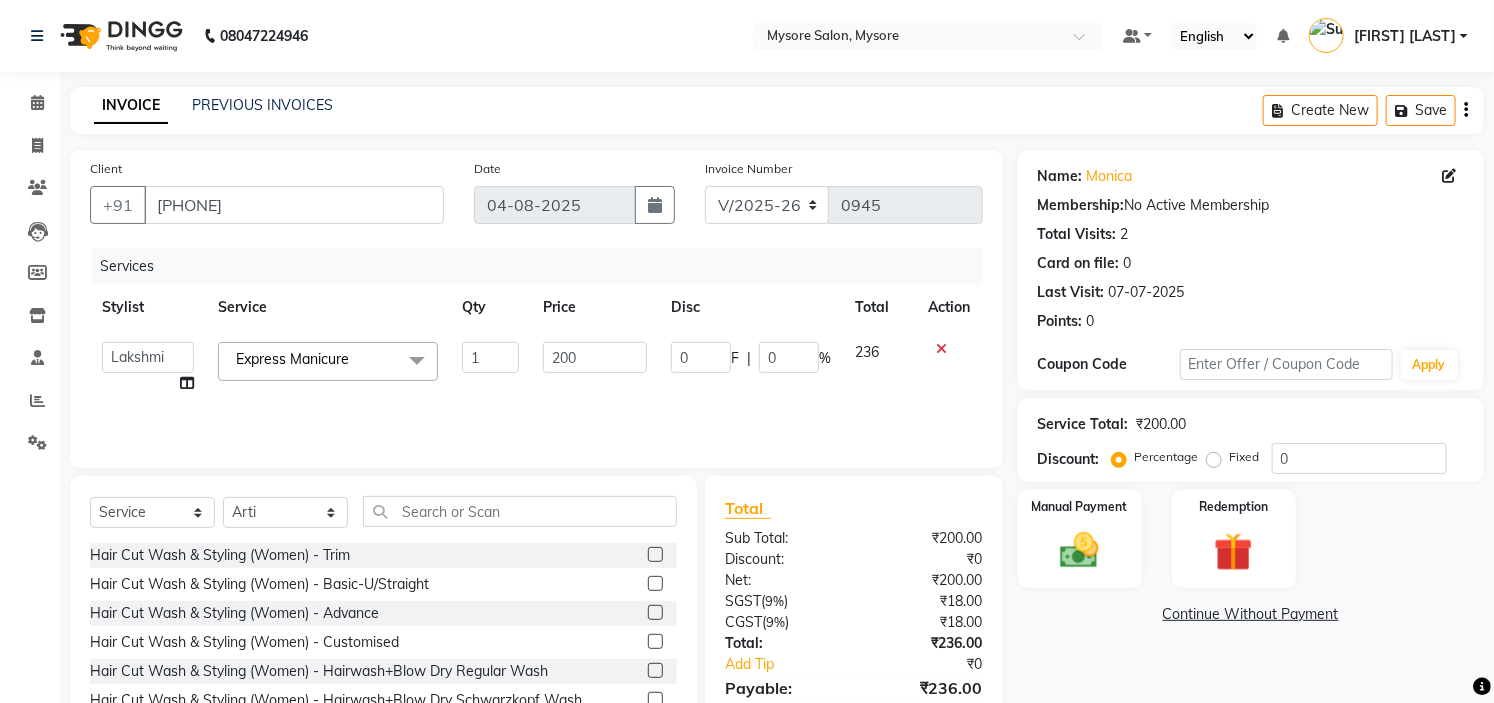 select on "63165" 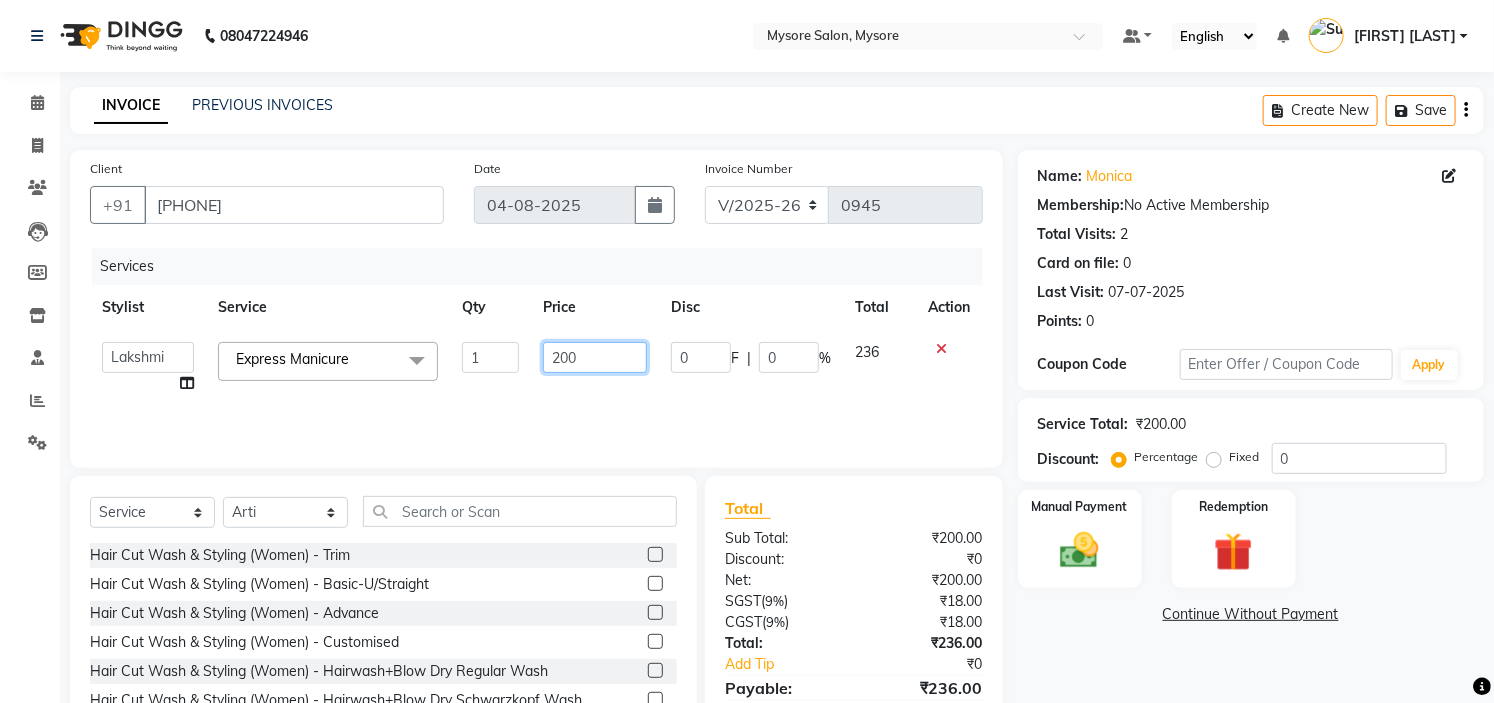 click on "200" 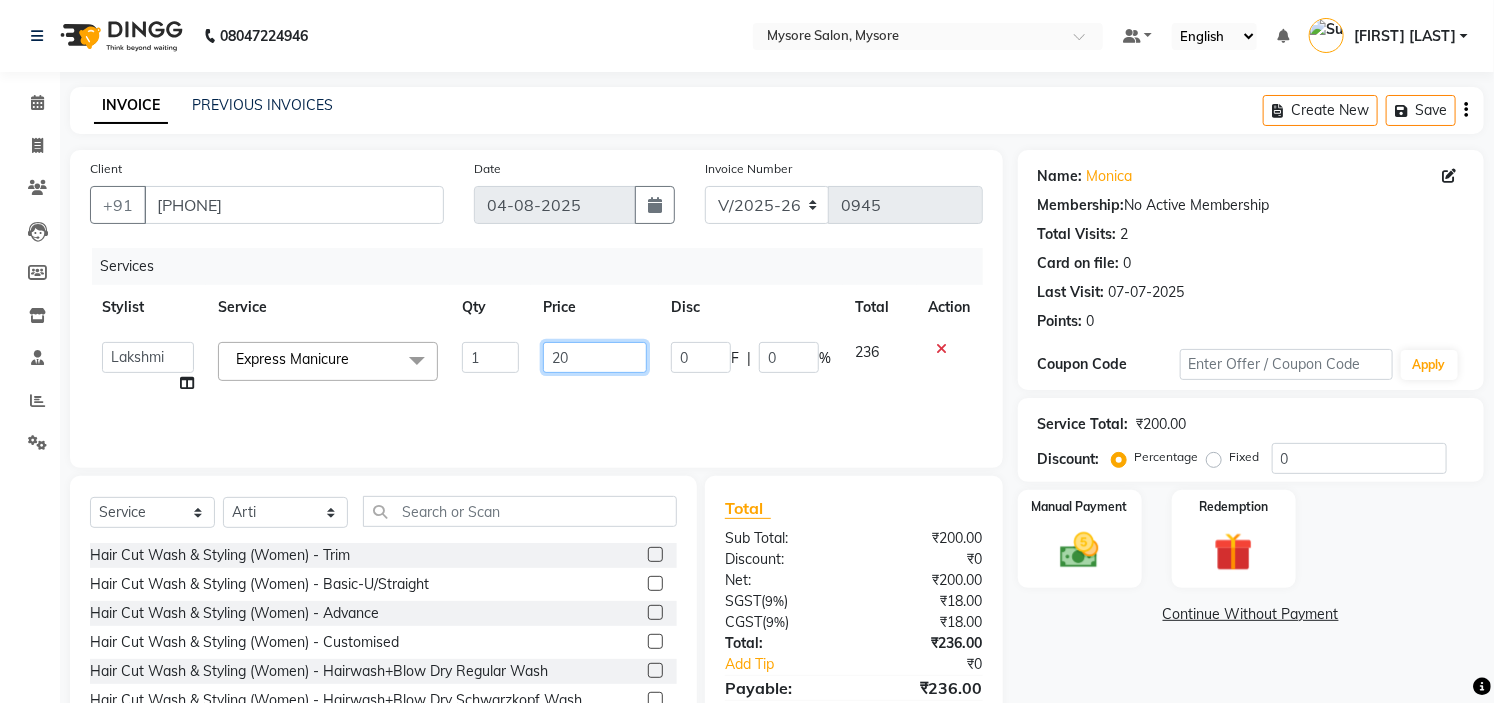 type on "2" 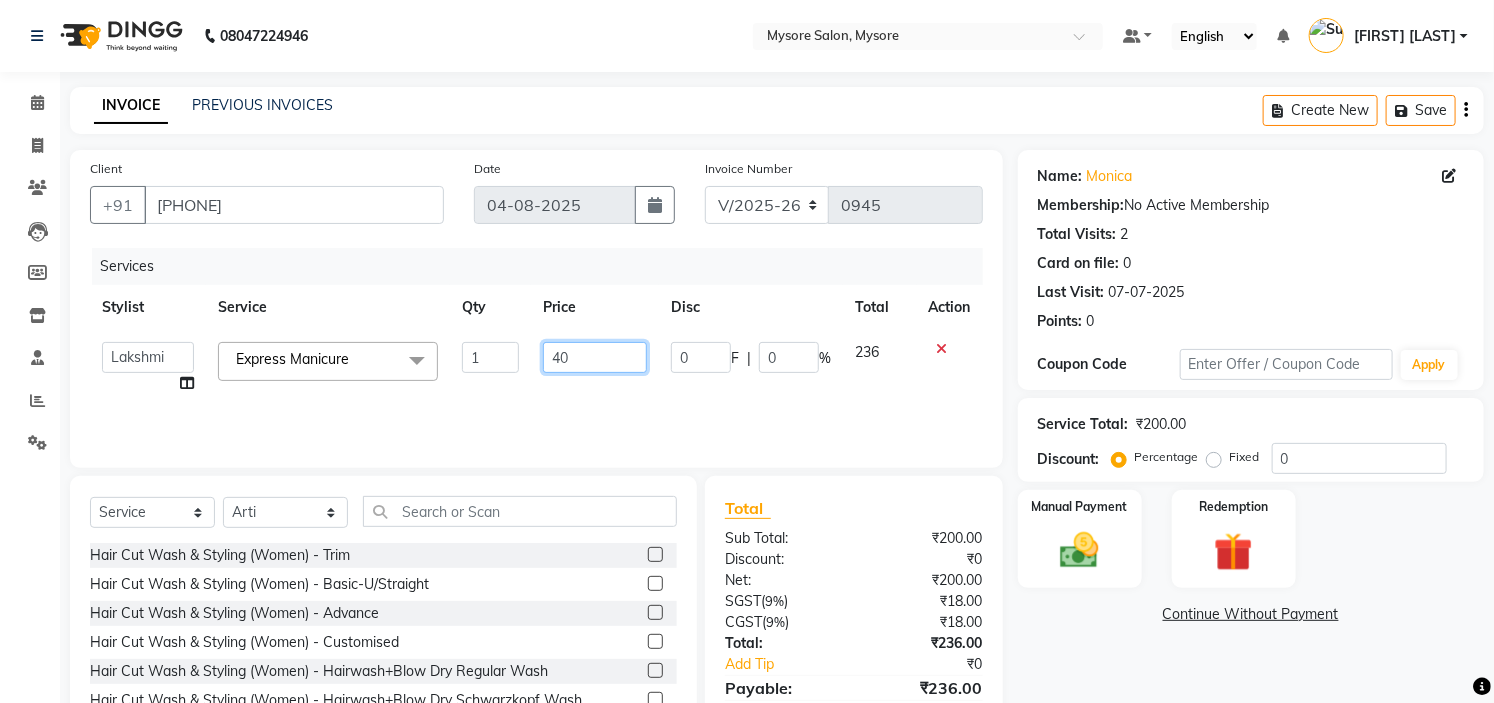 type on "400" 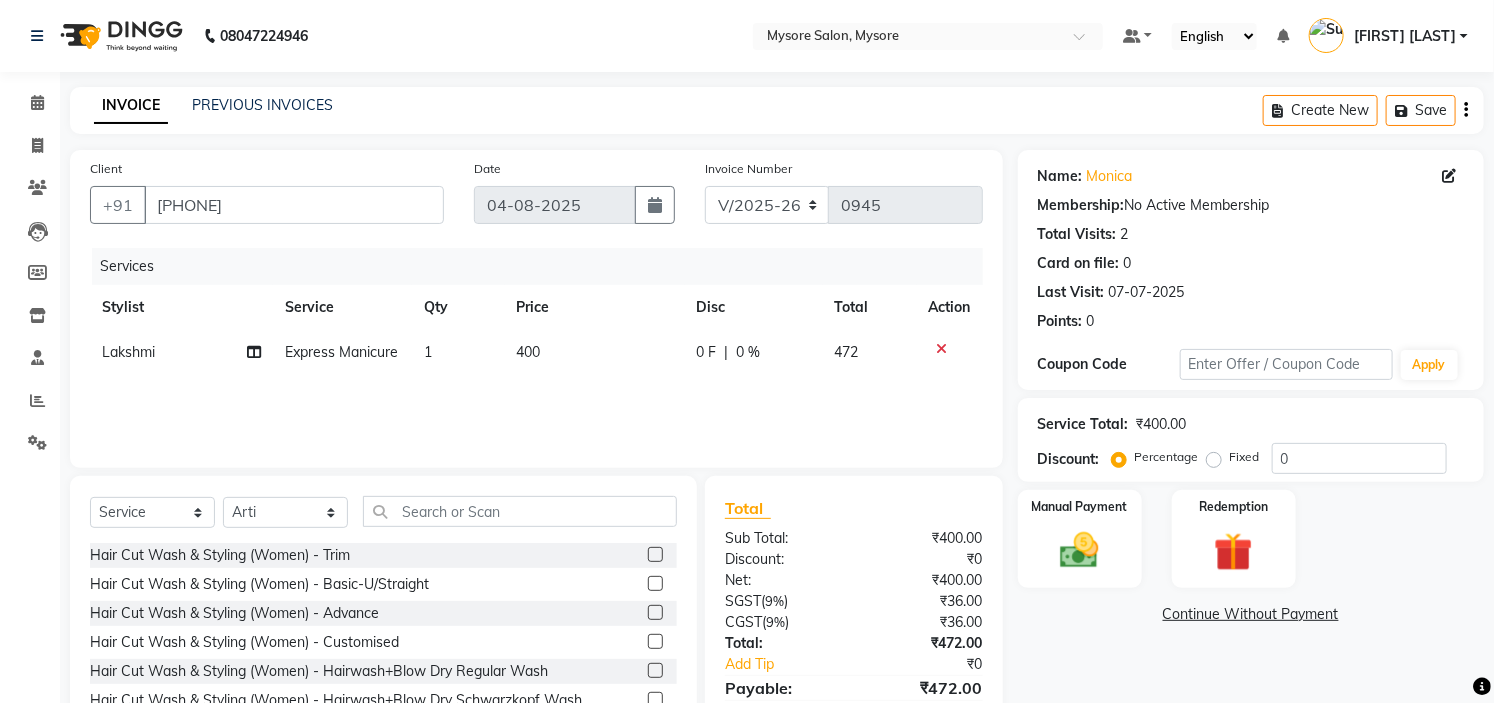 click on "Services Stylist Service Qty Price Disc Total Action [FIRST] Express Manicure 1 400 0 F | 0 % 472" 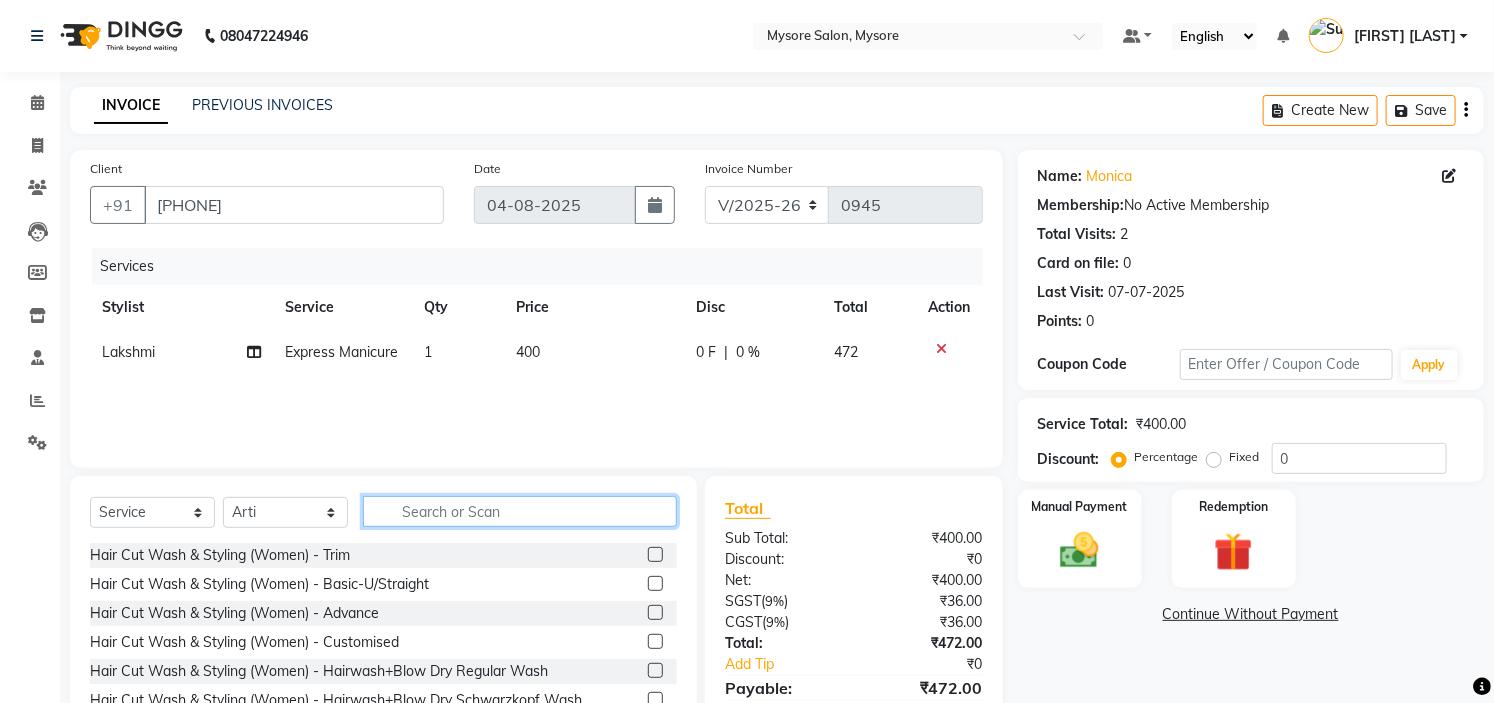 click 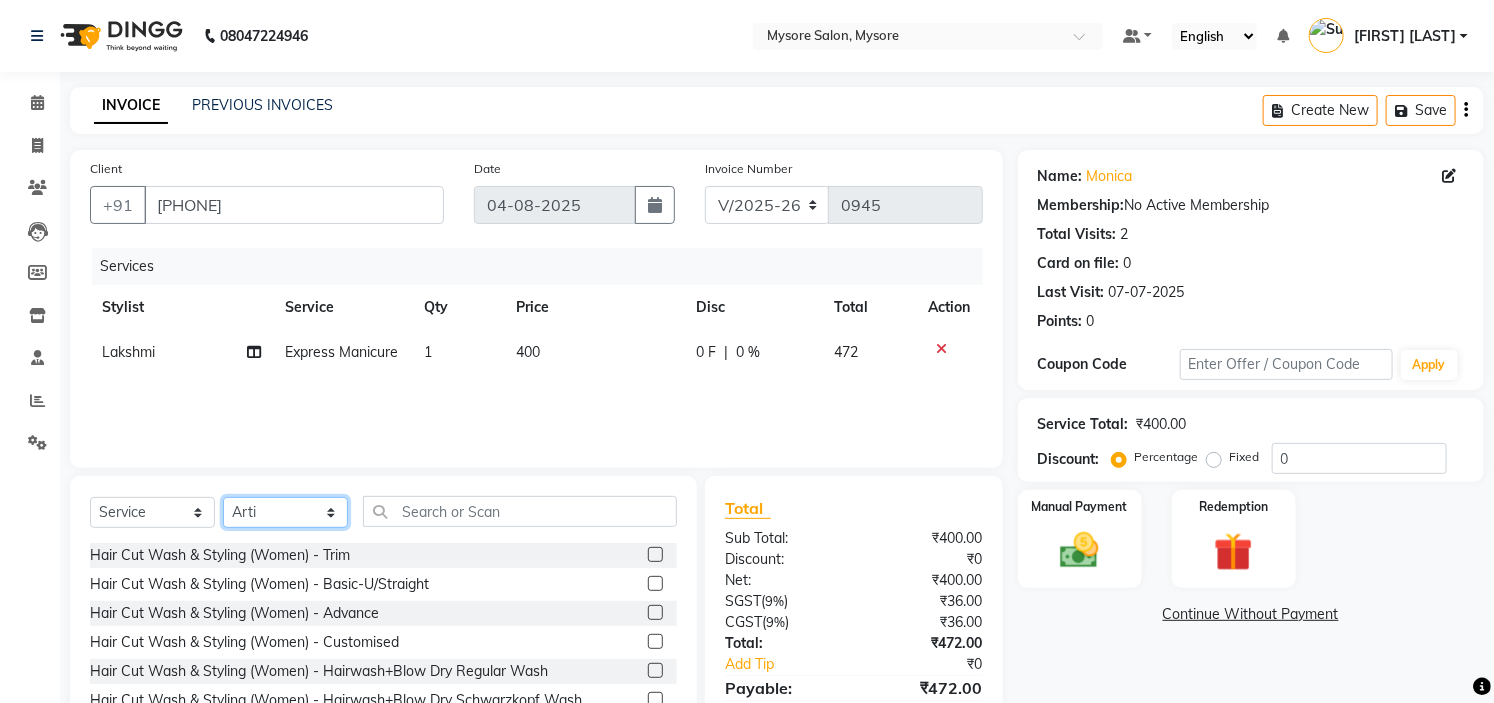 click on "Select Stylist Ankita Arti Ashwini Ayaan DR. Apurva Fatma Jayshree Lakshmi Paul Ruhul alom Shangnimwon Steve Sumaiya Banu Sumit Teja Tezz The Glam Room Mysore" 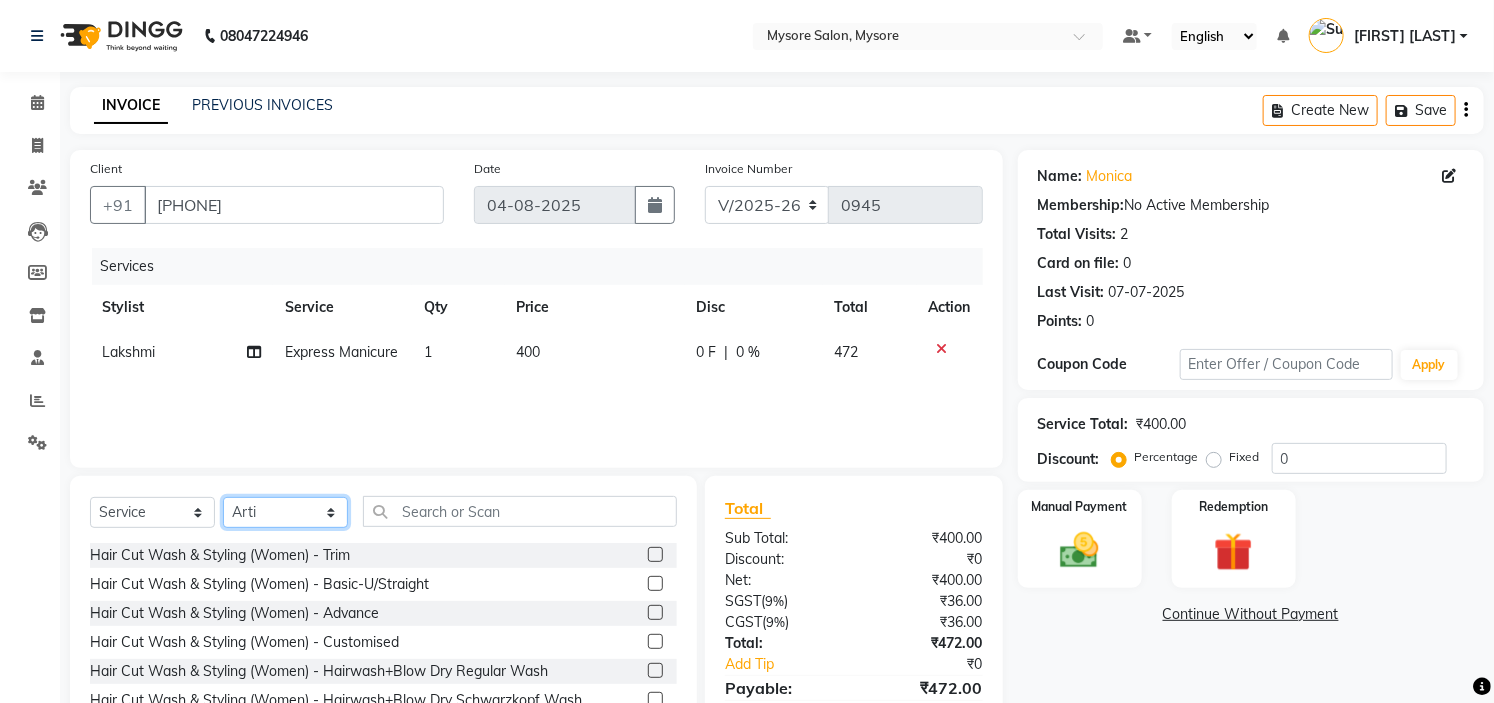 select on "63165" 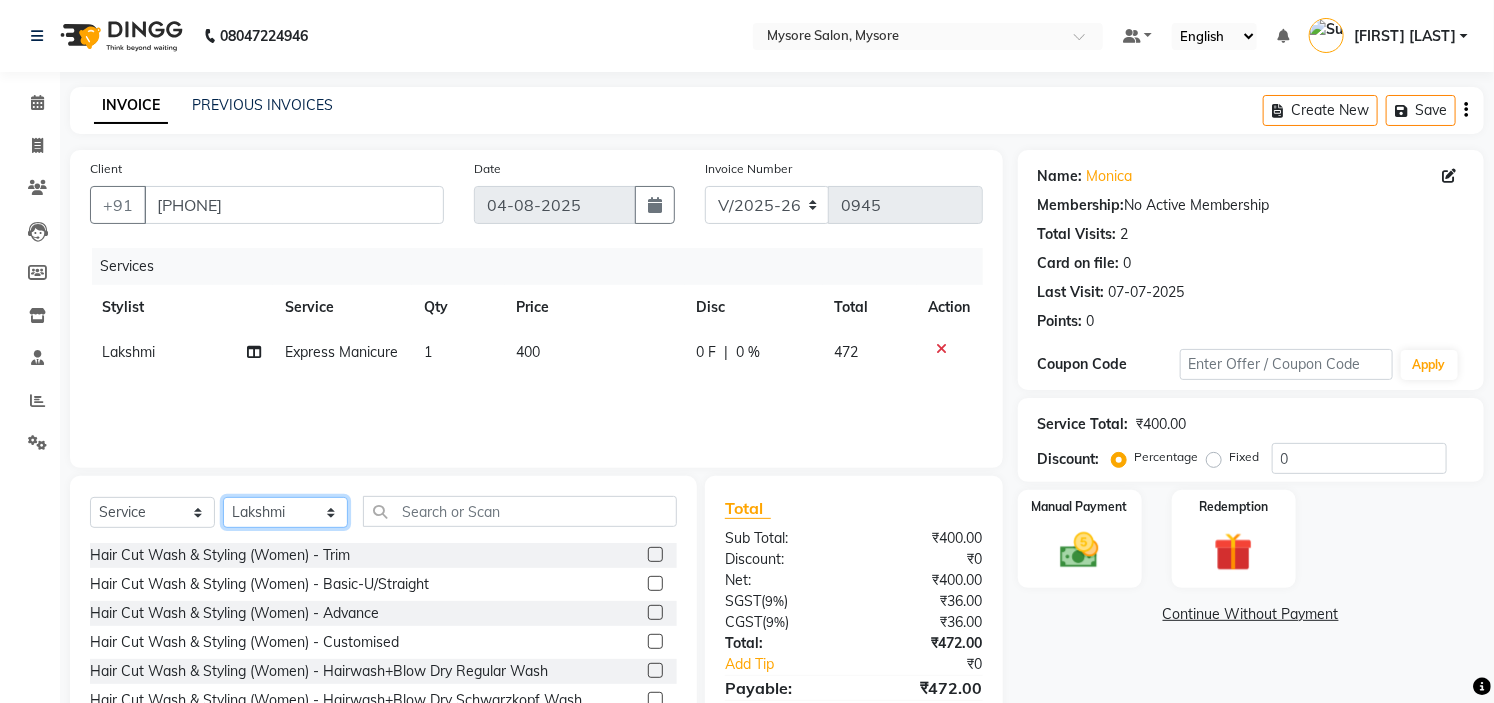 click on "Select Stylist Ankita Arti Ashwini Ayaan DR. Apurva Fatma Jayshree Lakshmi Paul Ruhul alom Shangnimwon Steve Sumaiya Banu Sumit Teja Tezz The Glam Room Mysore" 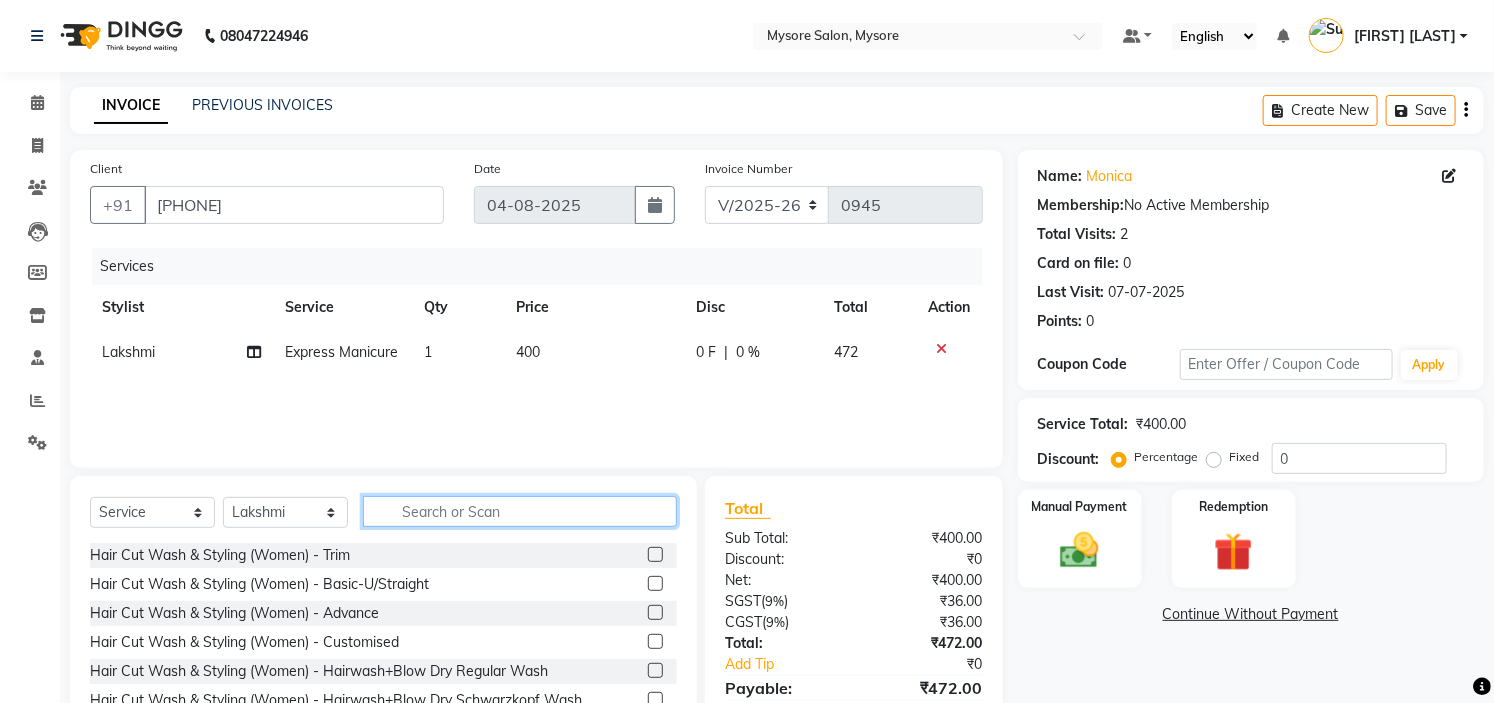 click 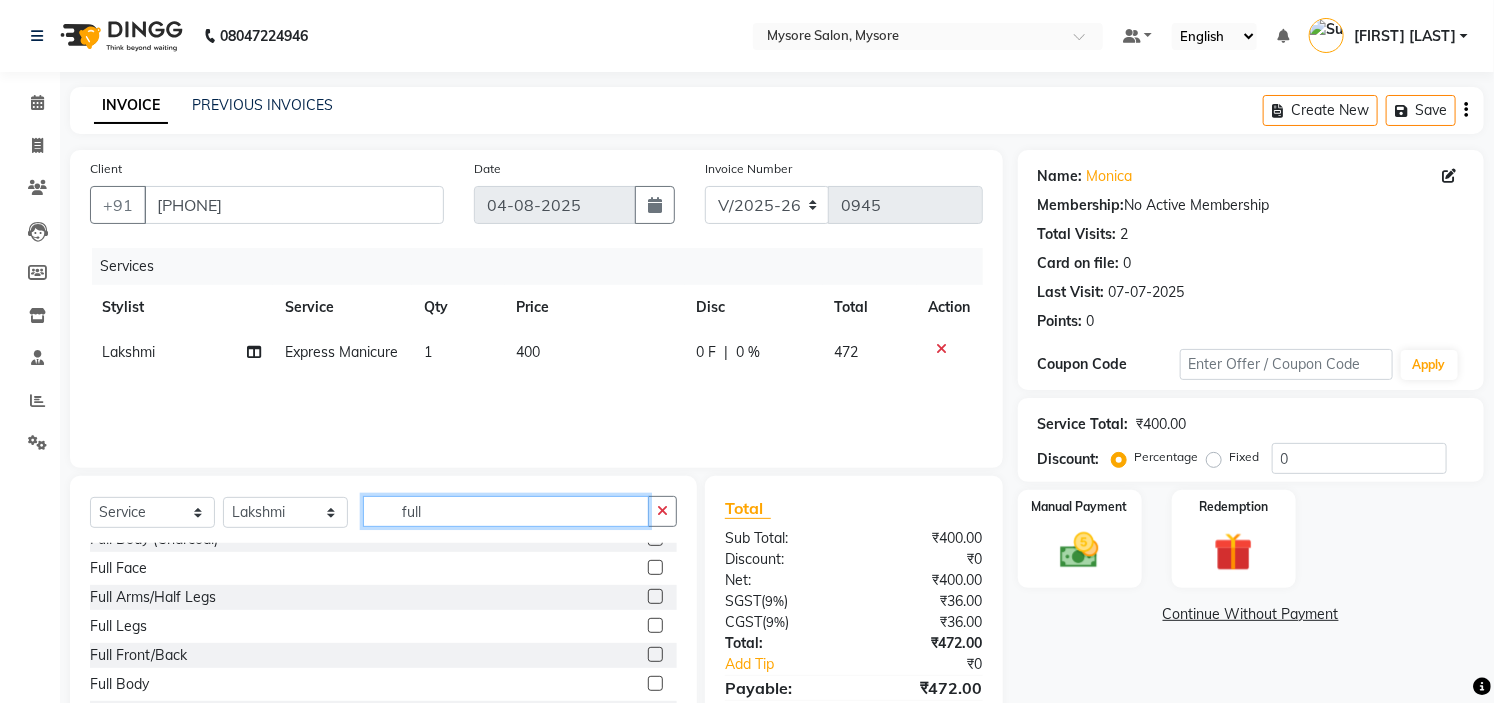 scroll, scrollTop: 421, scrollLeft: 0, axis: vertical 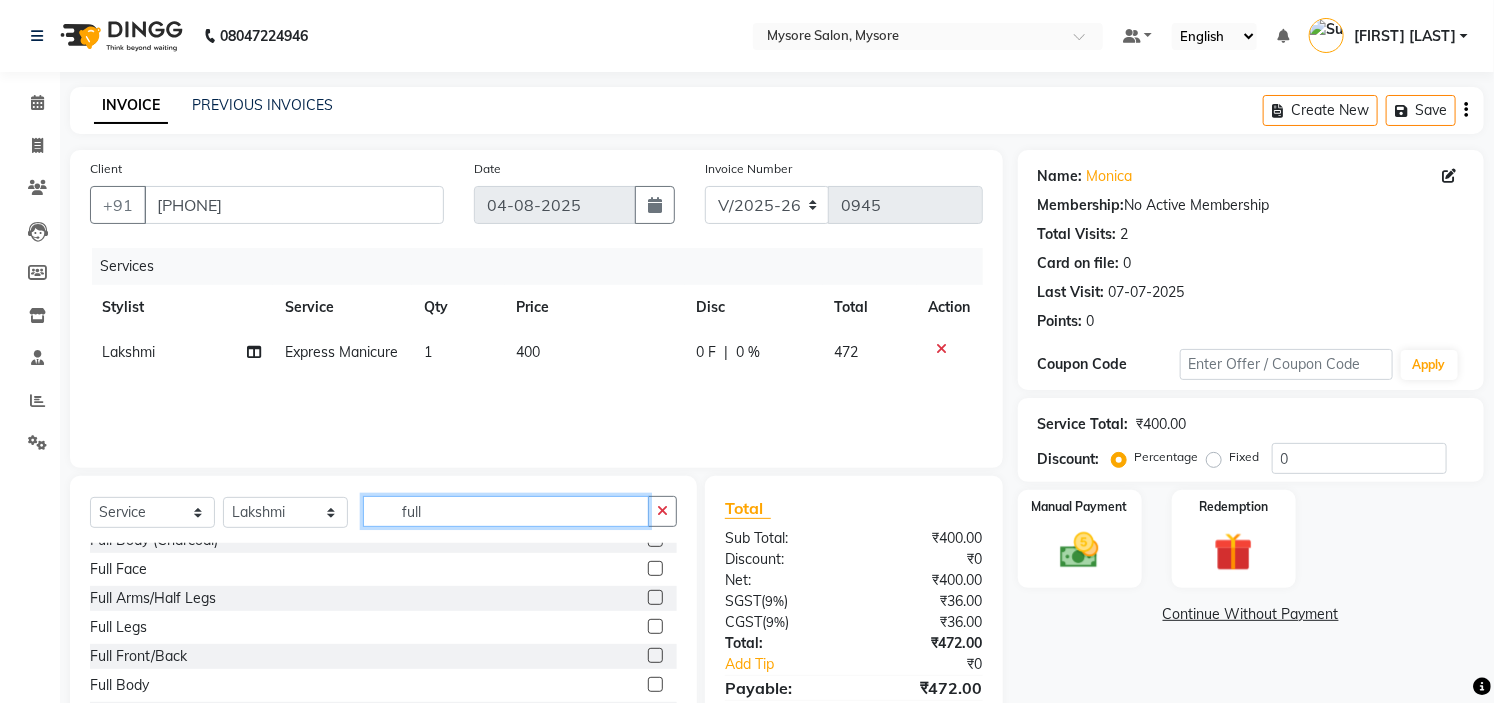 type on "full" 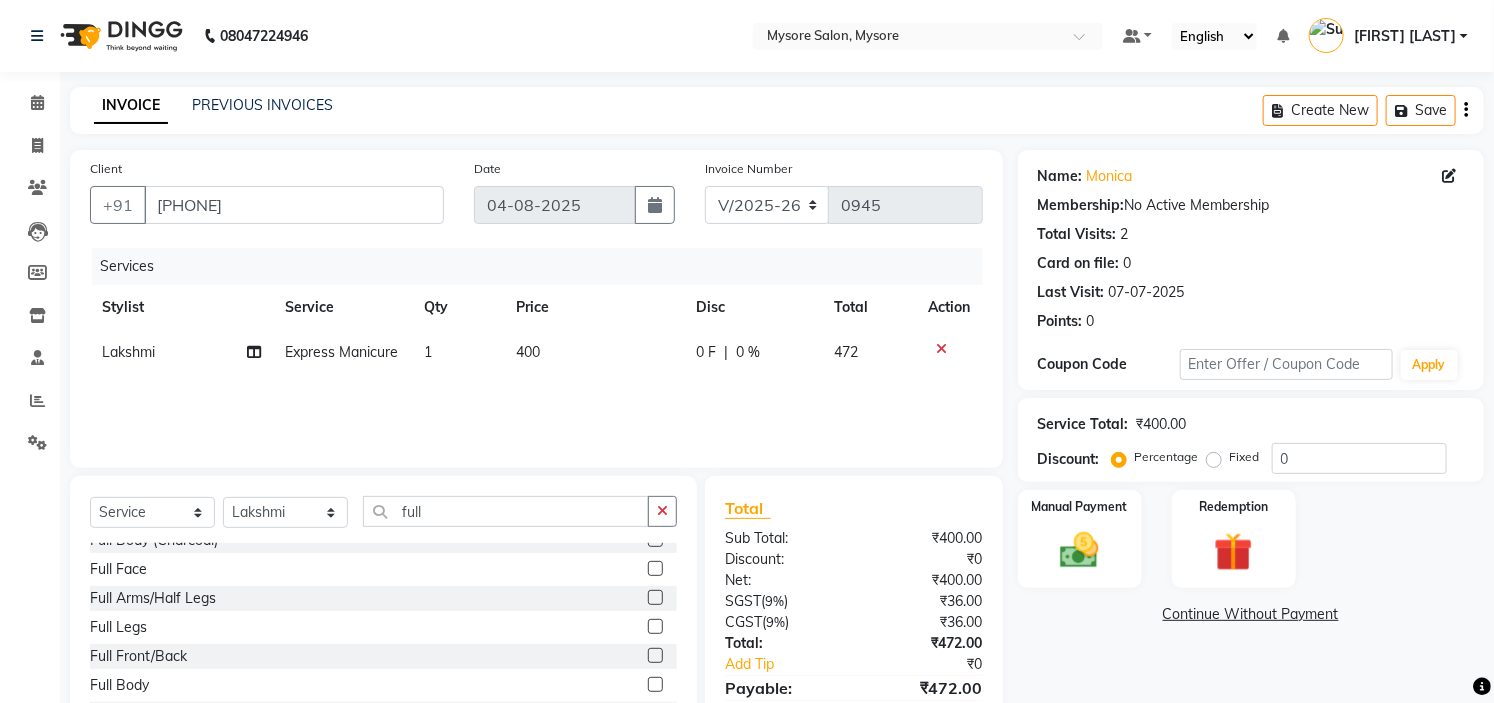 click 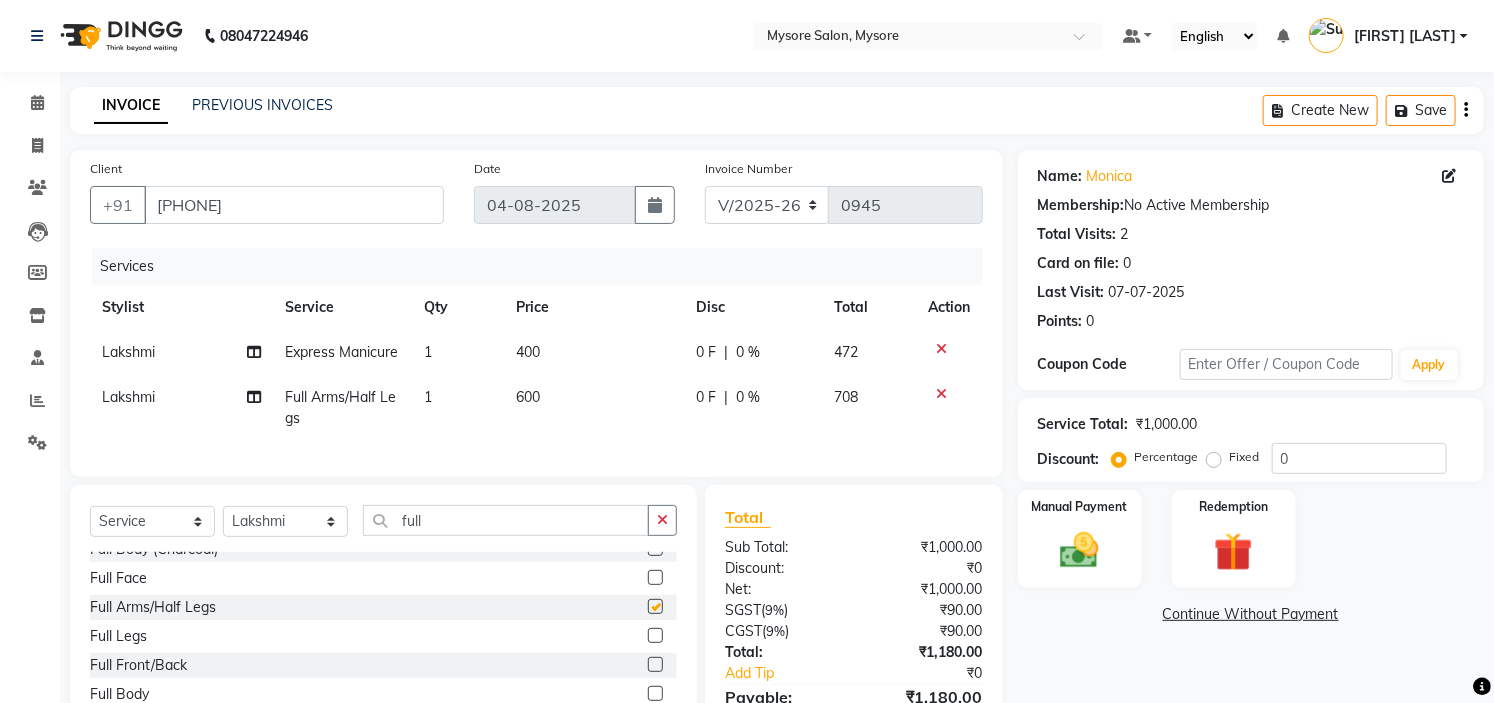 checkbox on "false" 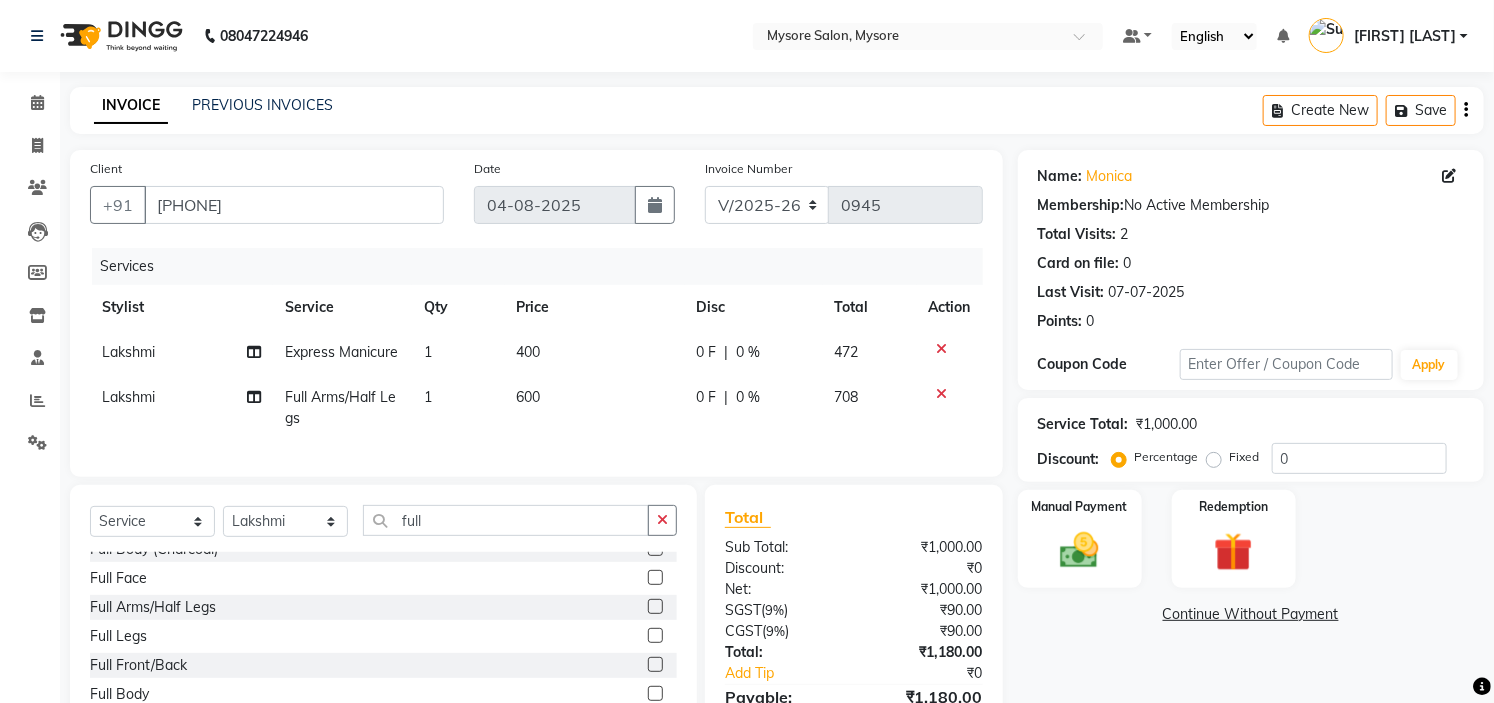 click on "600" 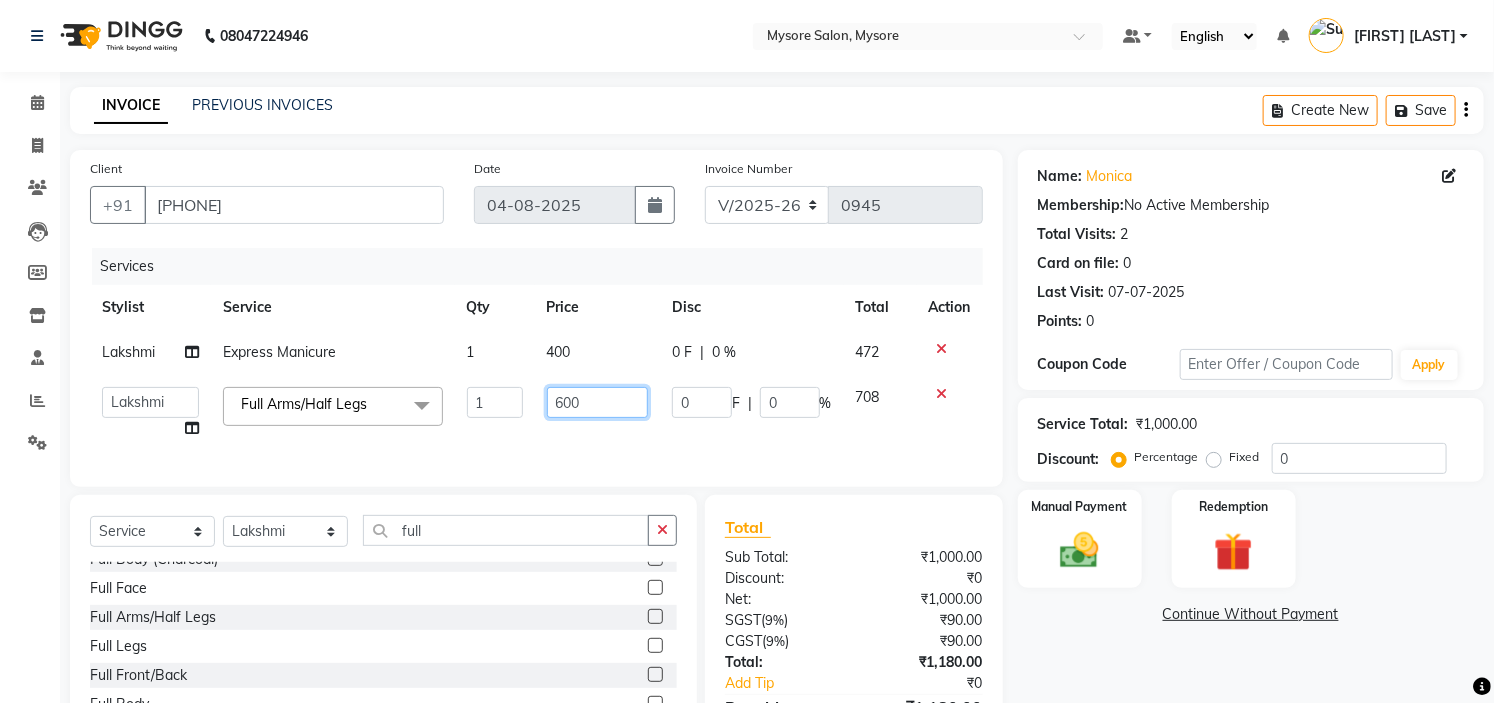 click on "600" 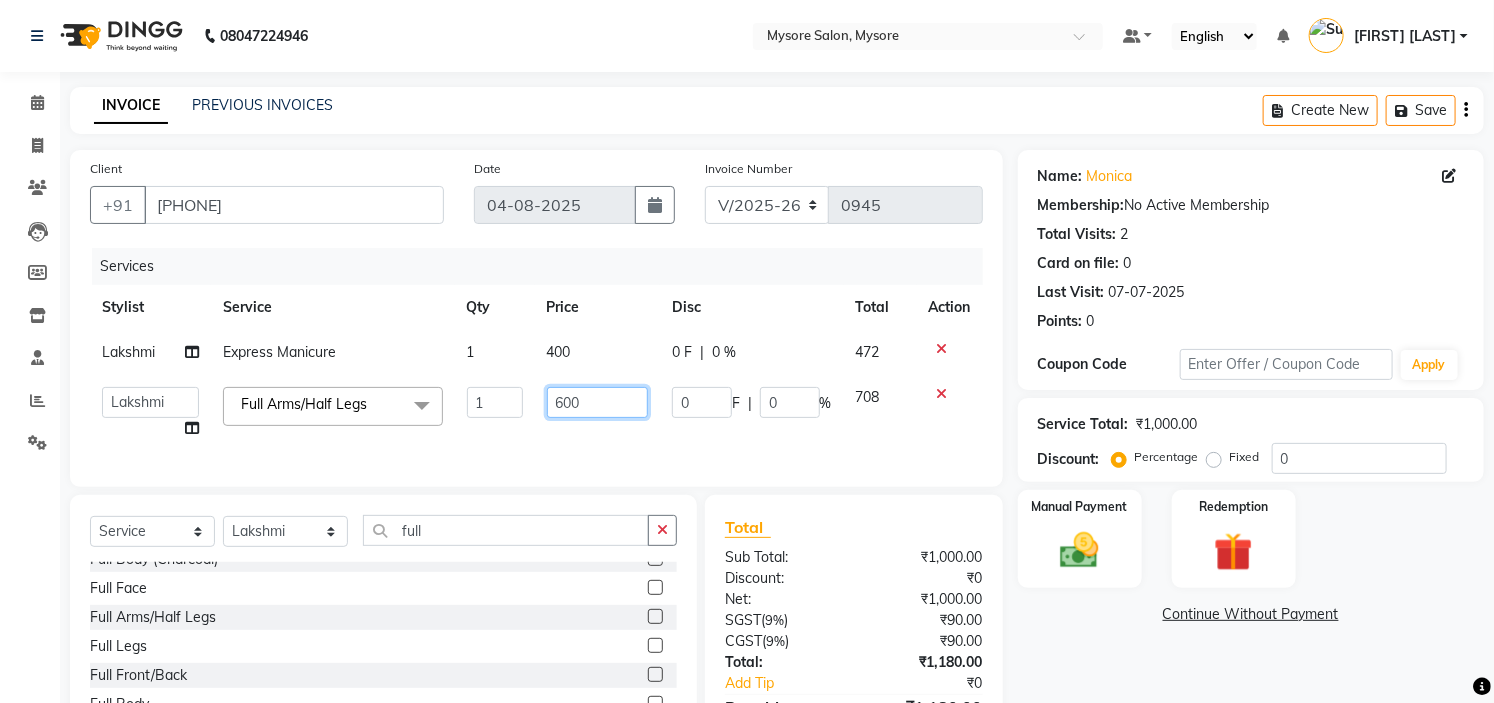 click on "600" 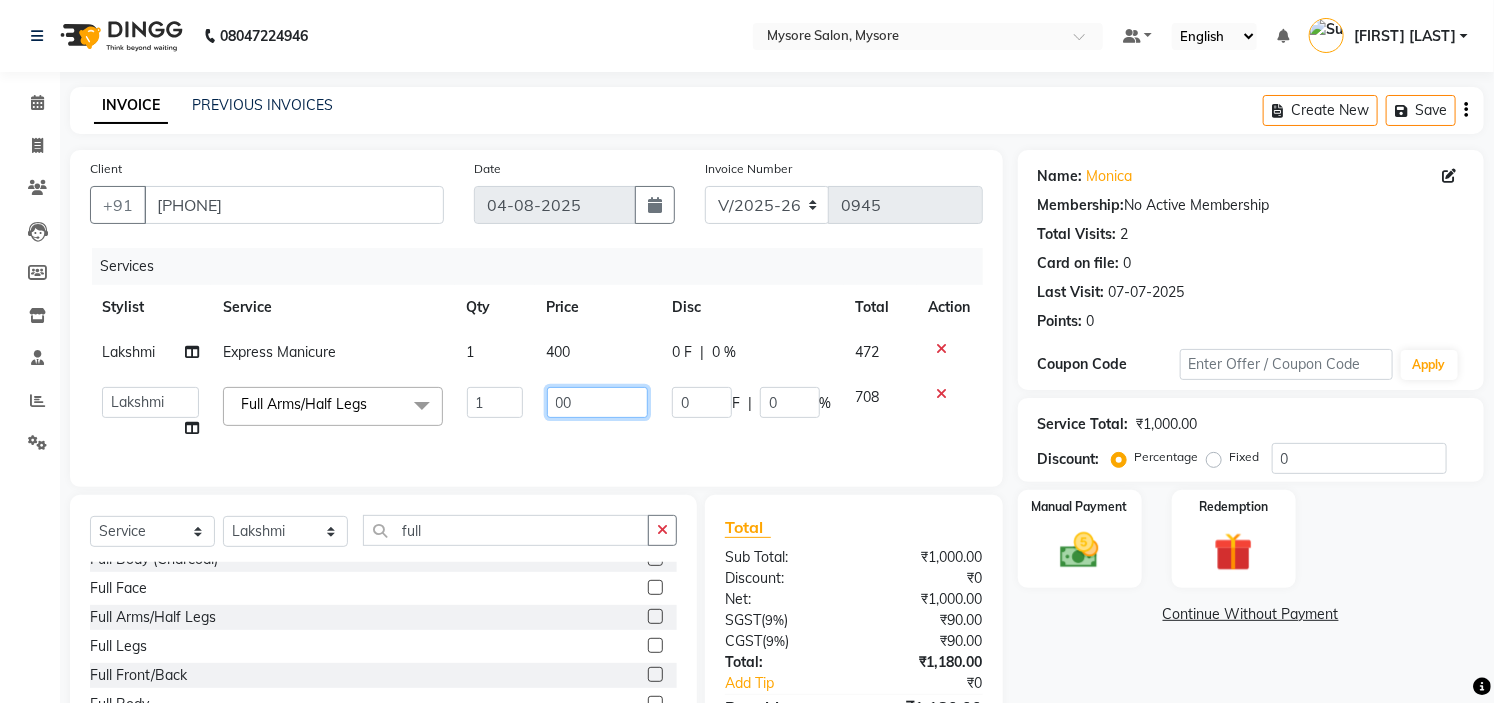 type on "900" 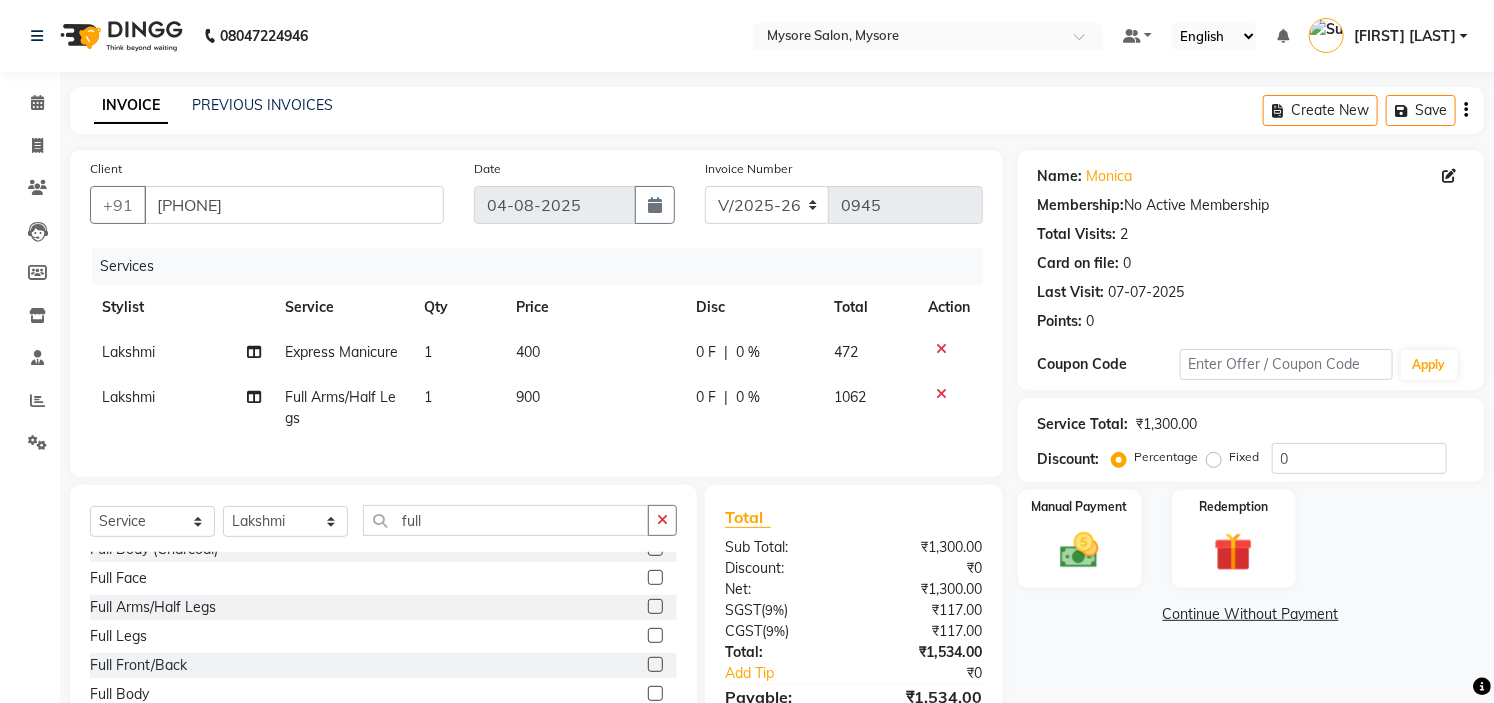 click on "900" 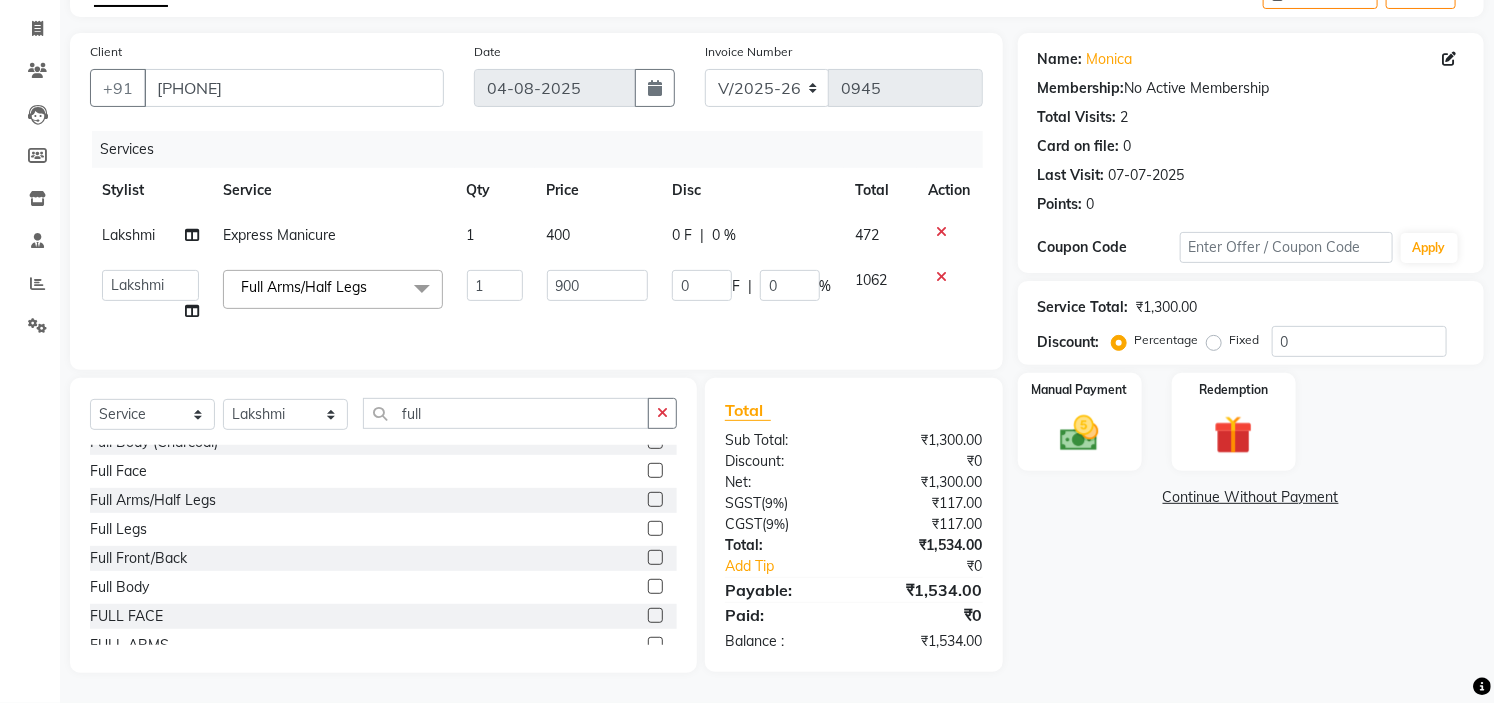 scroll, scrollTop: 132, scrollLeft: 0, axis: vertical 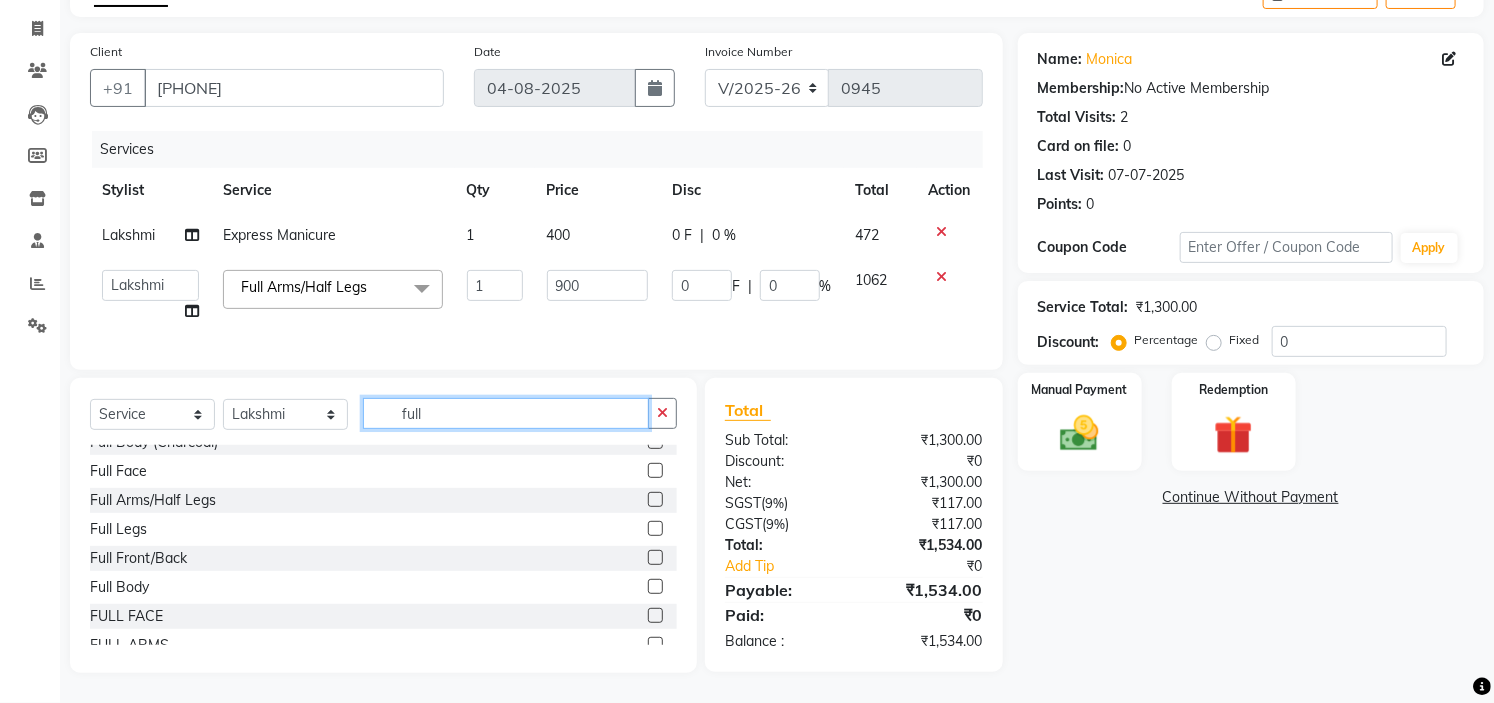 click on "full" 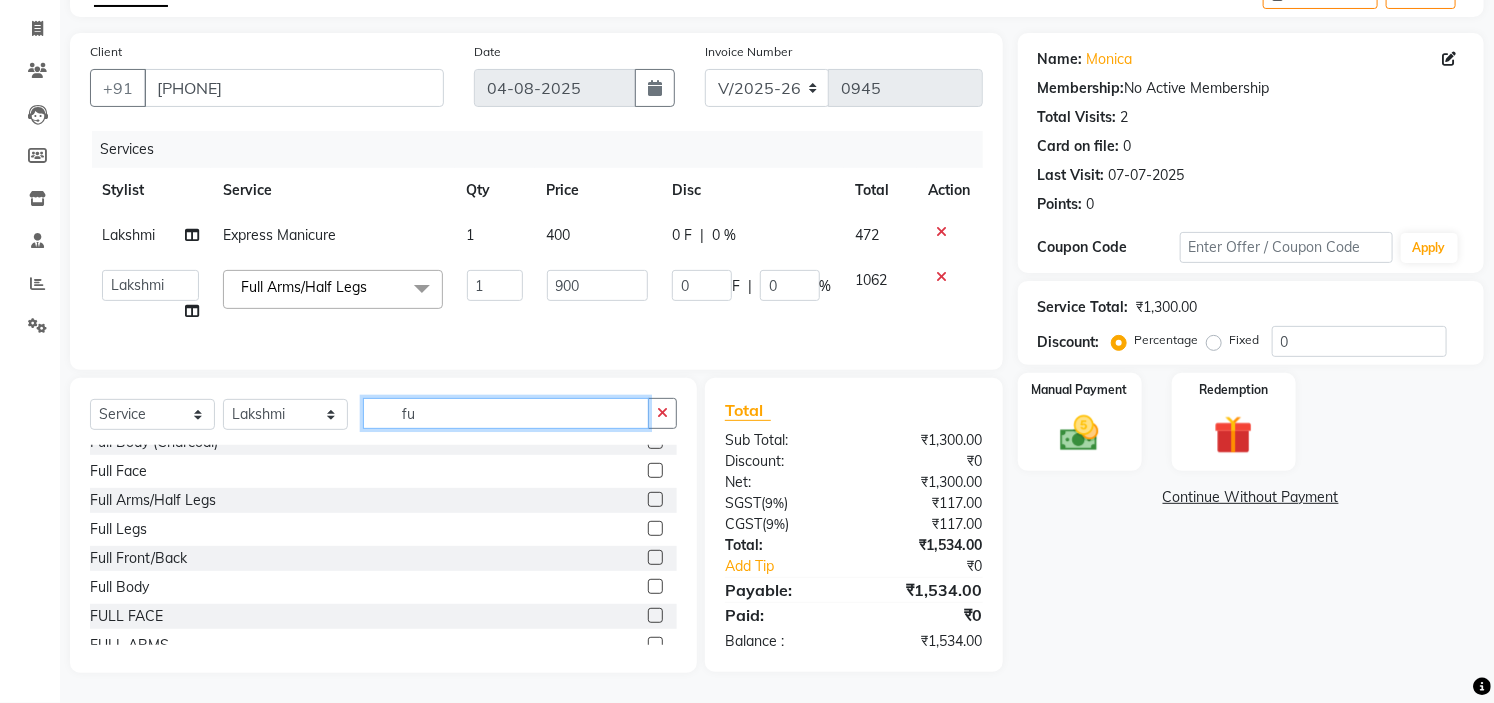 type on "f" 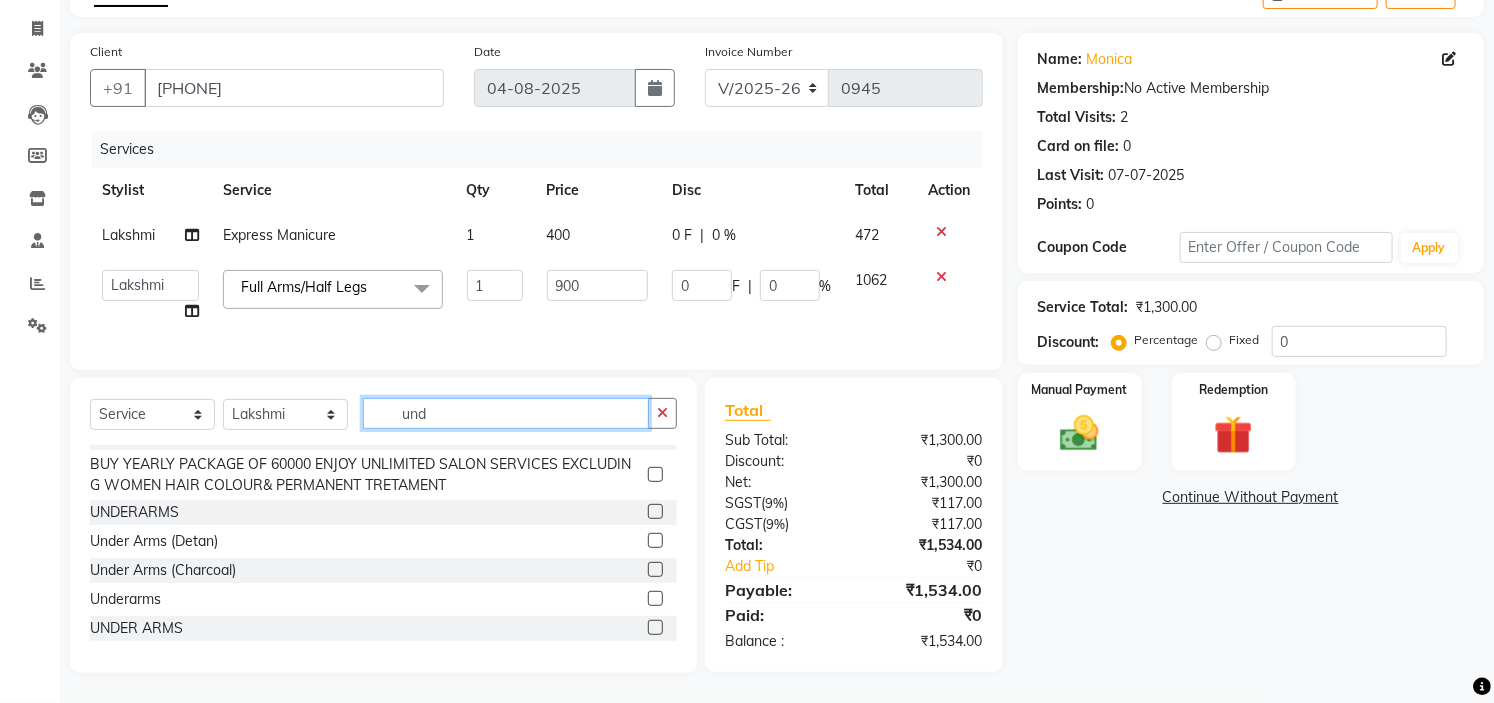 scroll, scrollTop: 0, scrollLeft: 0, axis: both 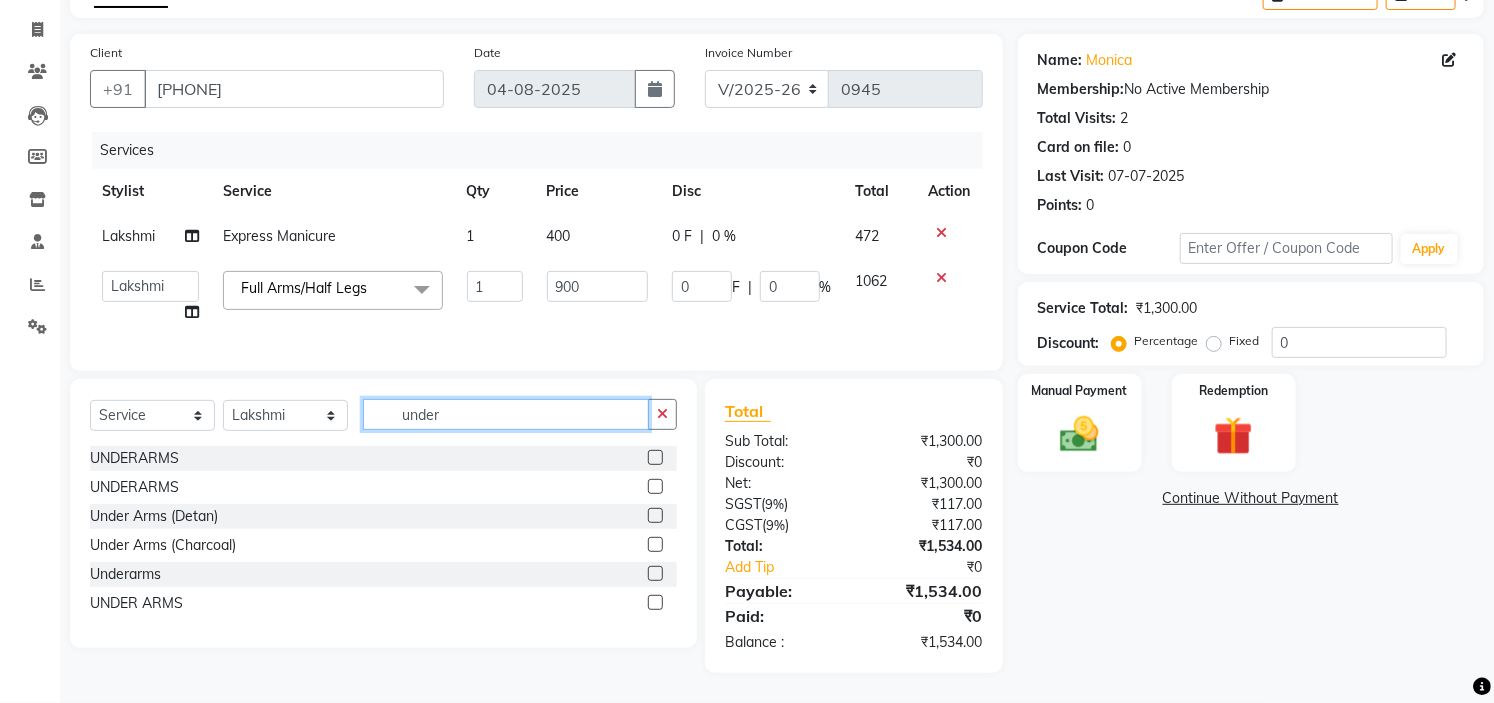 type on "under" 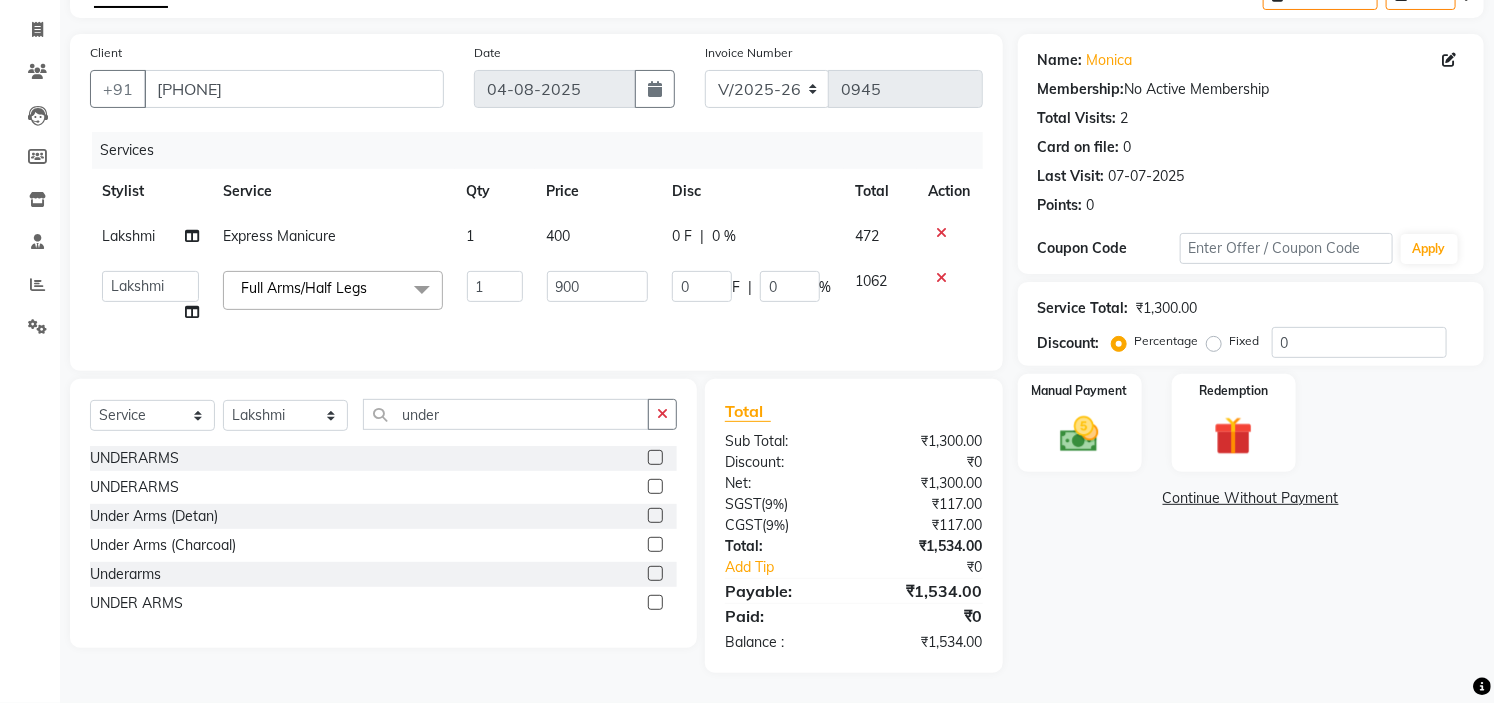 click 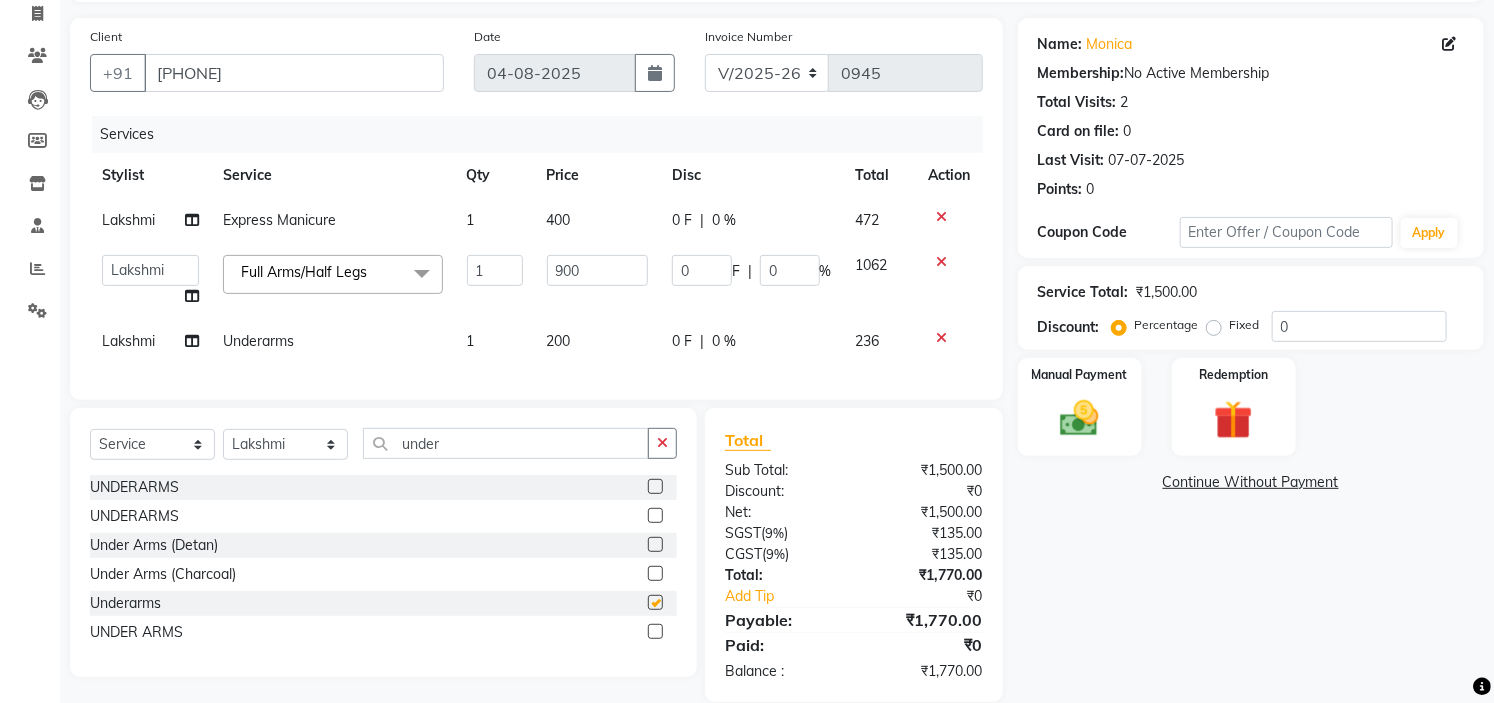 checkbox on "false" 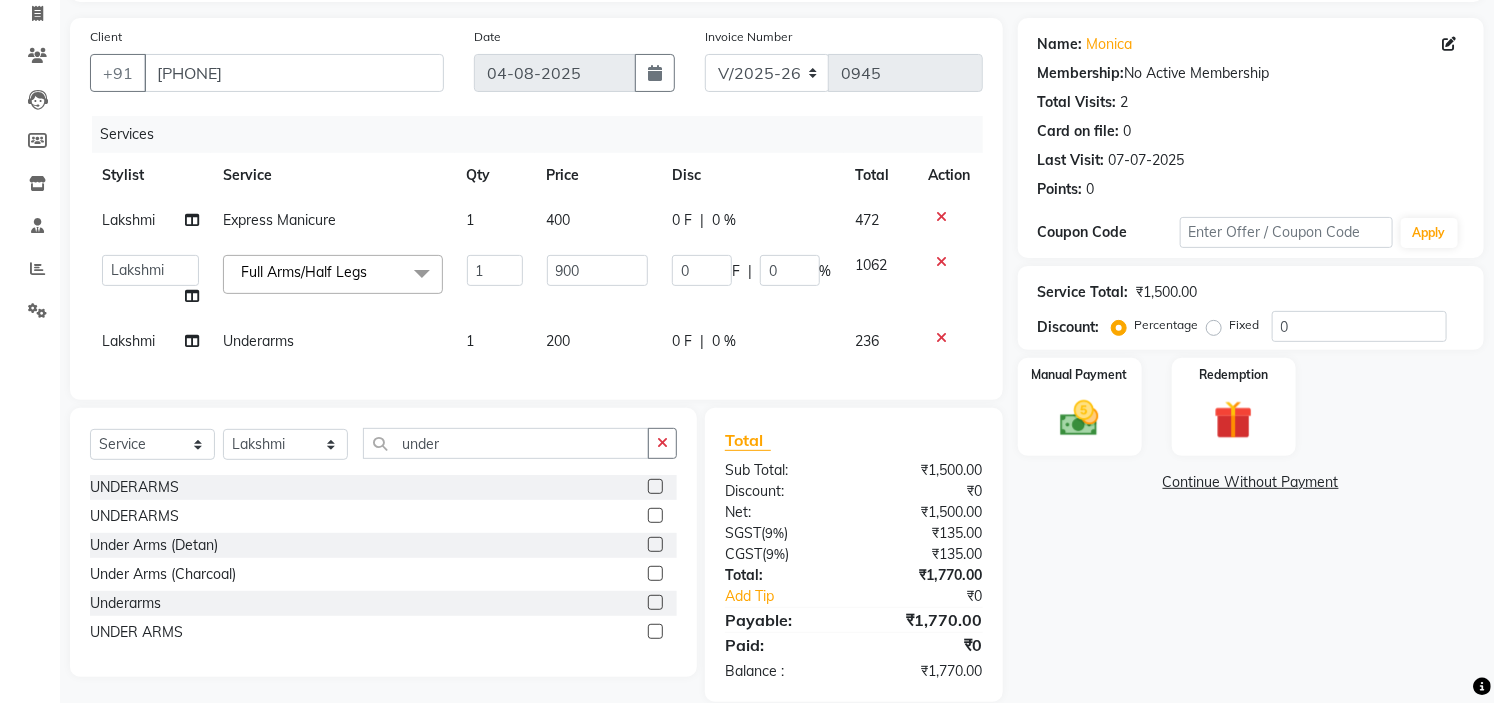 click on "200" 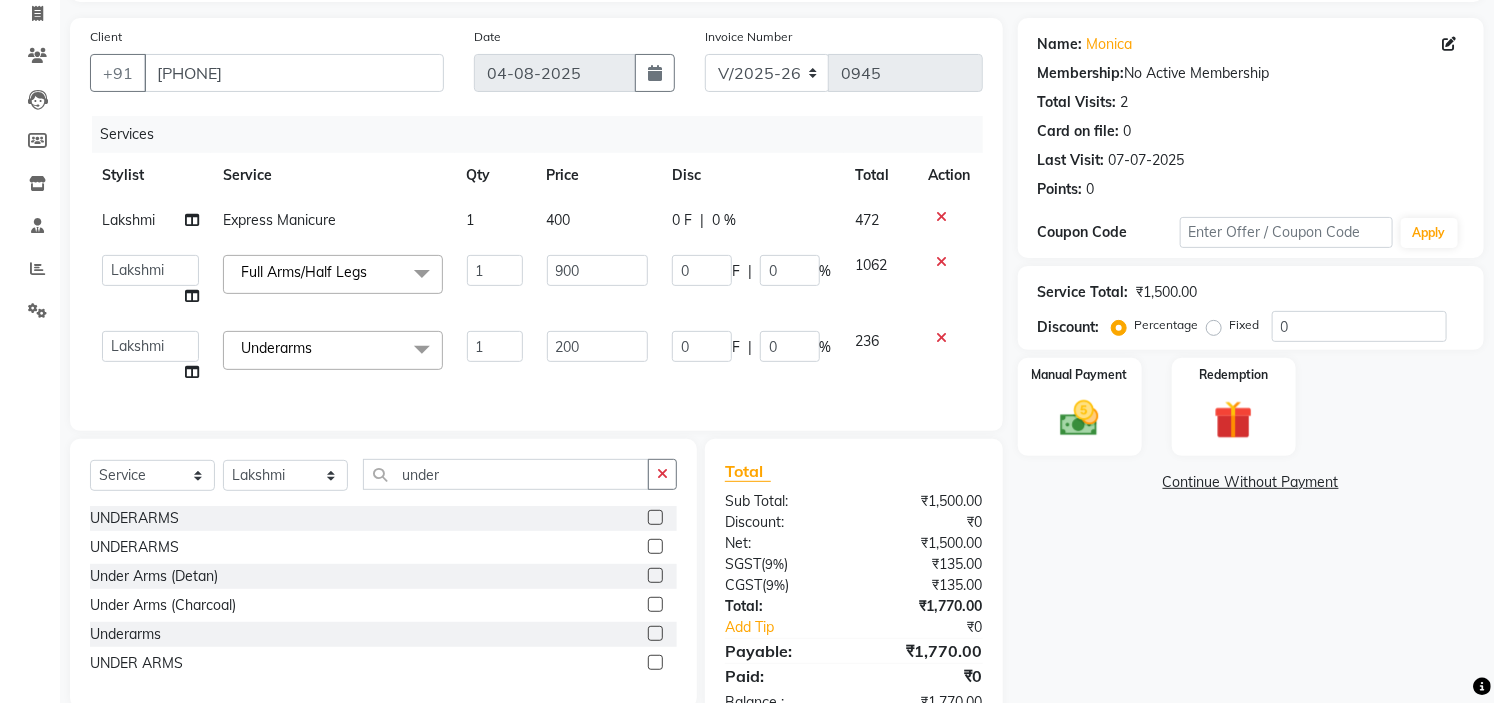 click on "200" 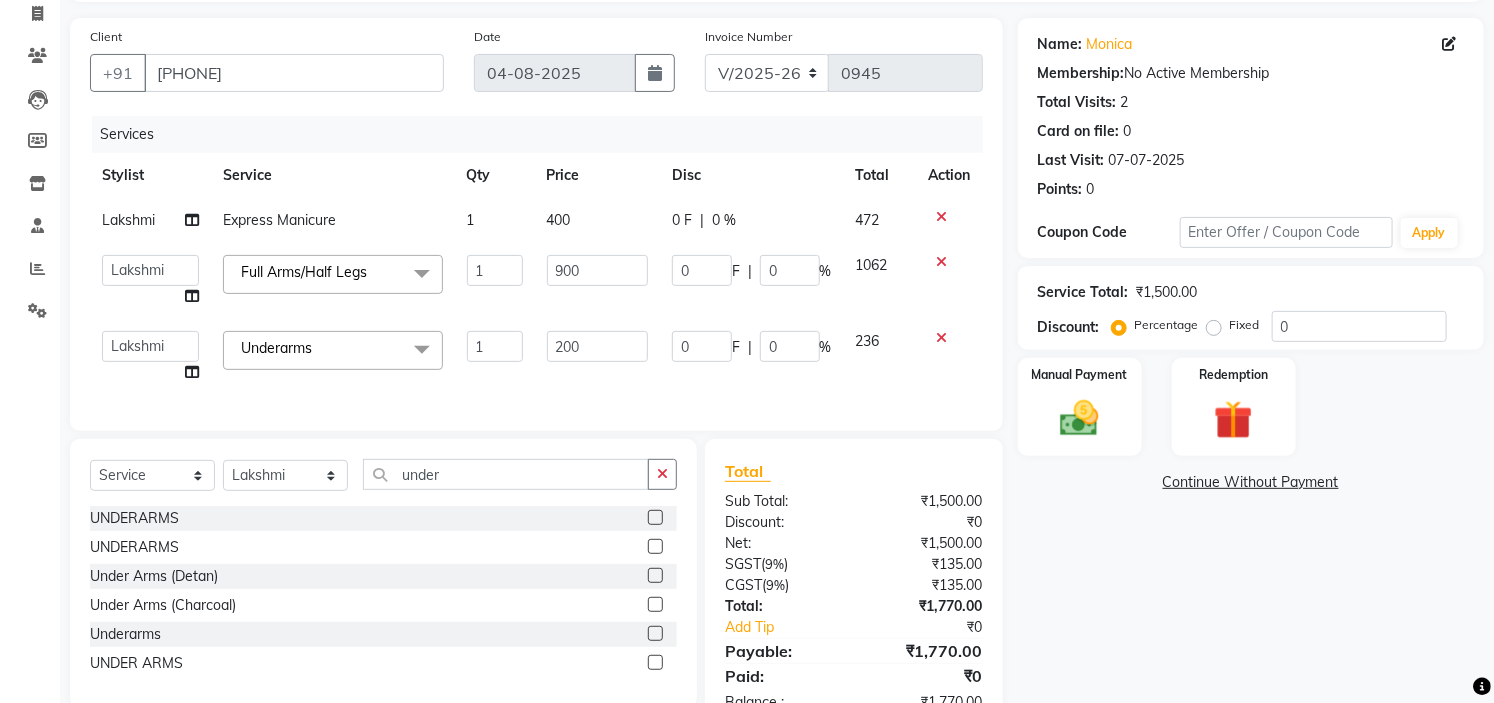 click on "200" 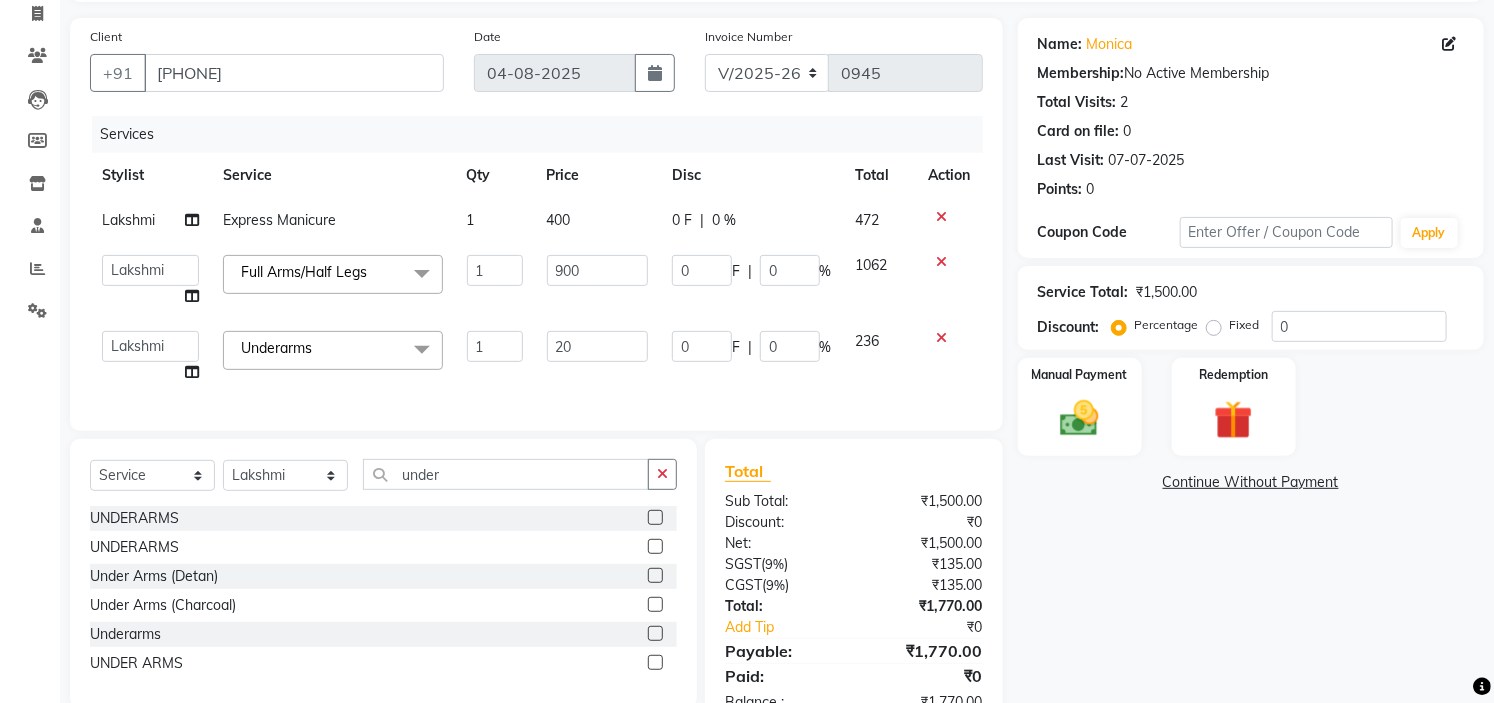 type on "2" 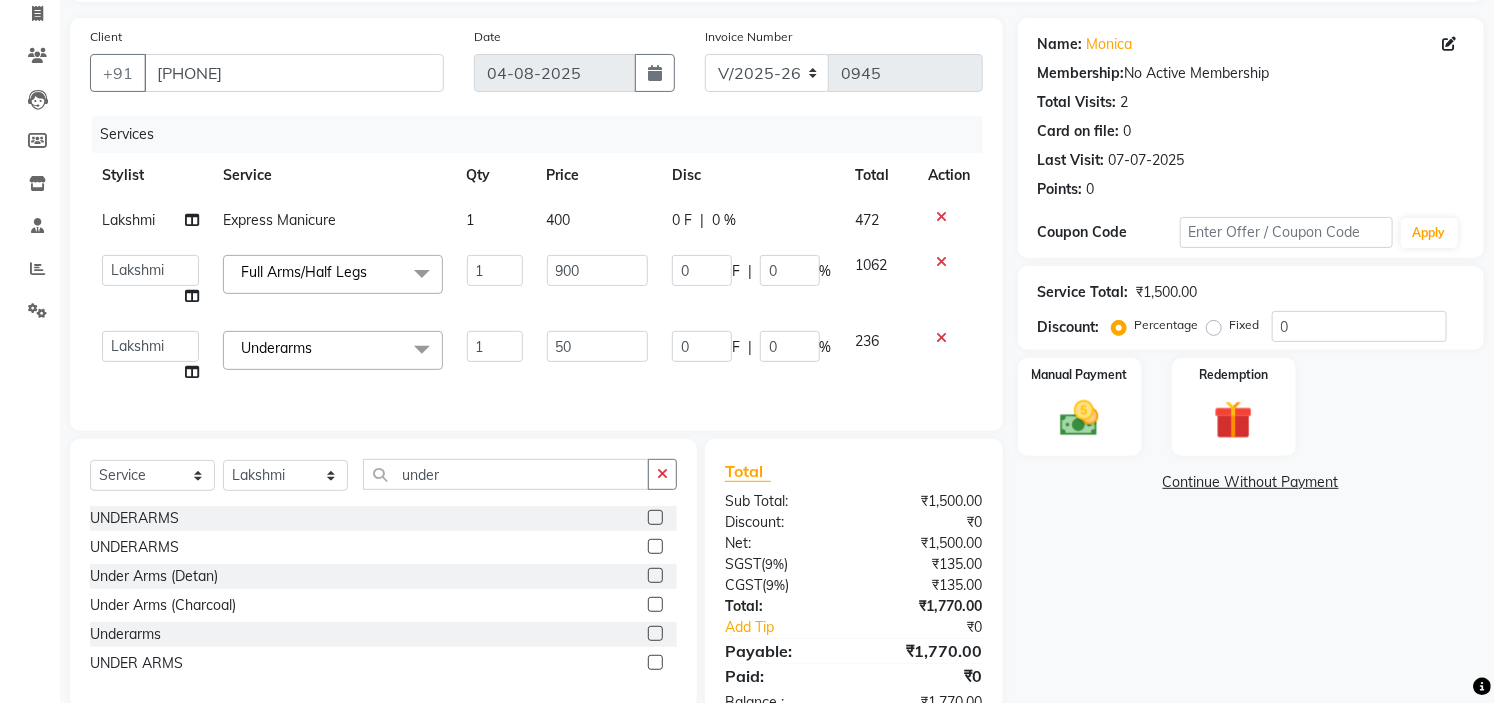 type on "500" 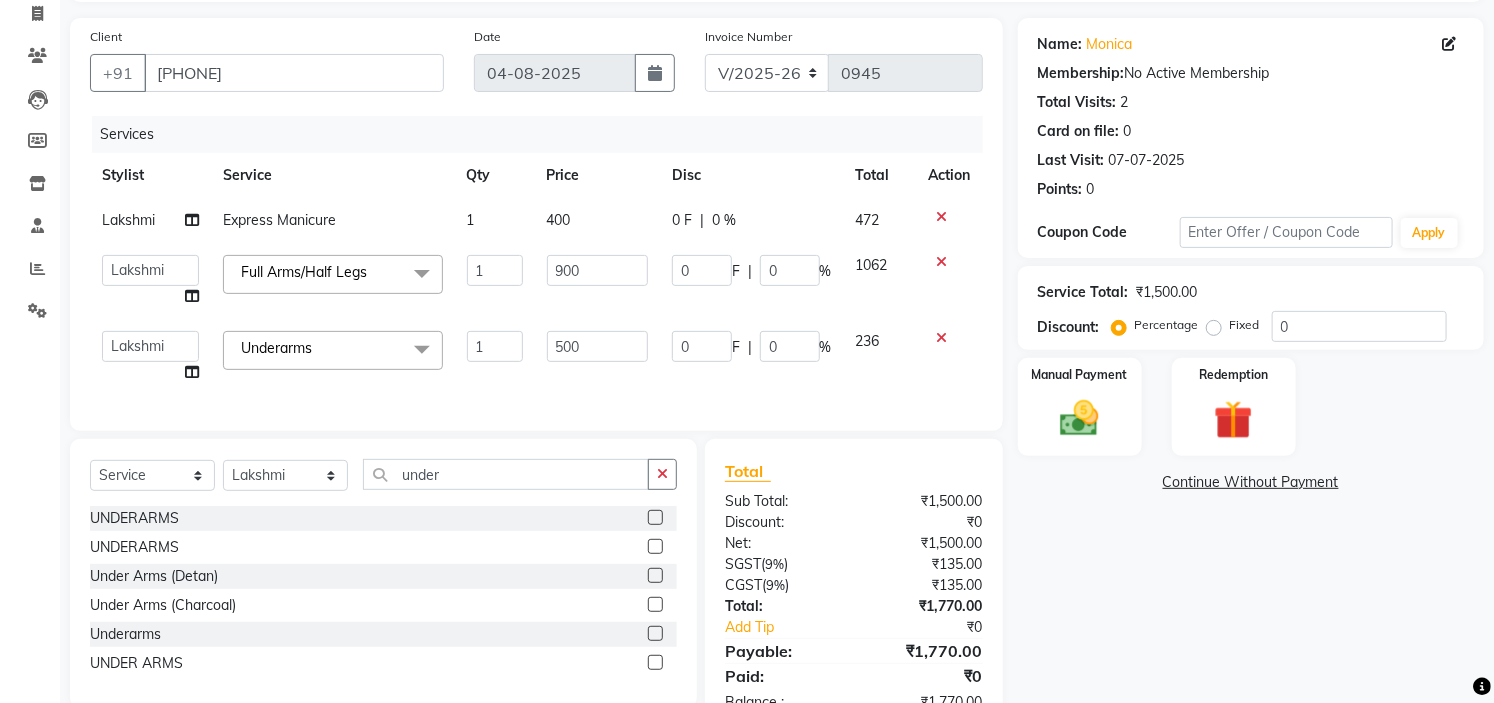 click on "Services Stylist Service Qty Price Disc Total Action [FIRST] Express Manicure 1 400 0 F | 0 % 472  [FIRST]   [FIRST]   [FIRST]   [FIRST]   DR. [FIRST]   [FIRST]   [FIRST]   [FIRST]   [FIRST]   [FIRST]   [FIRST]   [FIRST]   [FIRST]   [FIRST]   [FIRST]   [FIRST]   The Glam Room Mysore  Full Arms/Half Legs  x Hair Cut Wash & Styling (Women) - Trim Hair Cut Wash & Styling (Women) - Basic-U/Straight Hair Cut Wash & Styling (Women) - Advance Hair Cut Wash & Styling (Women) - Customised Hair Cut Wash & Styling (Women) - Hairwash+Blow Dry Regular Wash Hair Cut Wash & Styling (Women) - Hairwash+Blow Dry Schwarzkopf Wash Hair Cut Wash & Styling (Women) - Perfect Iron Straight Iron Trim Basic-U/Straight Customised Hairwash+Blow Dry Regular Wash Hairwash+Blow Dry Schwarzkopf Wash Perfect Iron Straight Iron PRP + Microneedling Head To Toe Package  straight blow dry  Inward blow dry  Our curls blow dry  Perfect iron straight  Perfect iron curls  Pick Any 5 Service Hair Colour (Women) - Root Touch Up (Regular) Medium Balayage Long" 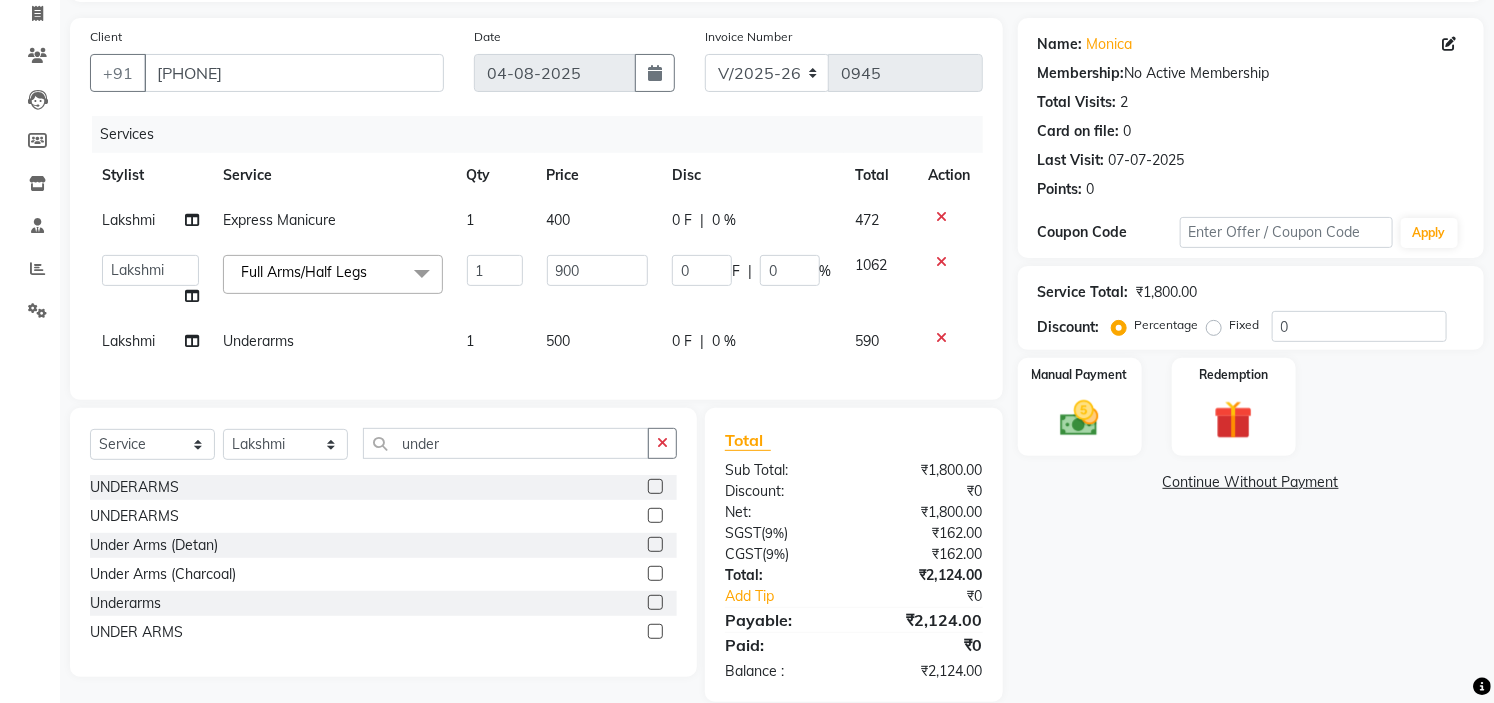 scroll, scrollTop: 177, scrollLeft: 0, axis: vertical 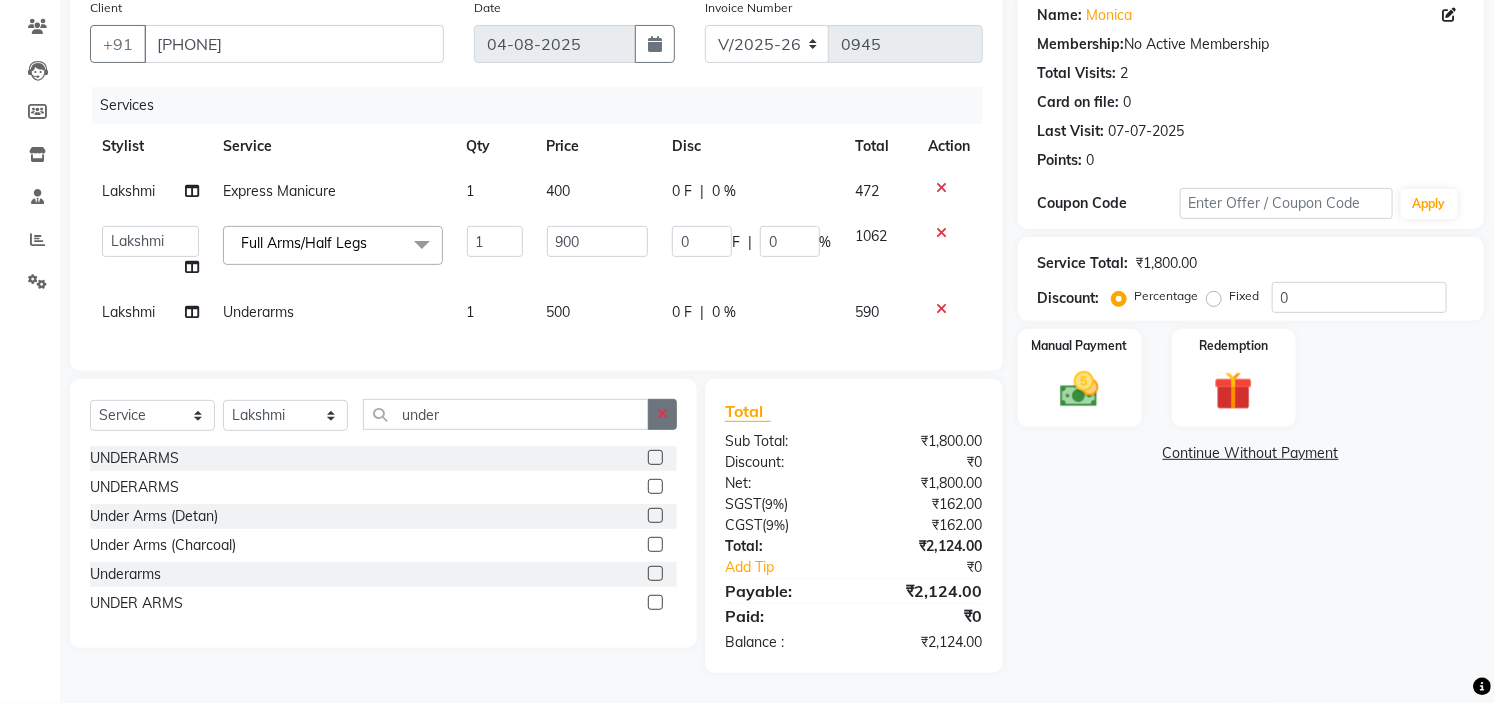 click 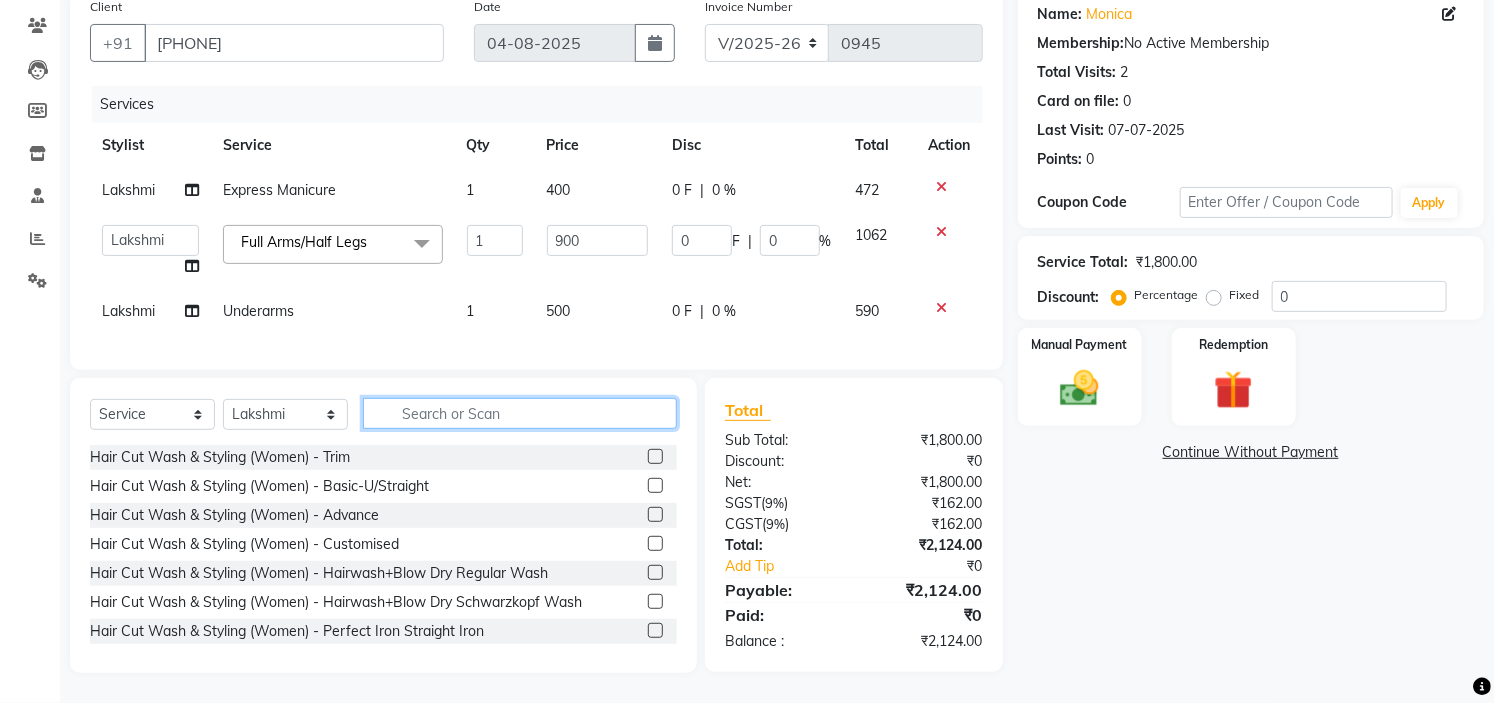 click 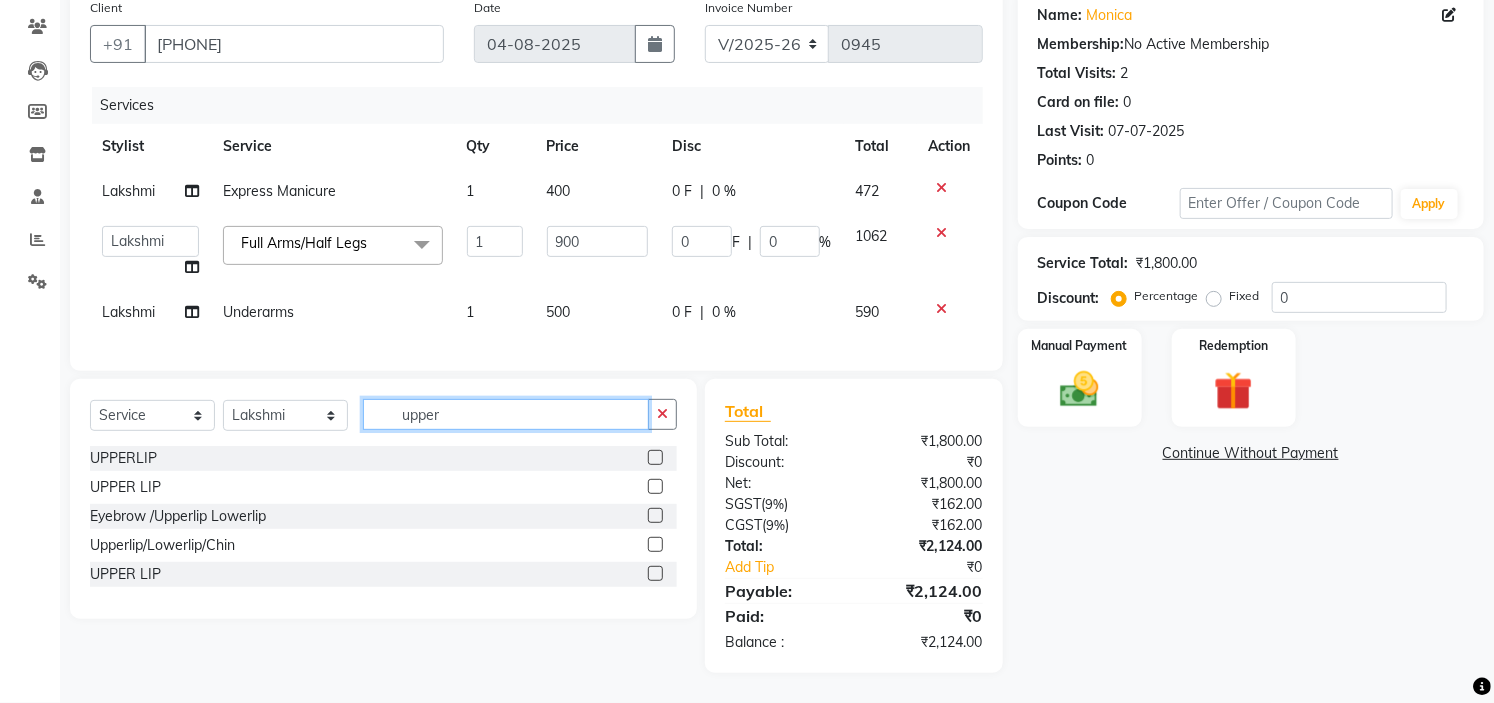 type on "upper" 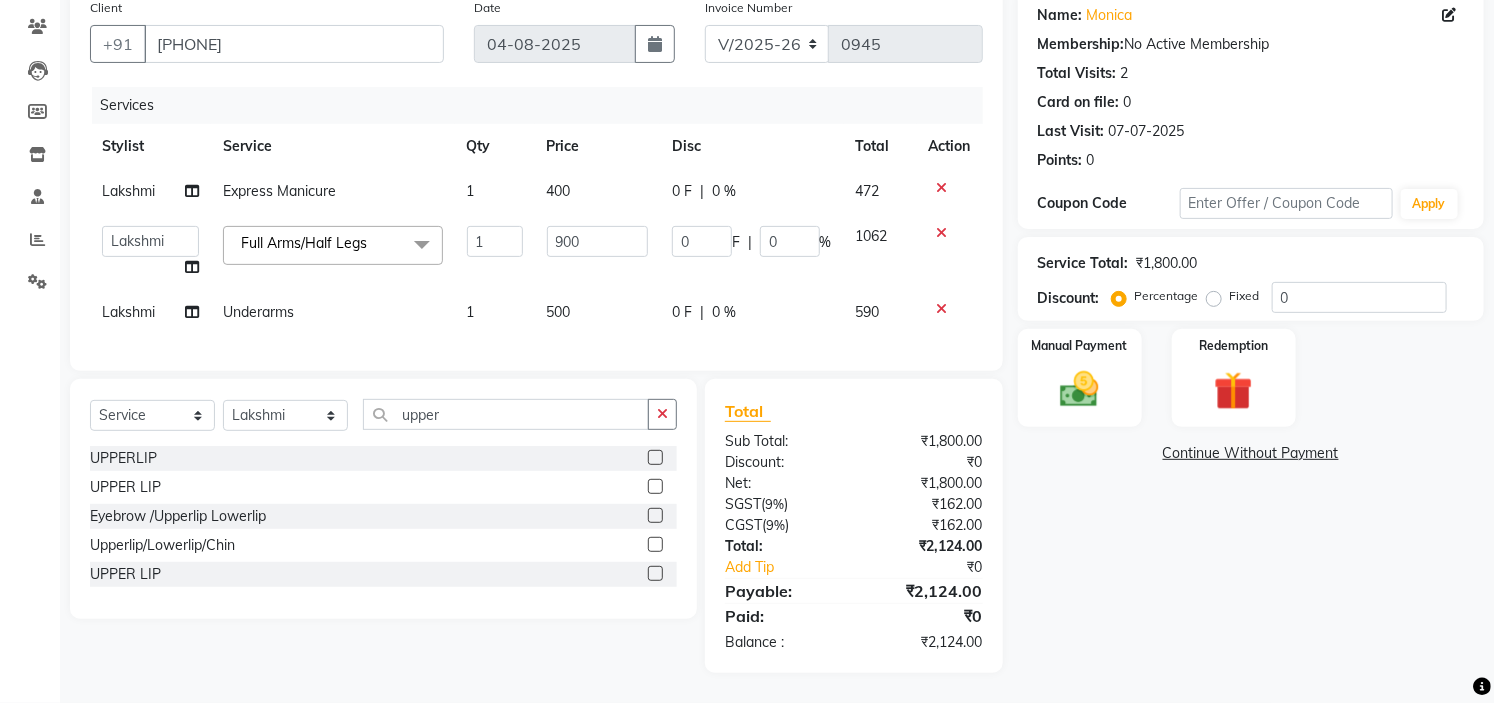 click 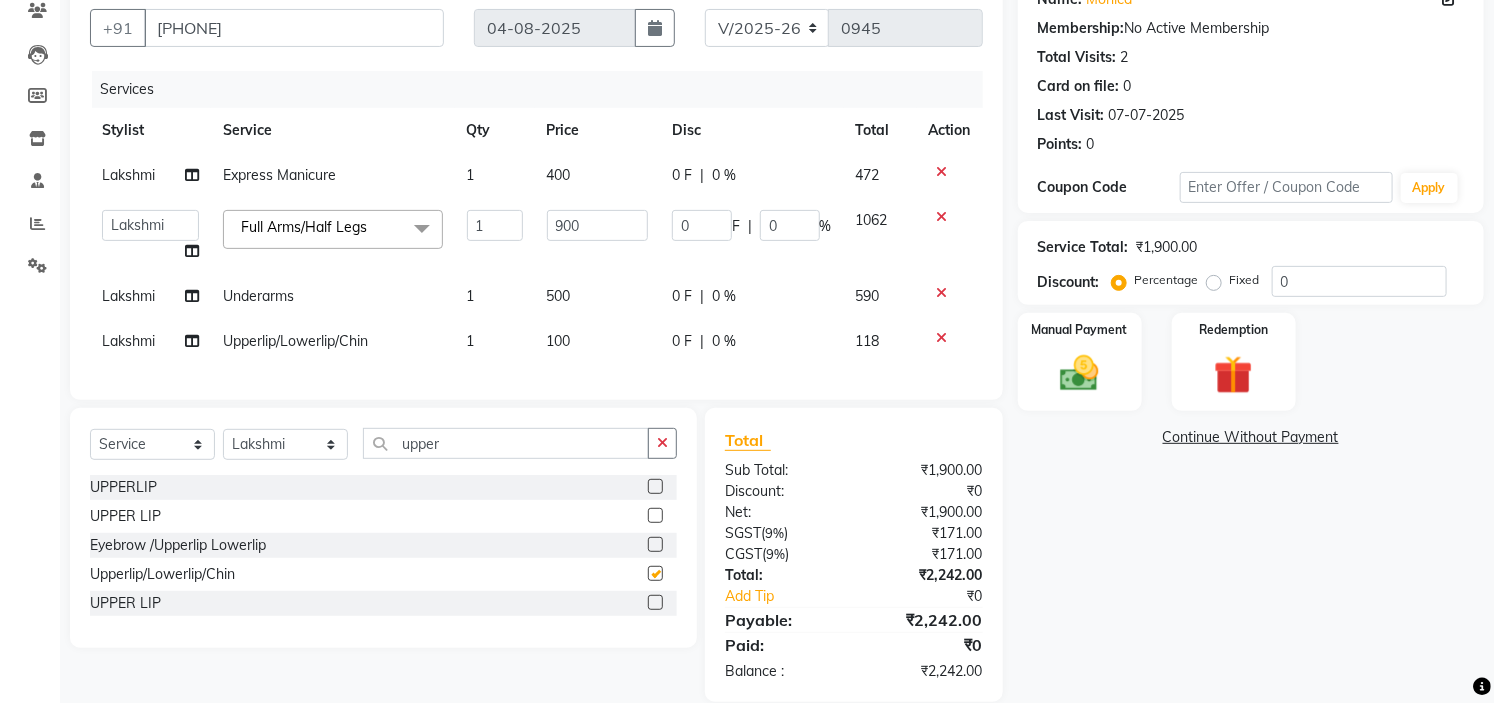 checkbox on "false" 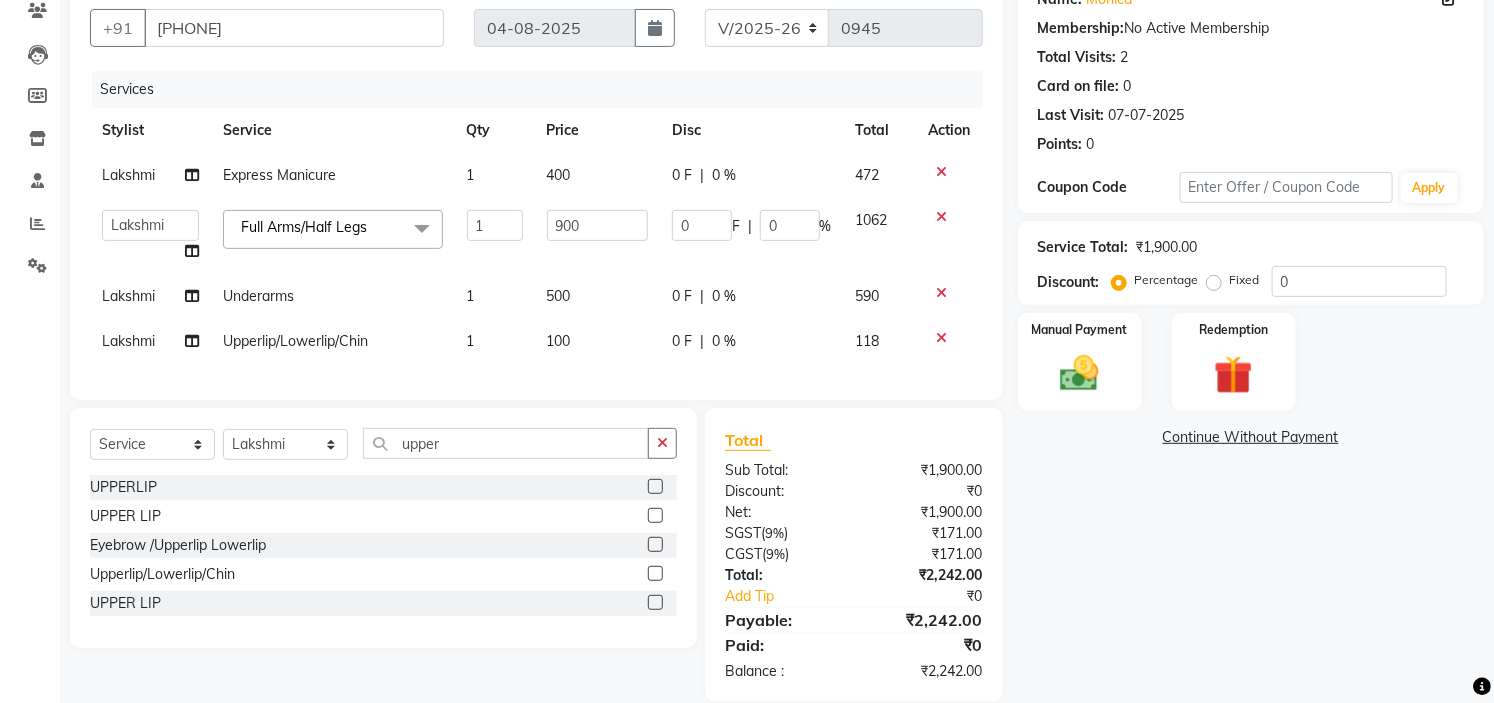 click on "100" 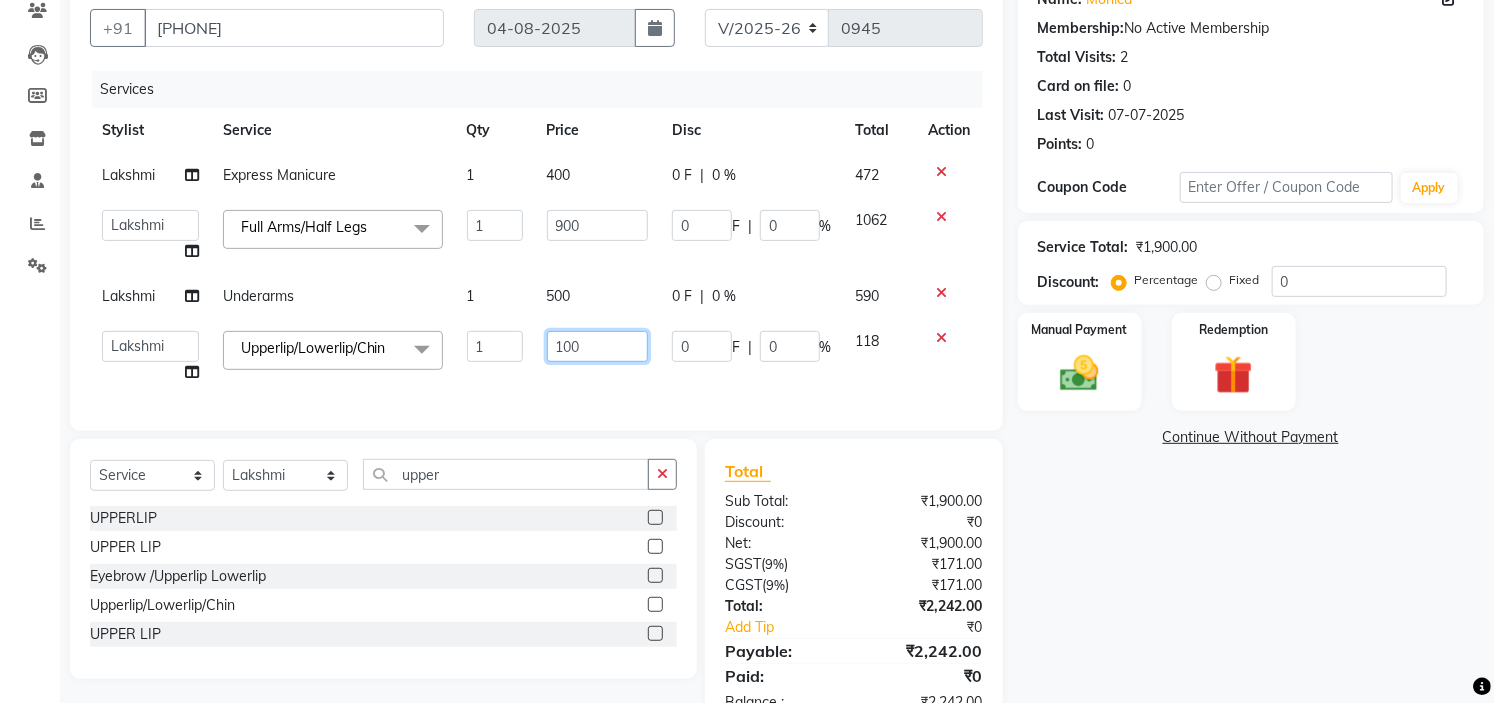 click on "100" 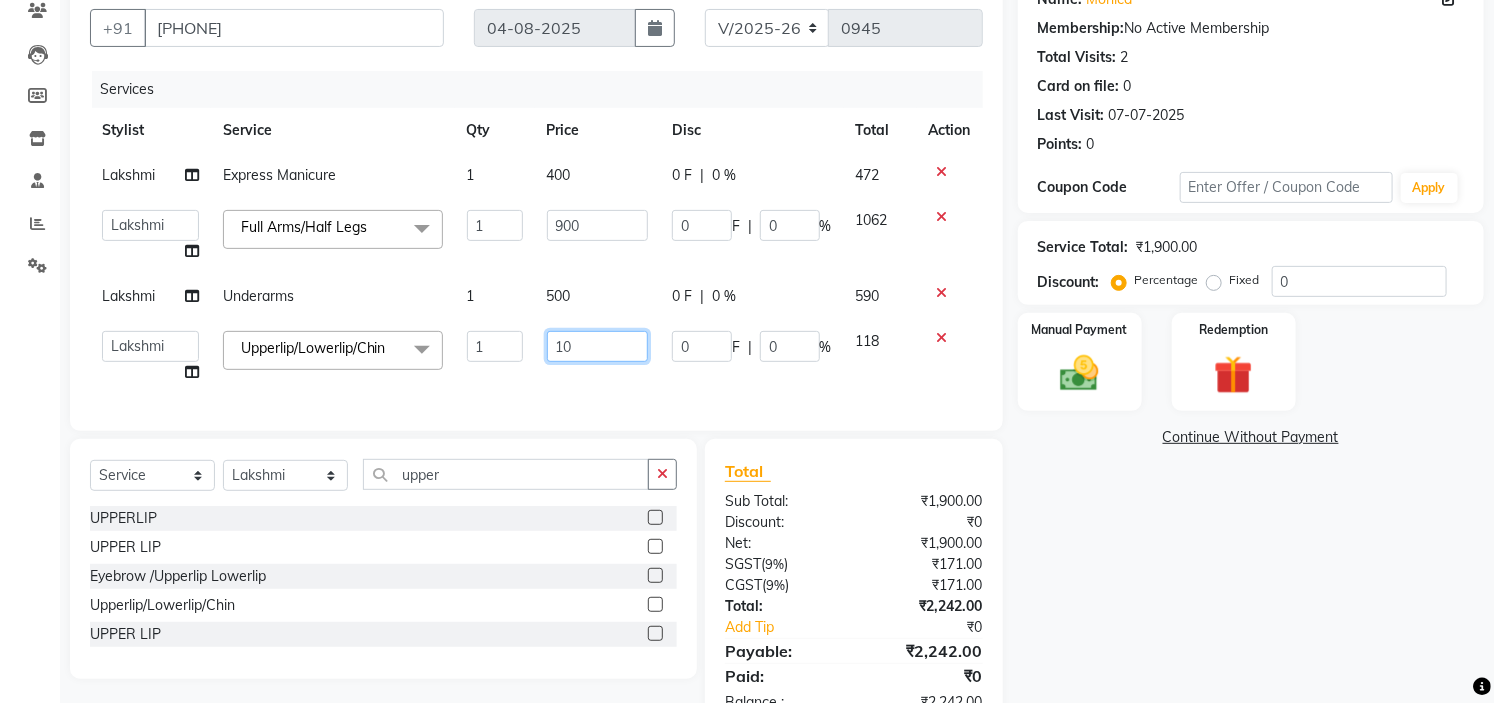 type on "1" 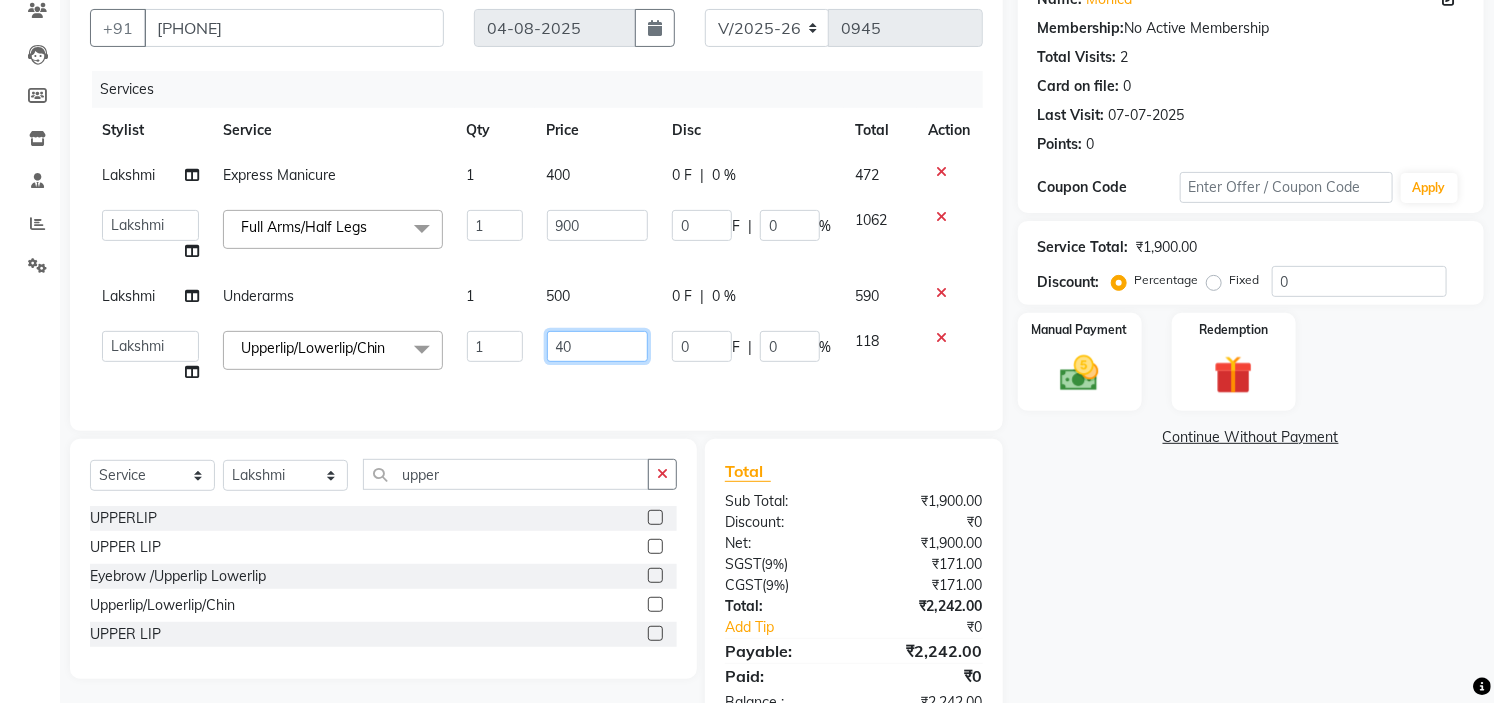type on "400" 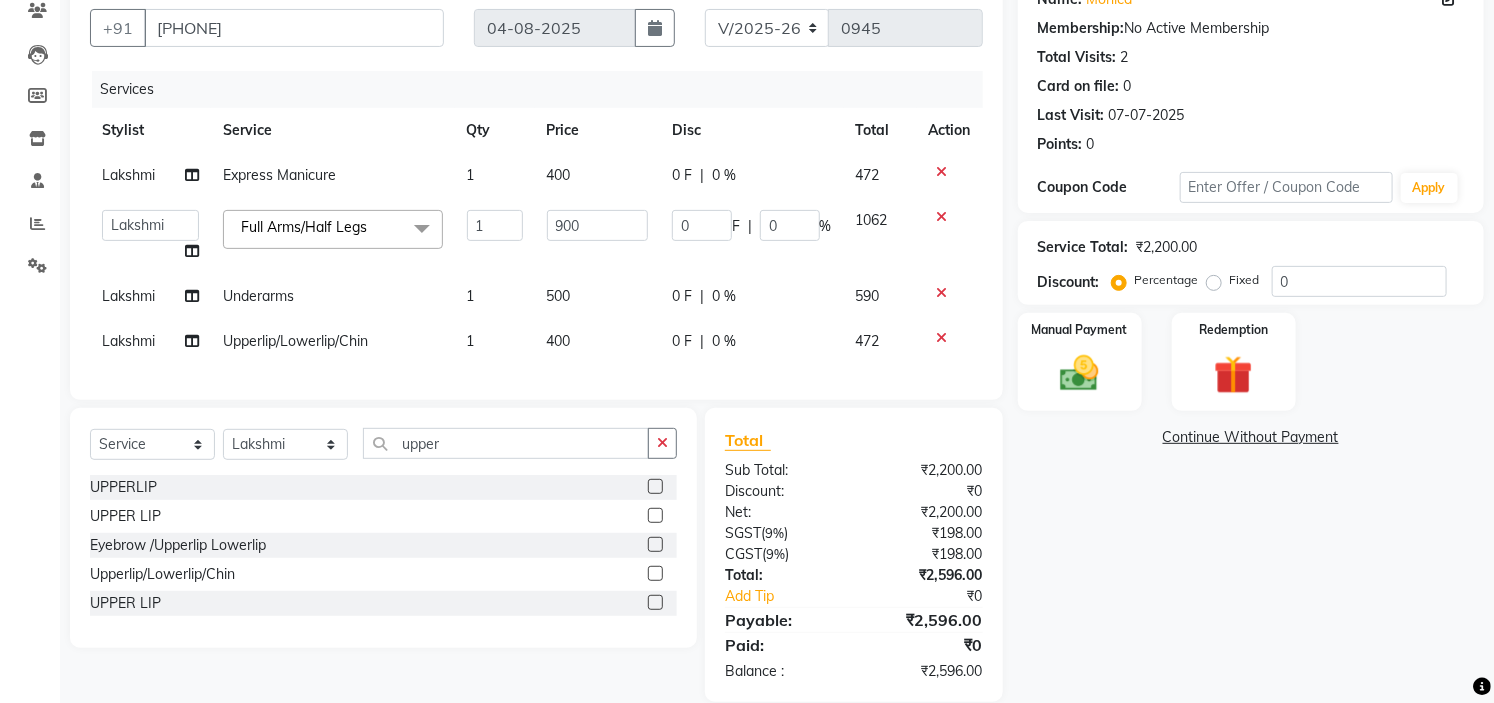 click on "Services Stylist Service Qty Price Disc Total Action [FIRST] Express Manicure 1 400 0 F | 0 % 472  [FIRST]   [FIRST]   [FIRST]   [FIRST]   DR. [FIRST]   [FIRST]   [FIRST]   [FIRST]   [FIRST]   [FIRST]   [FIRST]   [FIRST]   [FIRST]   [FIRST]   [FIRST]   [FIRST]   The Glam Room Mysore  Full Arms/Half Legs  x Hair Cut Wash & Styling (Women) - Trim Hair Cut Wash & Styling (Women) - Basic-U/Straight Hair Cut Wash & Styling (Women) - Advance Hair Cut Wash & Styling (Women) - Customised Hair Cut Wash & Styling (Women) - Hairwash+Blow Dry Regular Wash Hair Cut Wash & Styling (Women) - Hairwash+Blow Dry Schwarzkopf Wash Hair Cut Wash & Styling (Women) - Perfect Iron Straight Iron Trim Basic-U/Straight Customised Hairwash+Blow Dry Regular Wash Hairwash+Blow Dry Schwarzkopf Wash Perfect Iron Straight Iron PRP + Microneedling Head To Toe Package  straight blow dry  Inward blow dry  Our curls blow dry  Perfect iron straight  Perfect iron curls  Pick Any 5 Service Hair Colour (Women) - Root Touch Up (Regular) Medium Balayage Long" 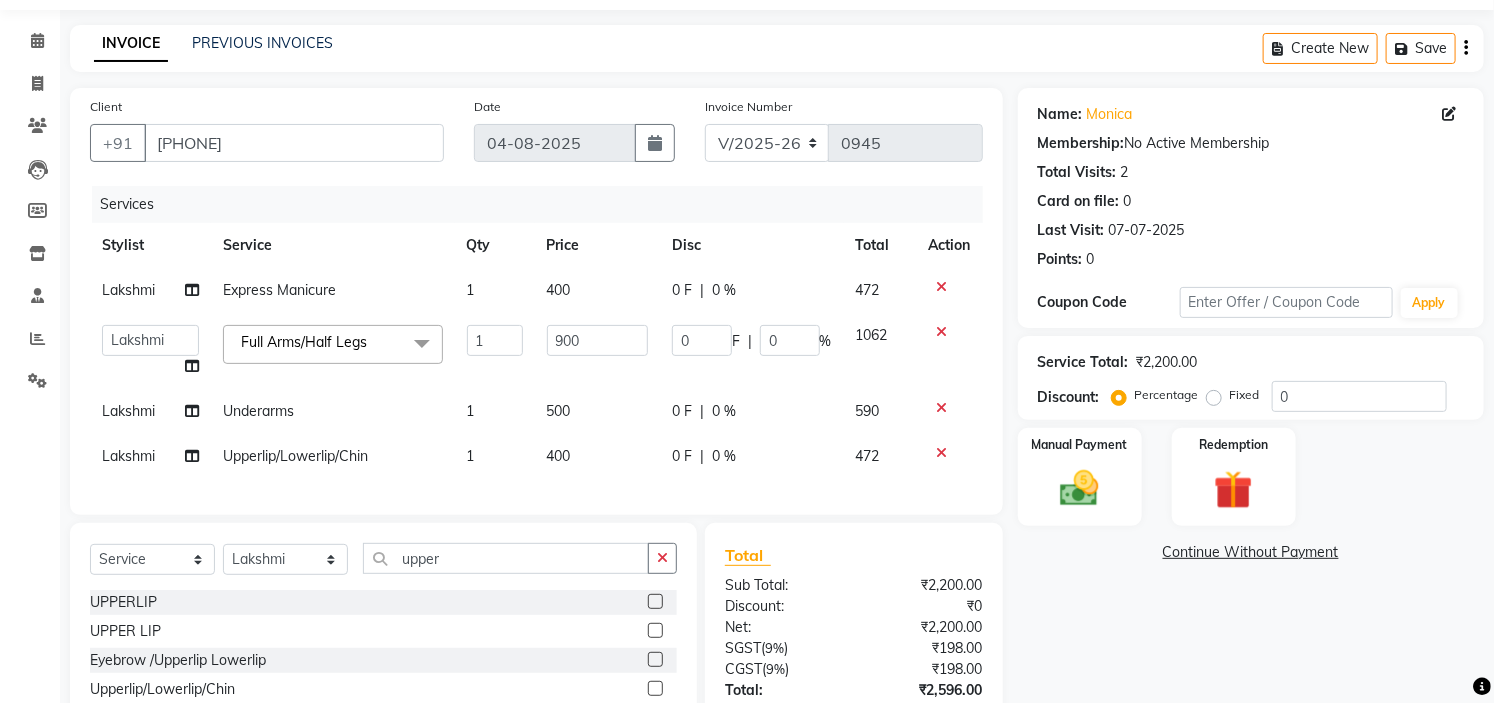 scroll, scrollTop: 114, scrollLeft: 0, axis: vertical 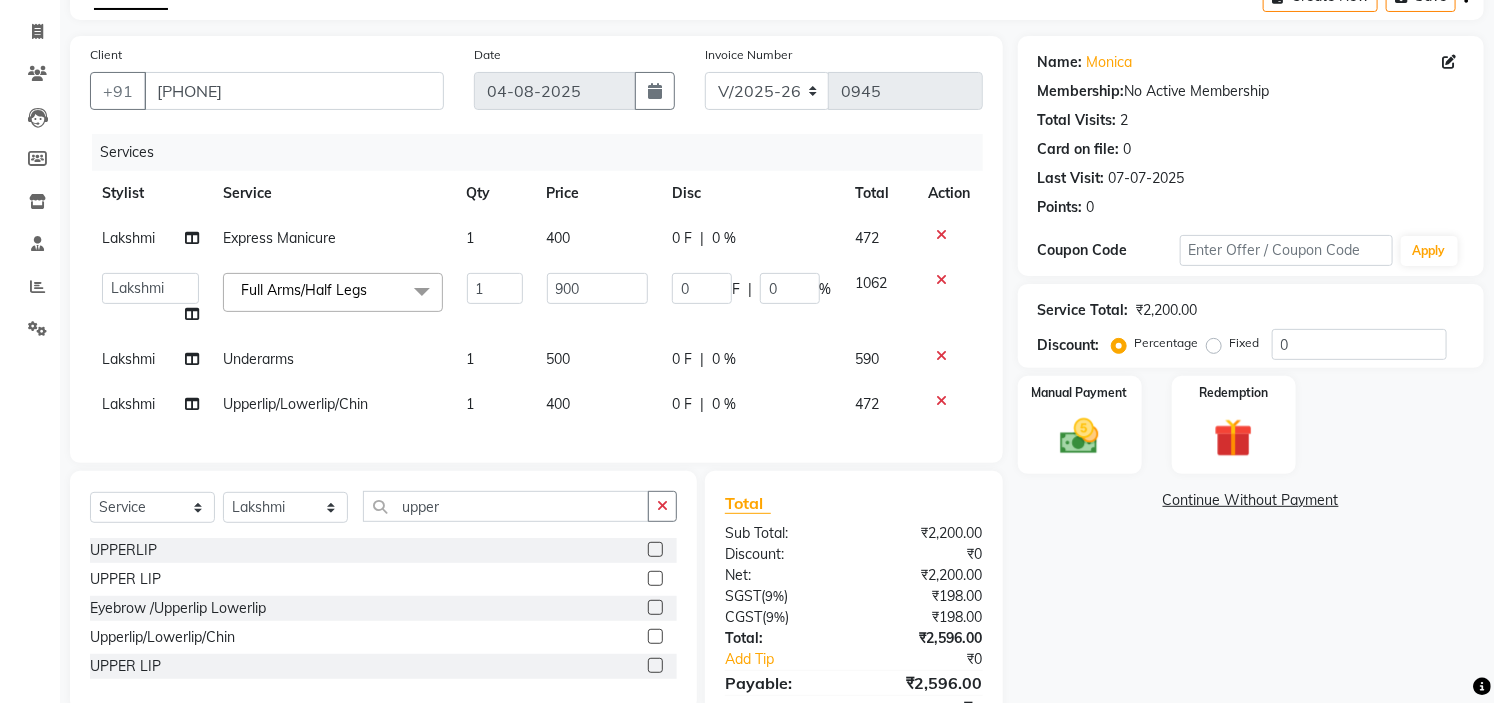 drag, startPoint x: 657, startPoint y: 530, endPoint x: 220, endPoint y: 558, distance: 437.89612 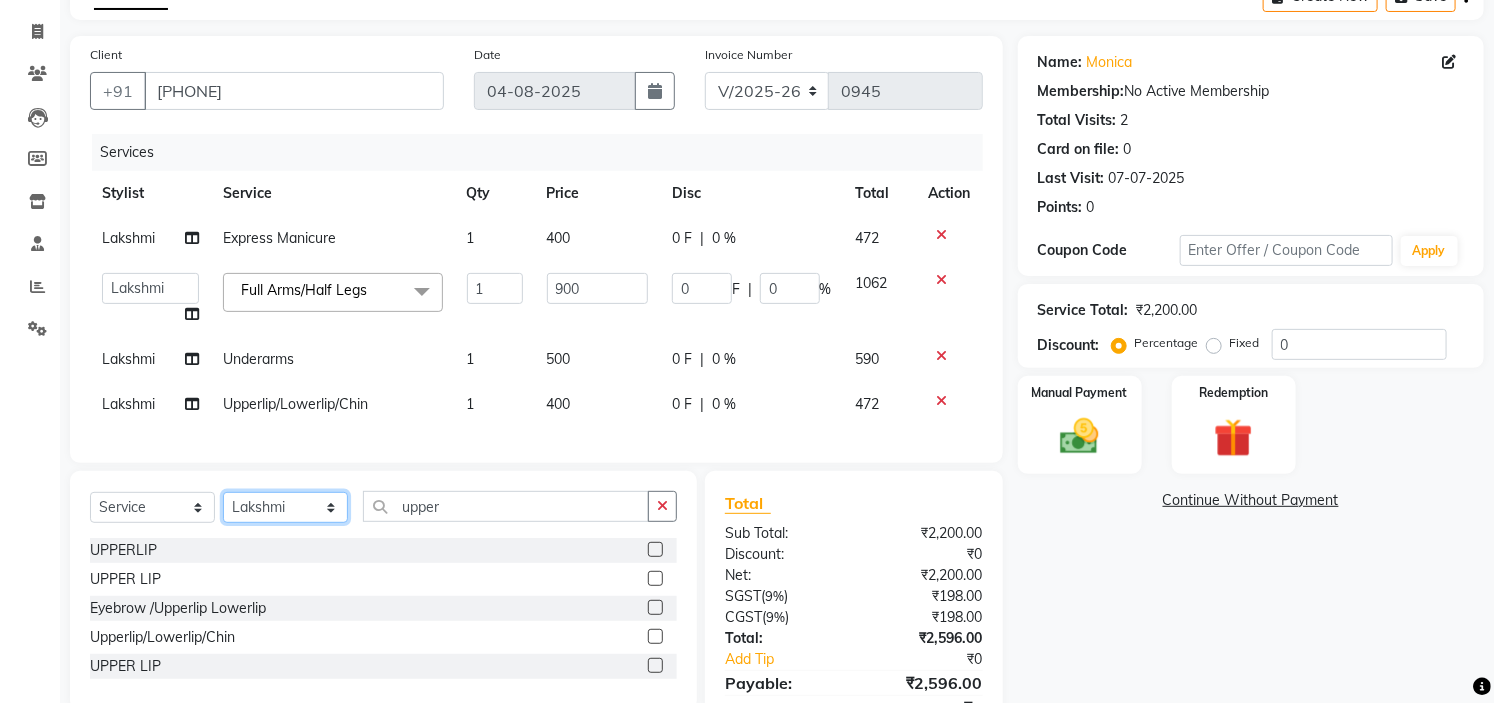 click on "Select Stylist Ankita Arti Ashwini Ayaan DR. Apurva Fatma Jayshree Lakshmi Paul Ruhul alom Shangnimwon Steve Sumaiya Banu Sumit Teja Tezz The Glam Room Mysore" 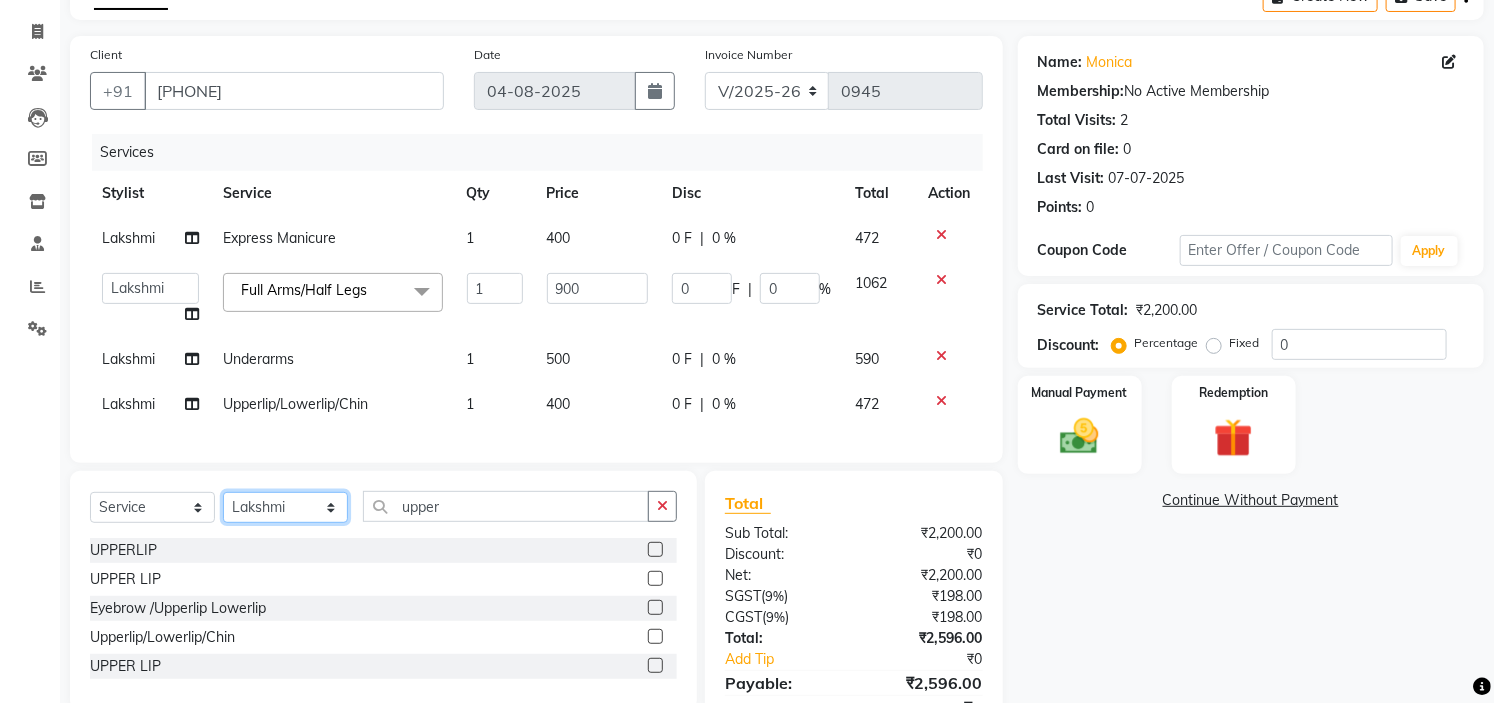 select on "84294" 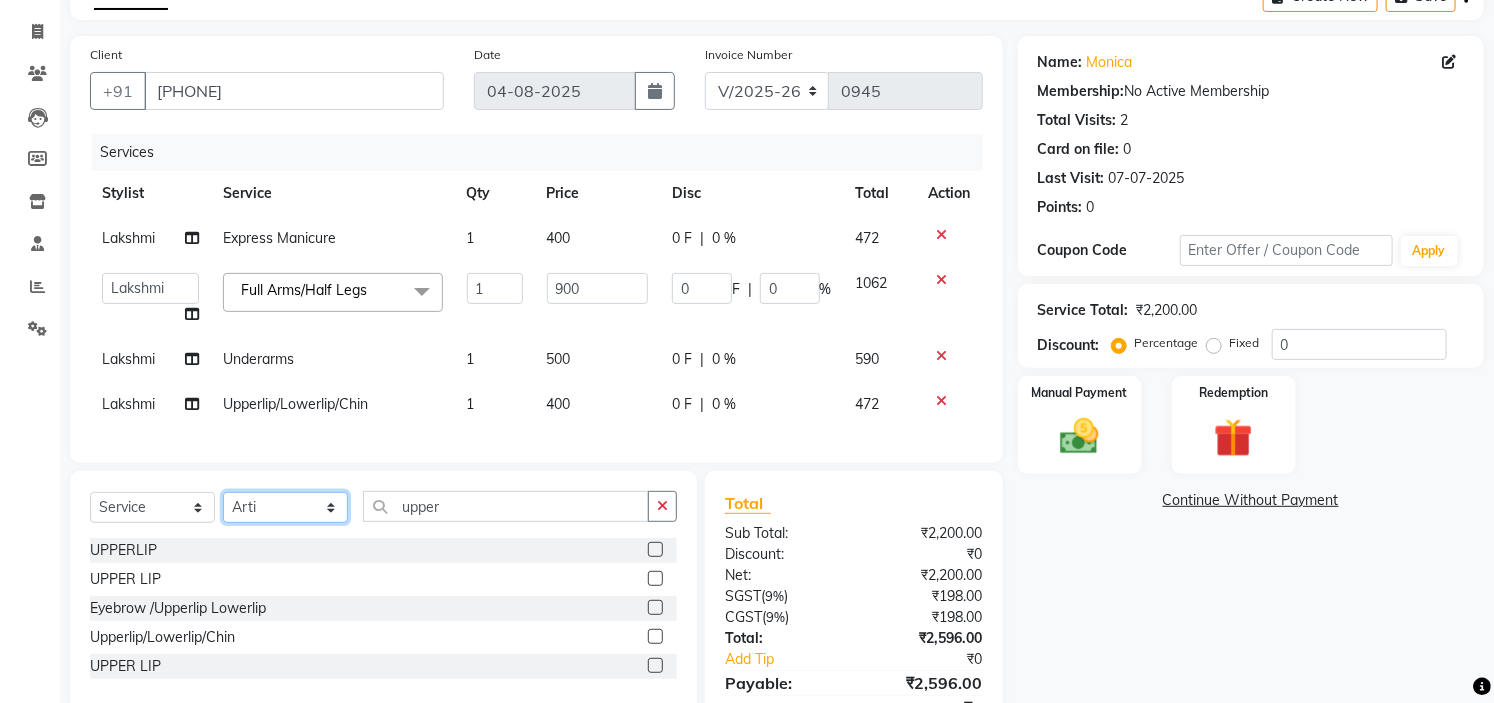 click on "Select Stylist Ankita Arti Ashwini Ayaan DR. Apurva Fatma Jayshree Lakshmi Paul Ruhul alom Shangnimwon Steve Sumaiya Banu Sumit Teja Tezz The Glam Room Mysore" 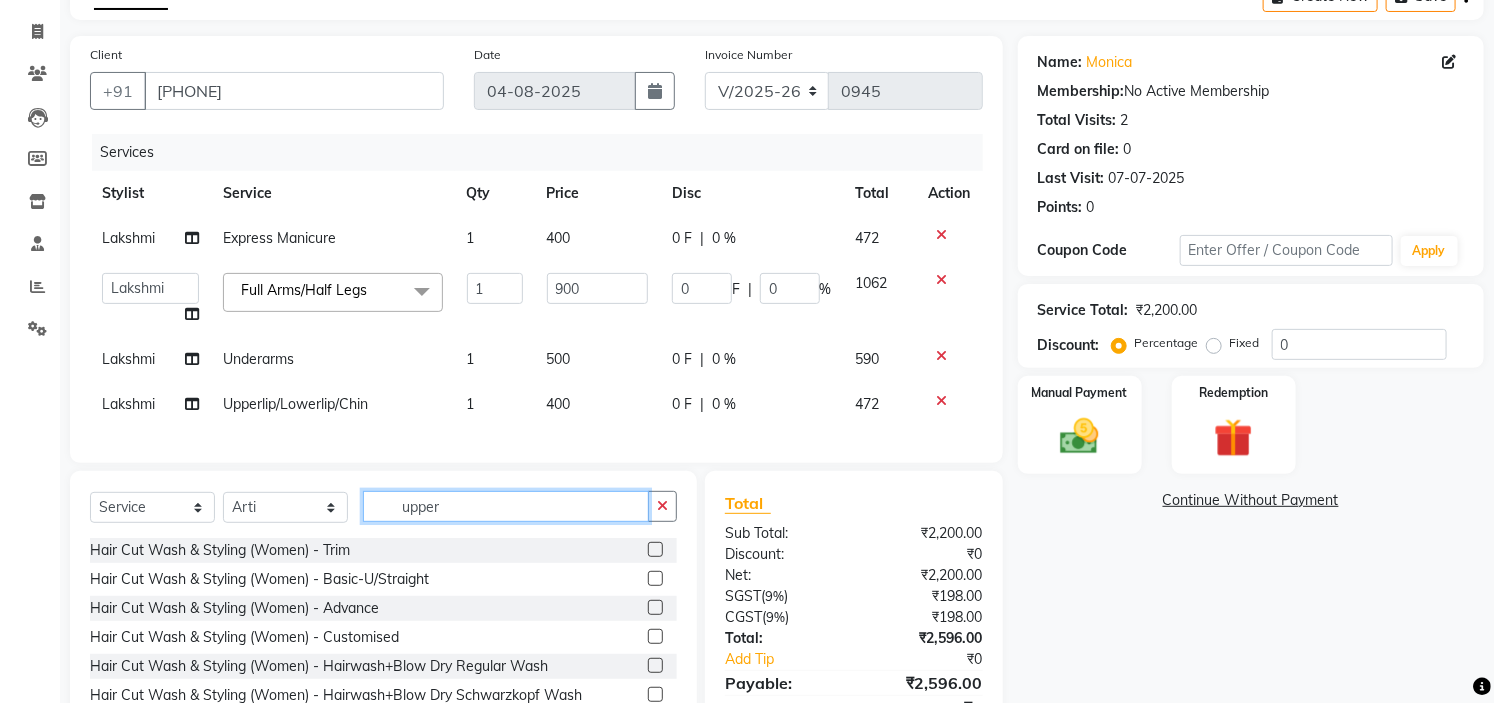 click on "upper" 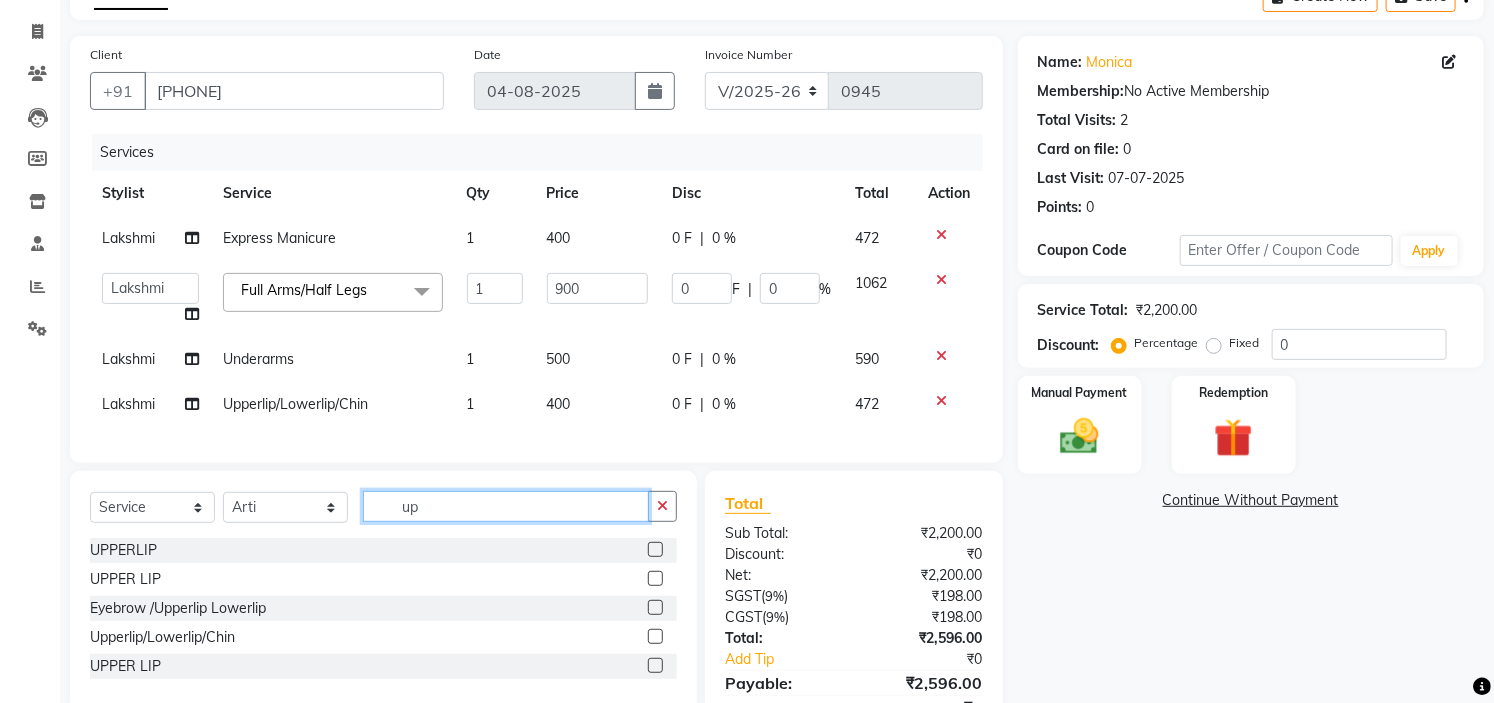 type on "u" 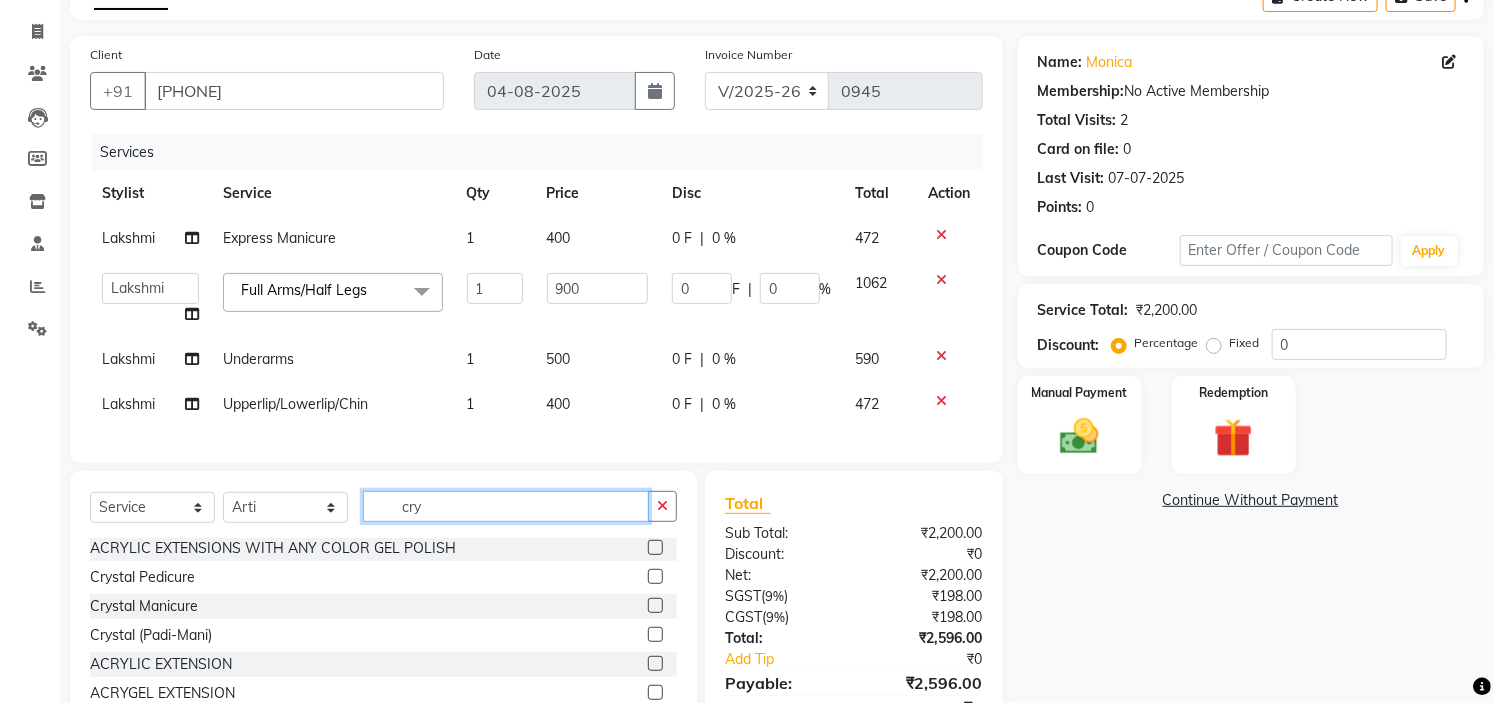 scroll, scrollTop: 175, scrollLeft: 0, axis: vertical 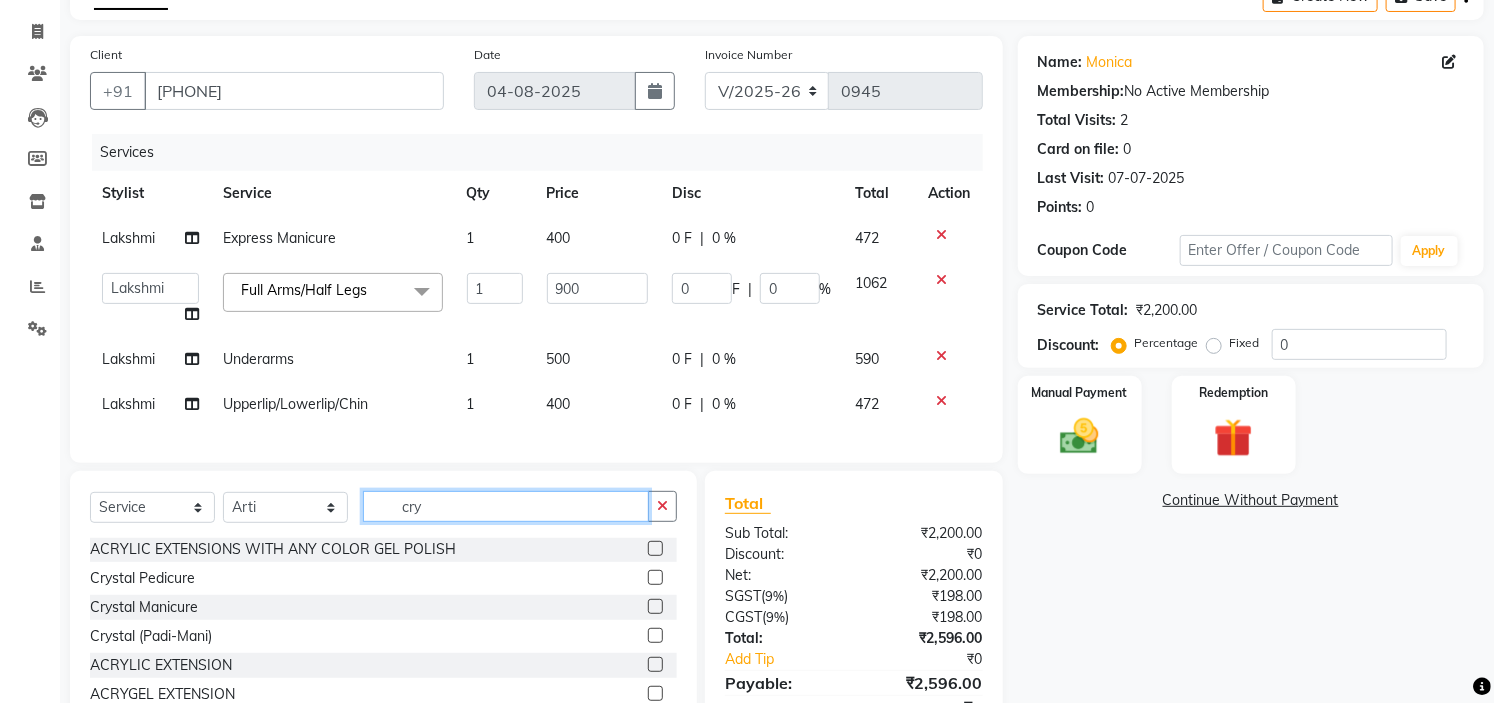 type on "cry" 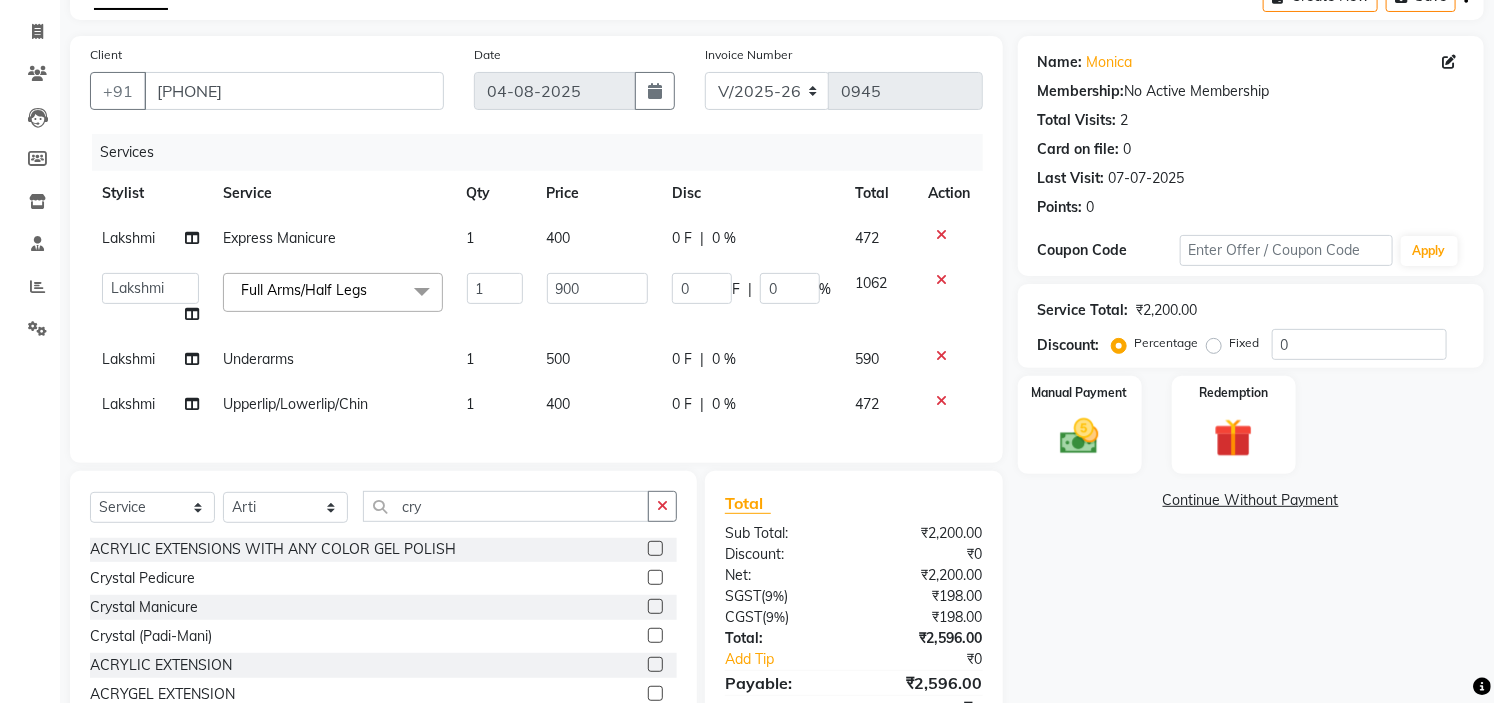 click 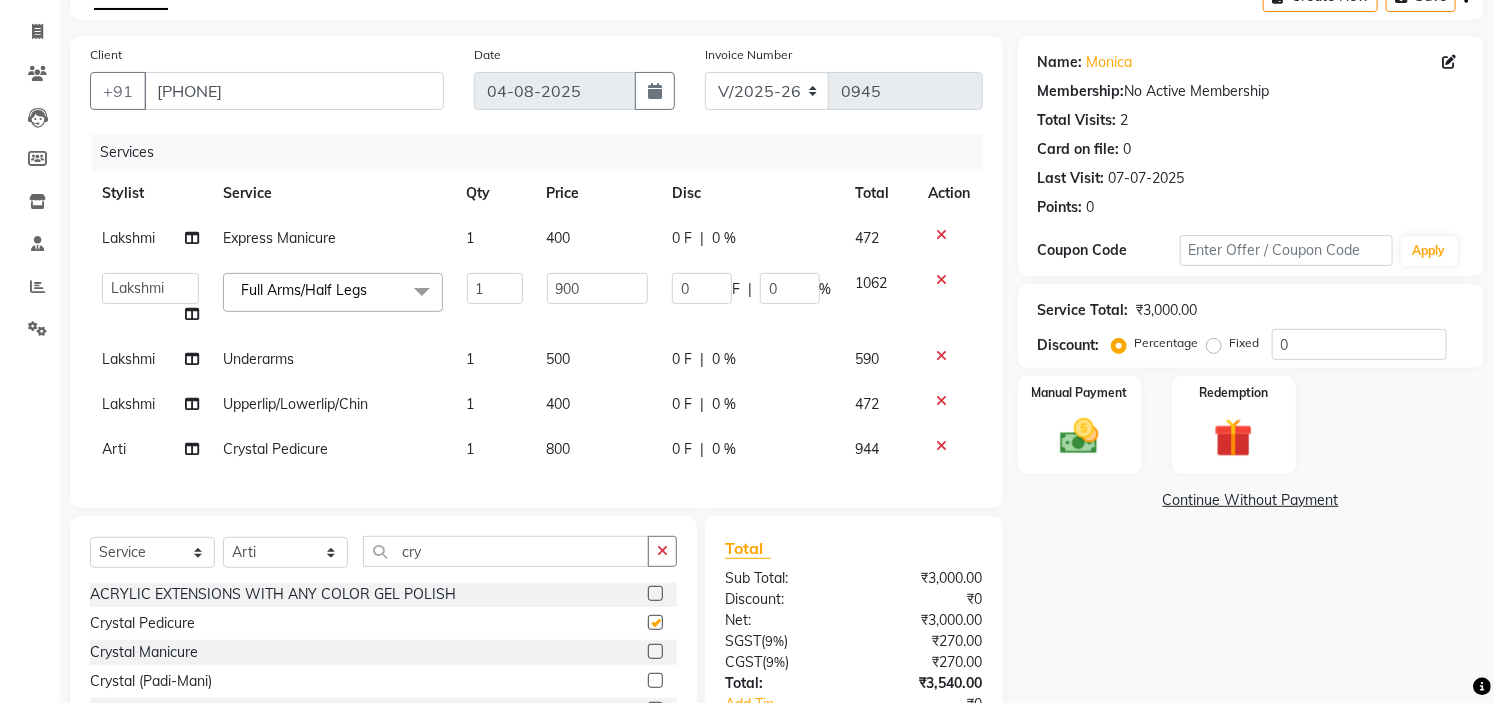 checkbox on "false" 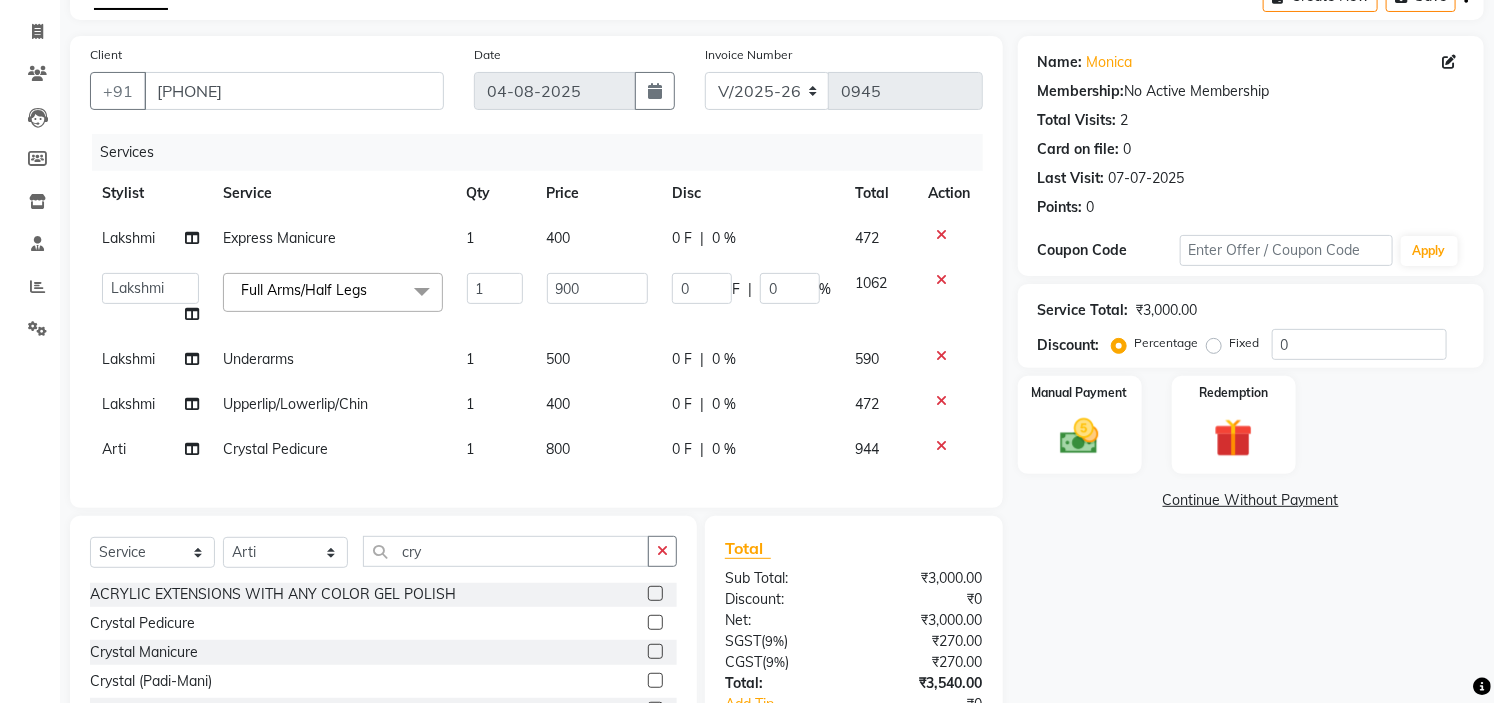 click on "800" 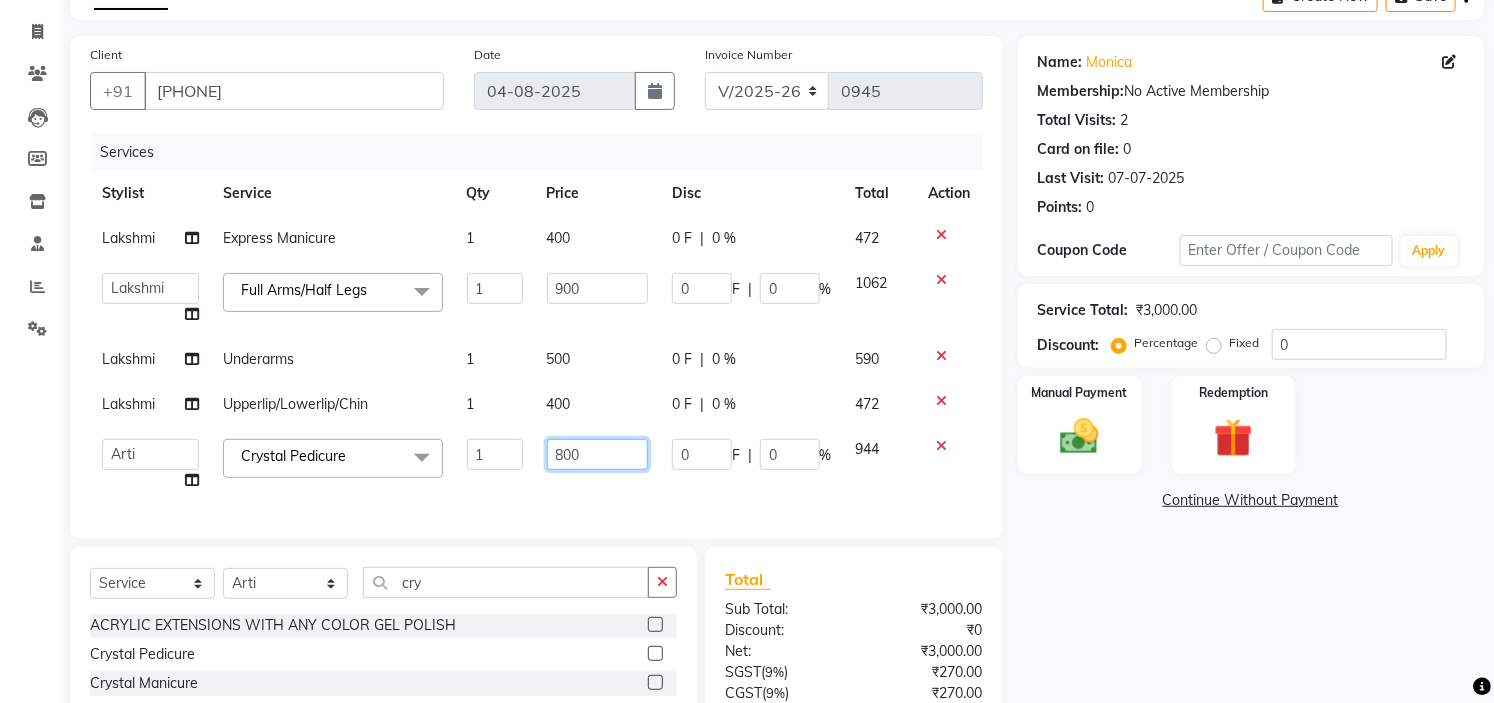 click on "800" 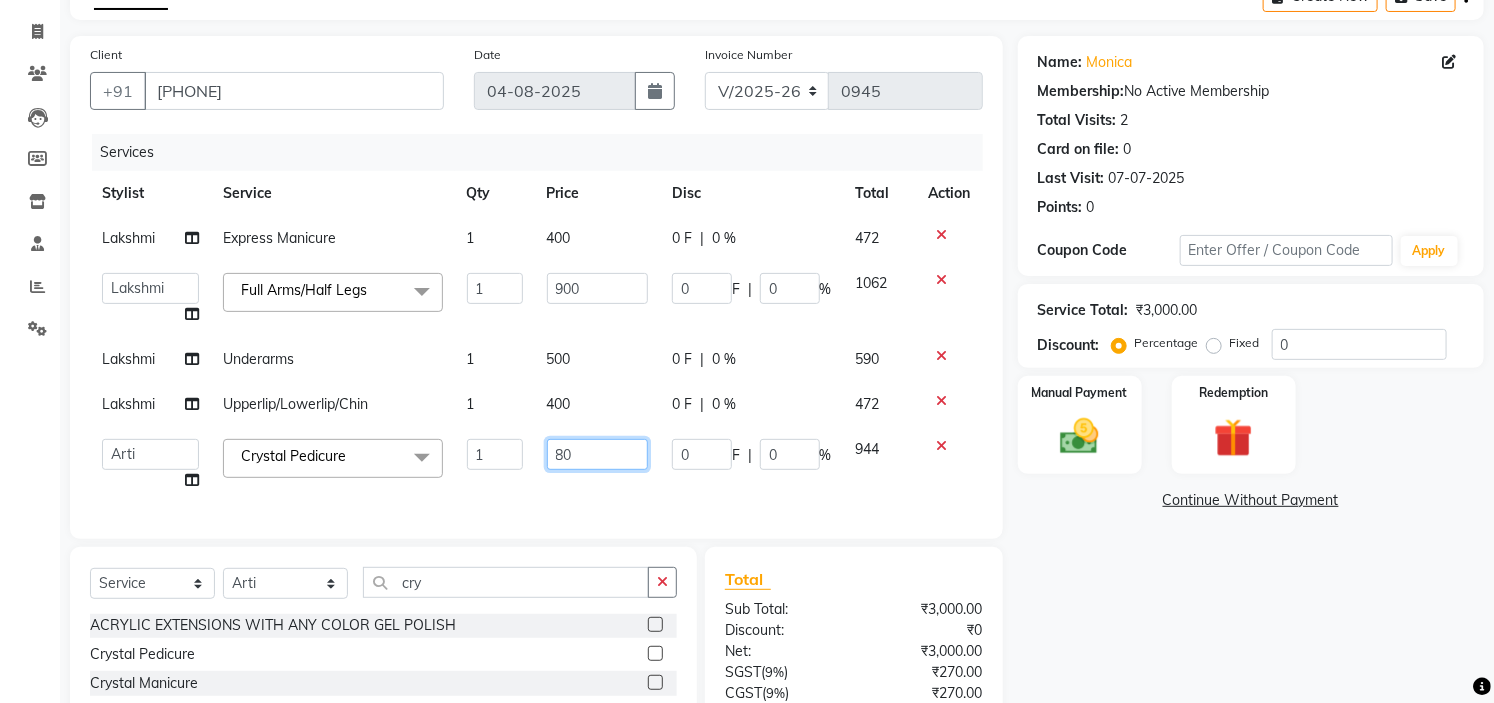 type on "8" 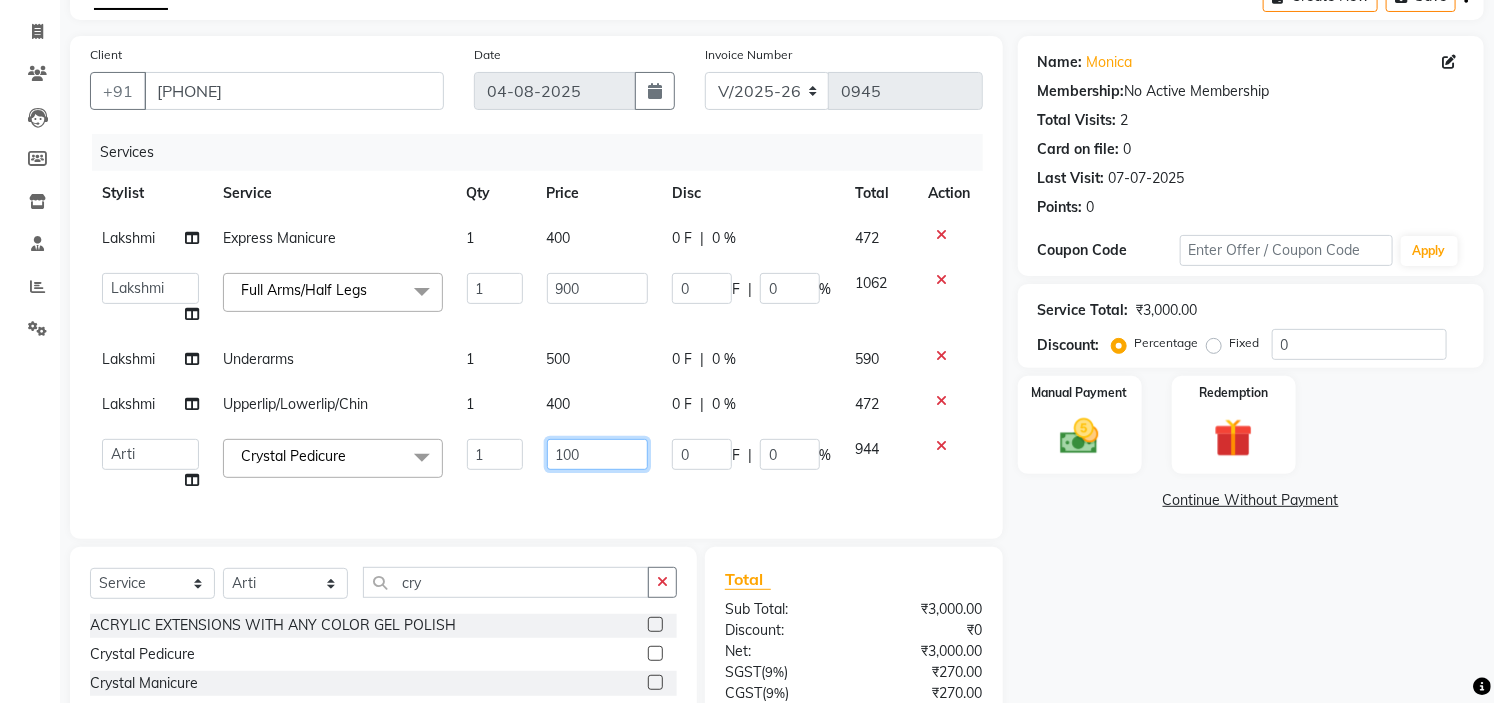 type on "1000" 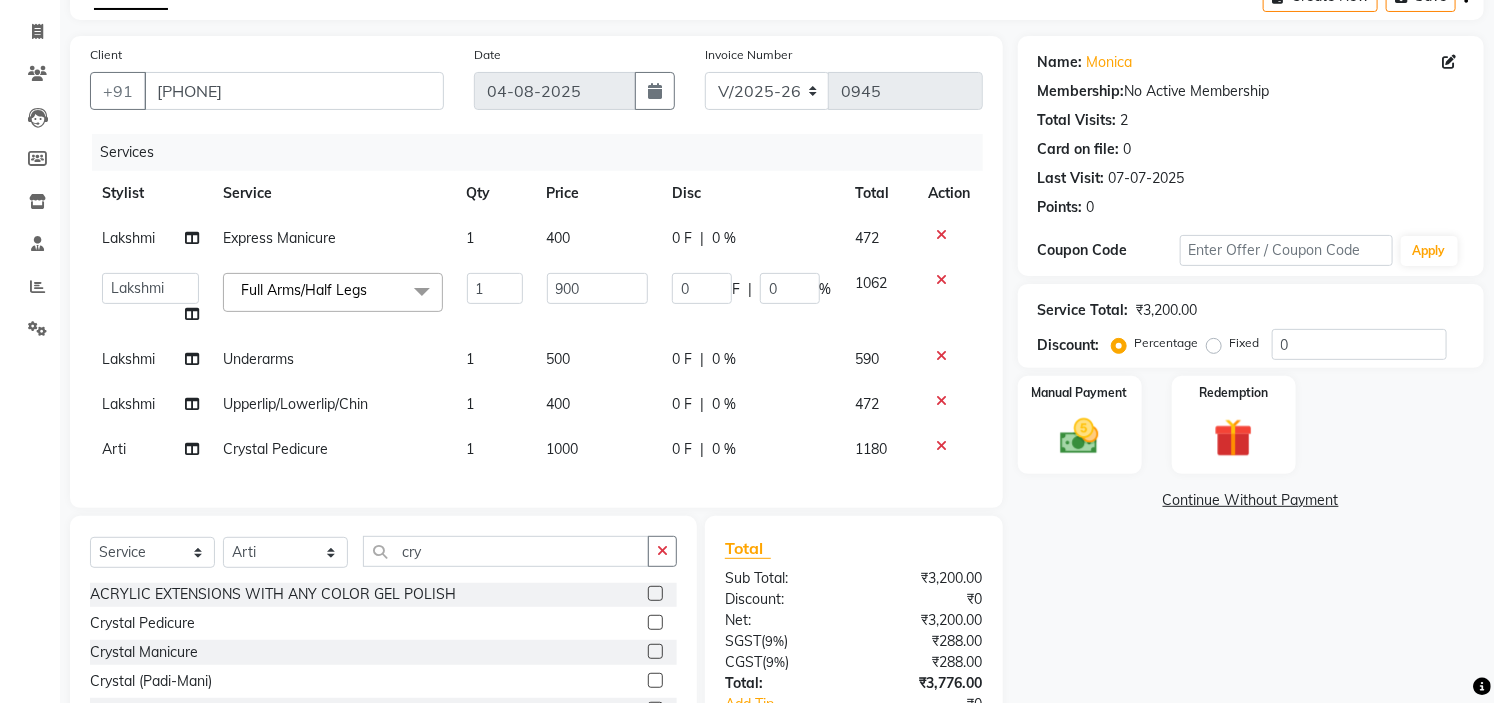 click on "Client +91 [PHONE] Date 04-08-2025 Invoice Number V/2025 V/2025-26 0945 Services Stylist Service Qty Price Disc Total Action [FIRST] Express Manicure 1 400 0 F | 0 % 472  [FIRST]   [FIRST]   [FIRST]   [FIRST]   DR. [FIRST]   [FIRST]   [FIRST]   [FIRST]   [FIRST]   [FIRST]   [FIRST]   [FIRST]   [FIRST]   [FIRST]   [FIRST]   [FIRST]   The Glam Room Mysore  Full Arms/Half Legs  x Hair Cut Wash & Styling (Women) - Trim Hair Cut Wash & Styling (Women) - Basic-U/Straight Hair Cut Wash & Styling (Women) - Advance Hair Cut Wash & Styling (Women) - Customised Hair Cut Wash & Styling (Women) - Hairwash+Blow Dry Regular Wash Hair Cut Wash & Styling (Women) - Hairwash+Blow Dry Schwarzkopf Wash Hair Cut Wash & Styling (Women) - Perfect Iron Straight Iron Trim Basic-U/Straight Customised Hairwash+Blow Dry Regular Wash Hairwash+Blow Dry Schwarzkopf Wash Perfect Iron Straight Iron PRP + Microneedling Head To Toe Package  straight blow dry  Inward blow dry  Our curls blow dry  Perfect iron straight  Perfect iron curls  Ombre Long" 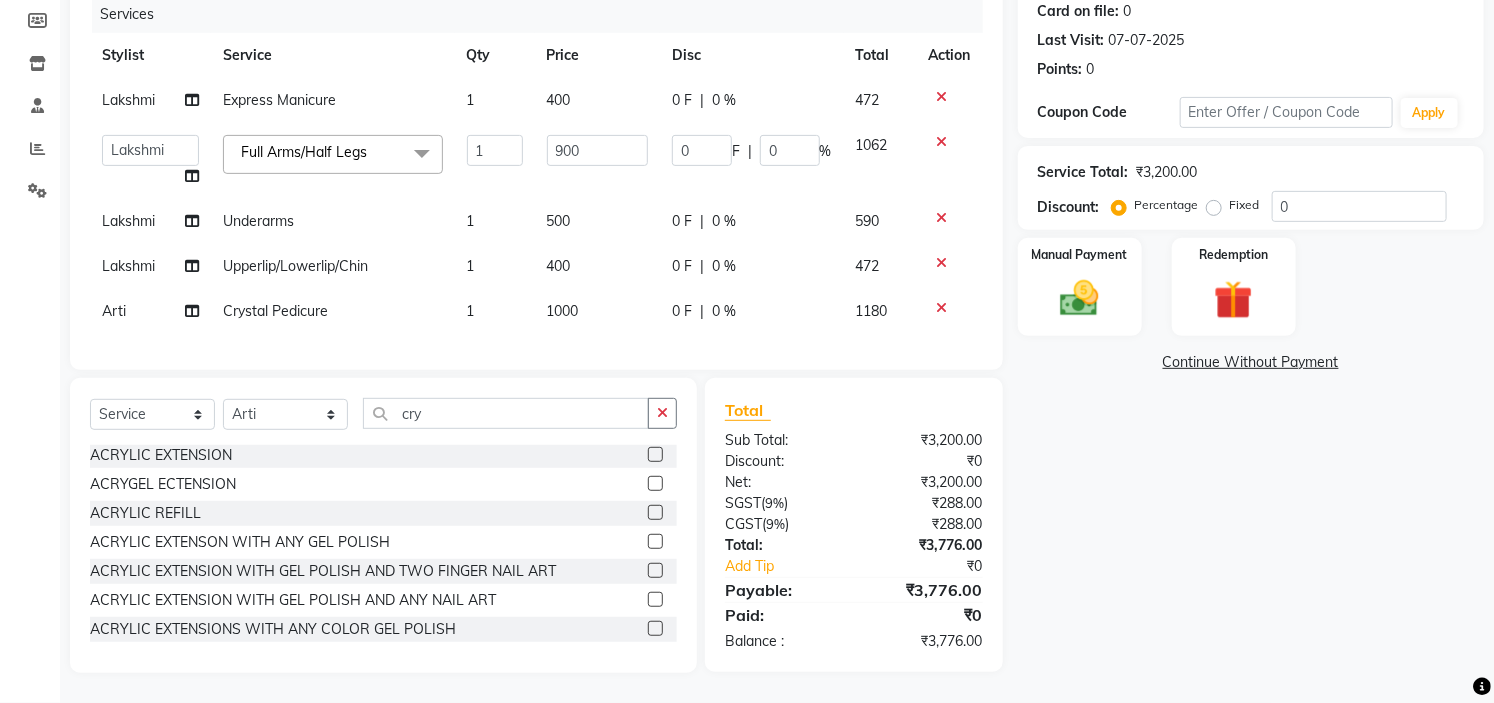 scroll, scrollTop: 0, scrollLeft: 0, axis: both 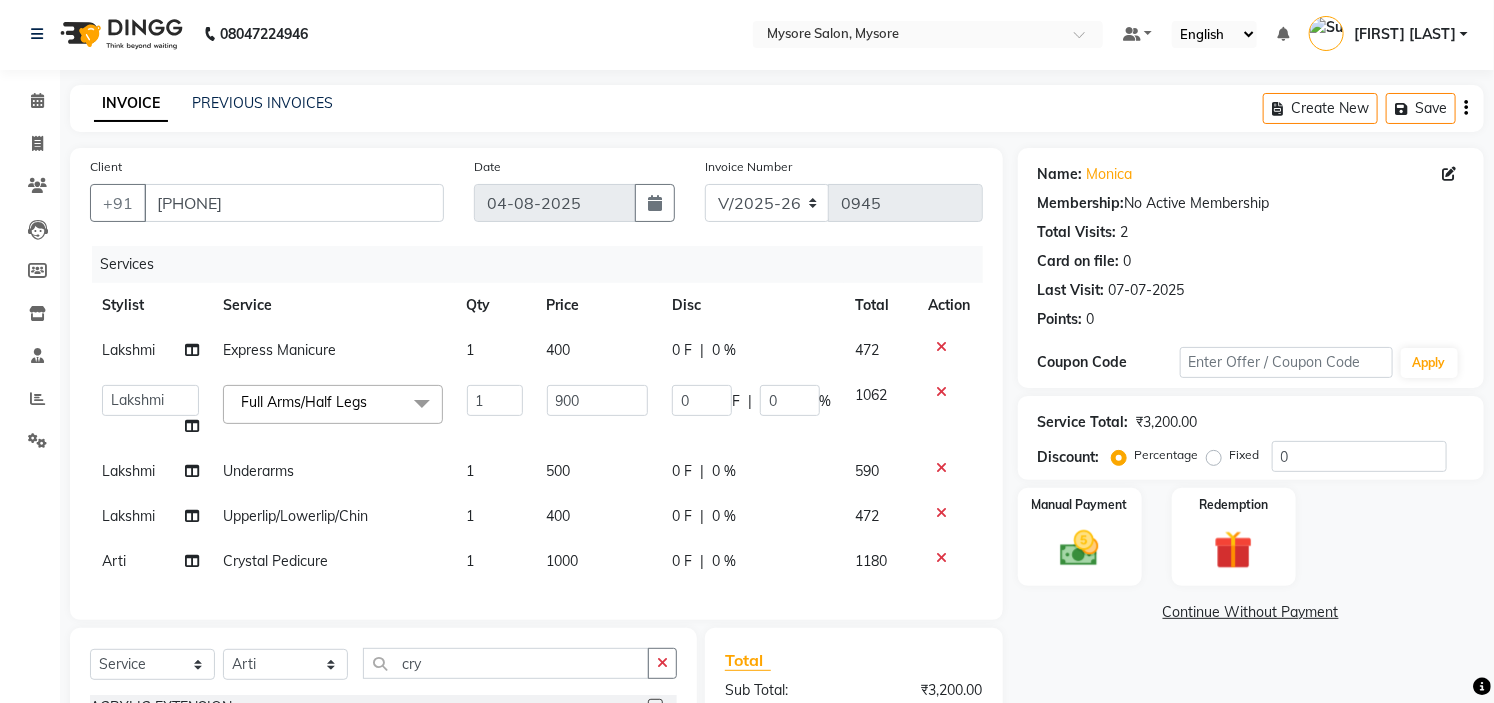 click on "Full Arms/Half Legs" 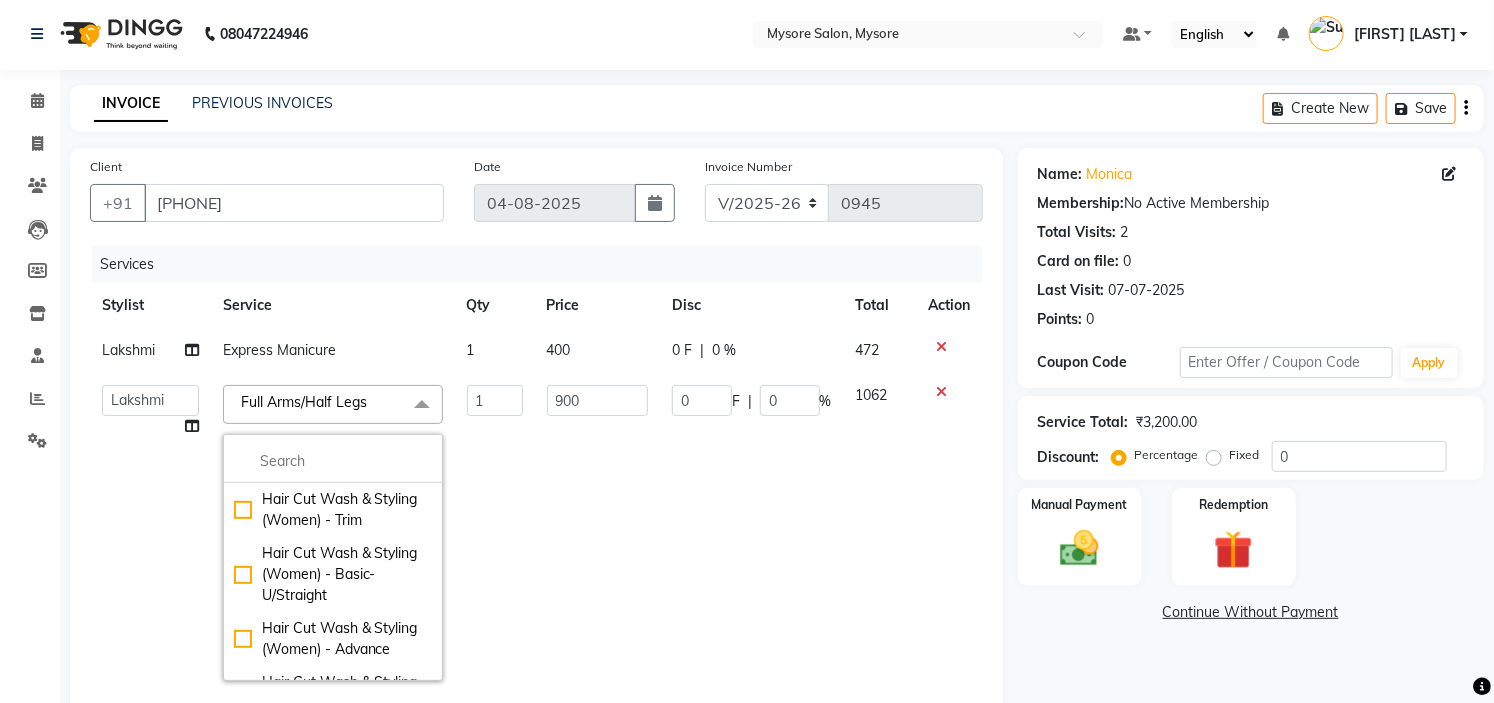 click on "Full Arms/Half Legs" 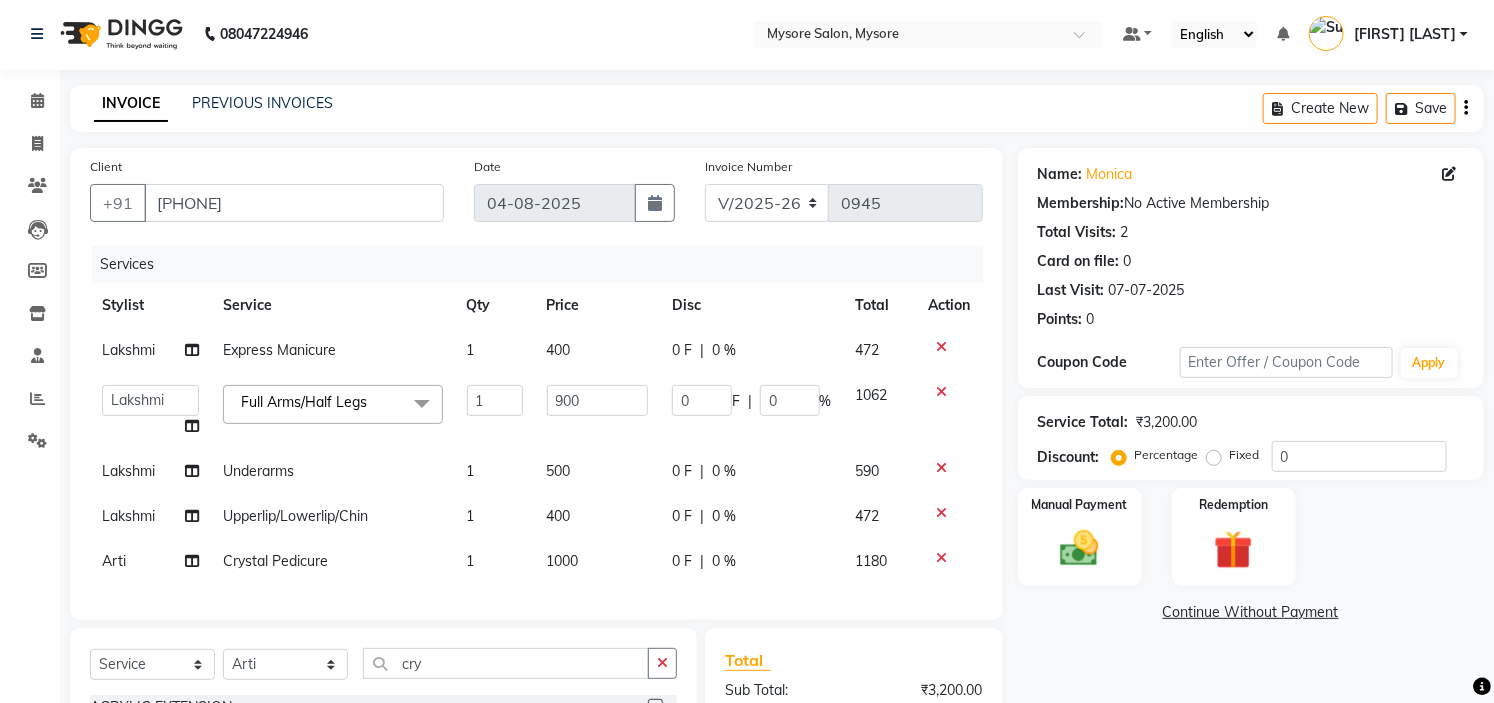 click on "Underarms" 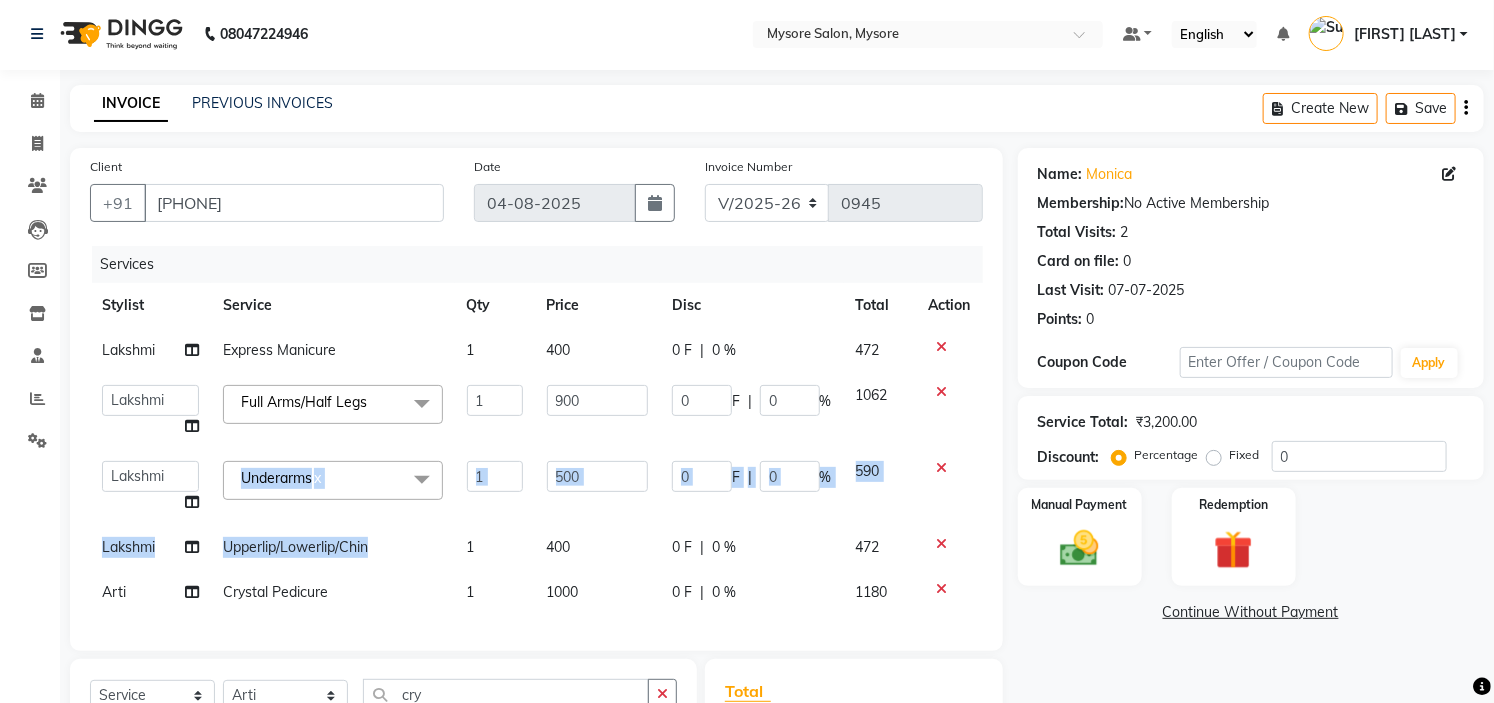 drag, startPoint x: 385, startPoint y: 462, endPoint x: 386, endPoint y: 534, distance: 72.00694 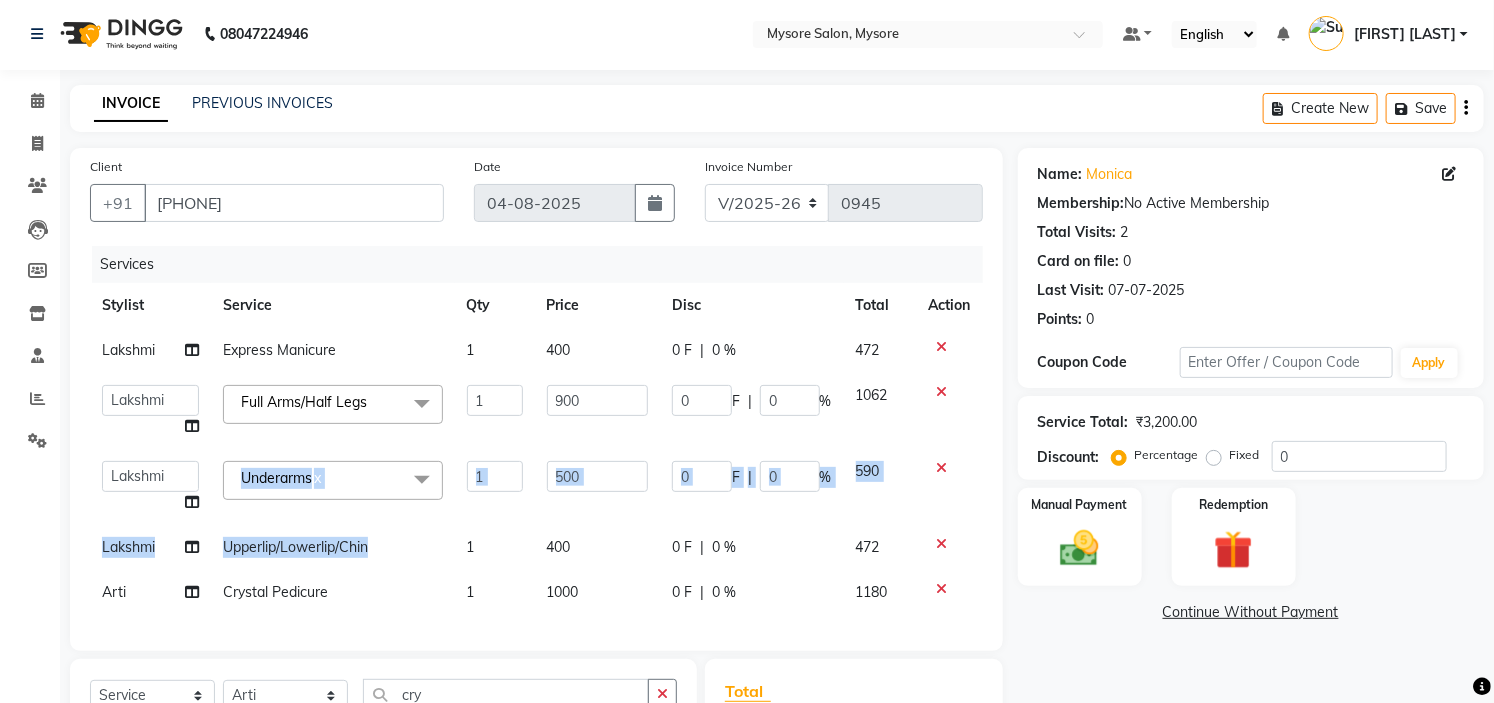 click on "Upperlip/Lowerlip/Chin" 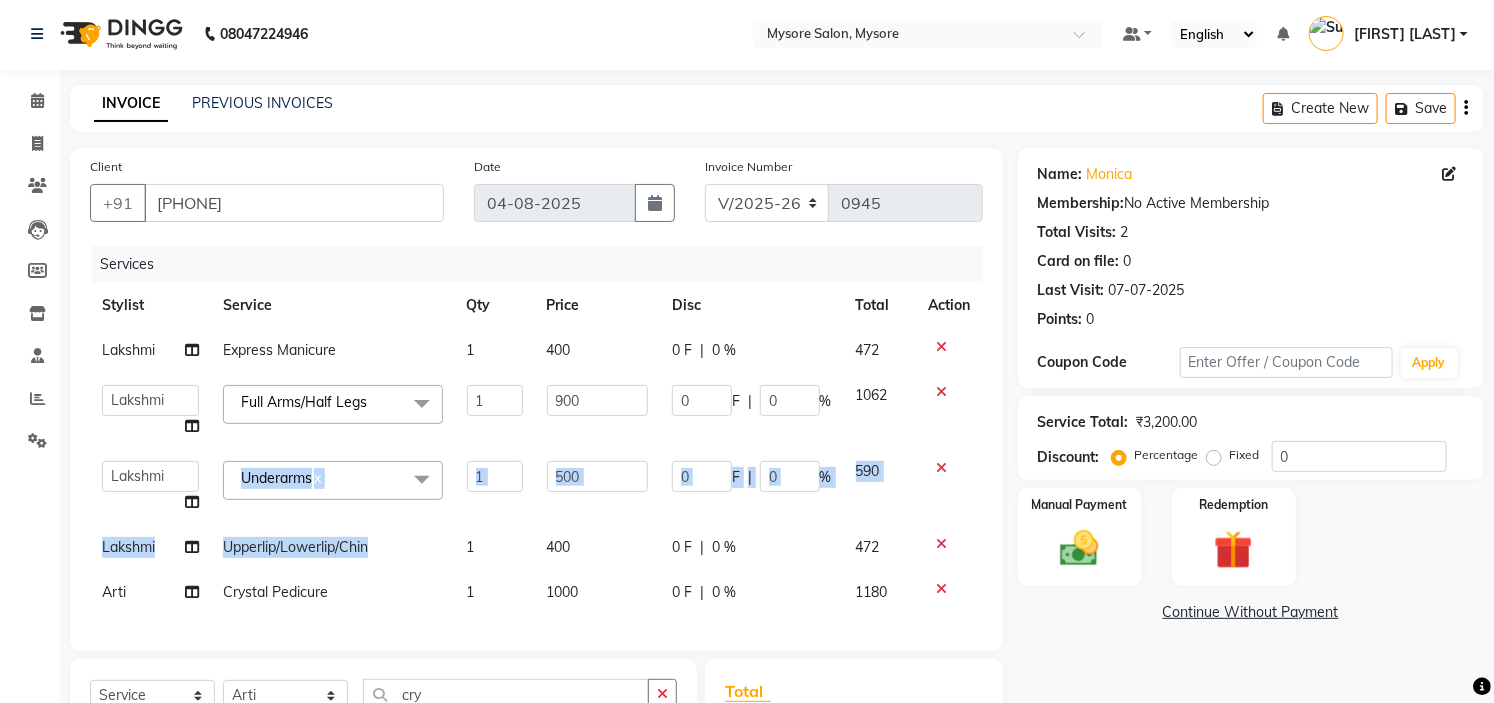 select on "63165" 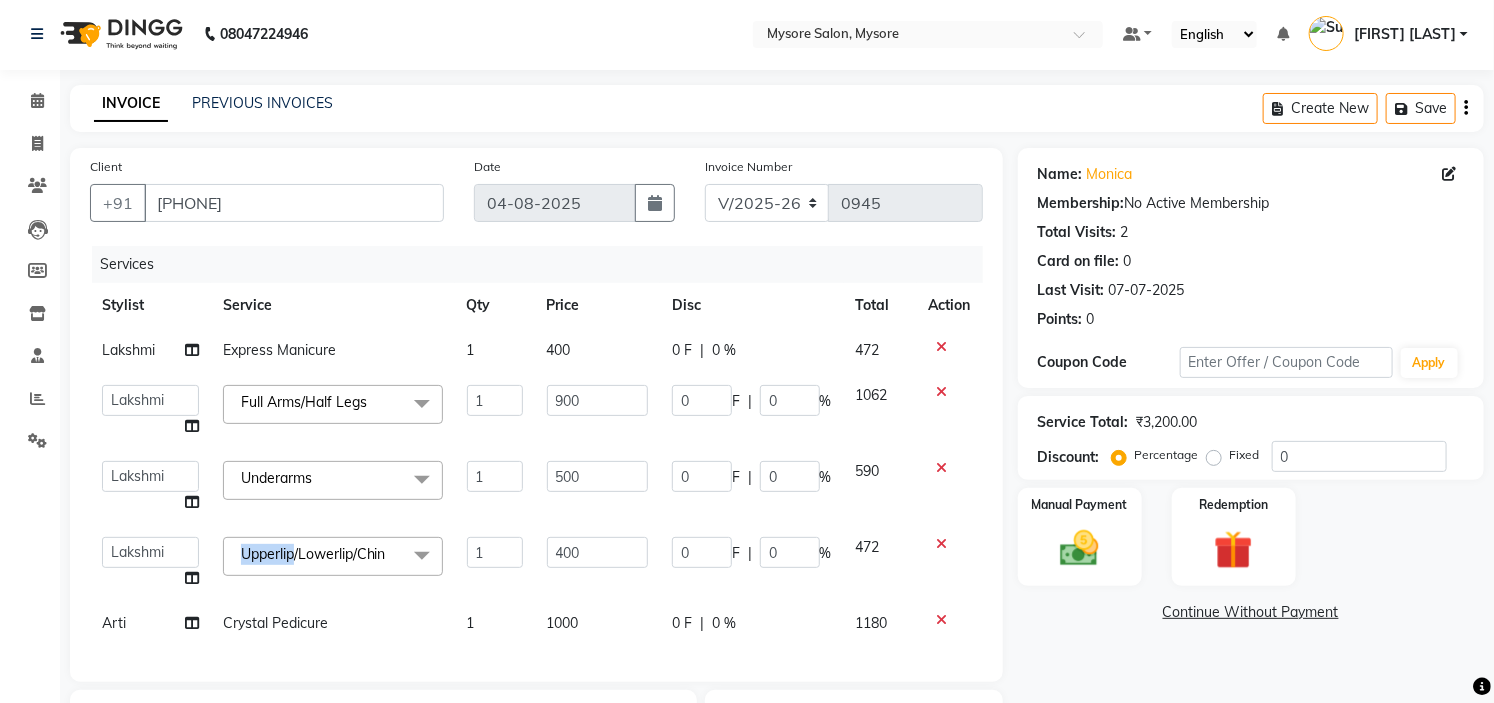 click on "Upperlip/Lowerlip/Chin  x Hair Cut Wash & Styling (Women) - Trim Hair Cut Wash & Styling (Women) - Basic-U/Straight Hair Cut Wash & Styling (Women) - Advance Hair Cut Wash & Styling (Women) - Customised Hair Cut Wash & Styling (Women) - Hairwash+Blow Dry Regular Wash Hair Cut Wash & Styling (Women) - Hairwash+Blow Dry Schwarzkopf Wash Hair Cut Wash & Styling (Women) - Perfect Iron Straight Iron Trim Basic-U/Straight Customised Hairwash+Blow Dry Regular Wash Hairwash+Blow Dry Schwarzkopf Wash Perfect Iron Straight Iron PRP + Microneedling Head To Toe Package  straight blow dry  Inward blow dry  Our curls blow dry  Perfect iron straight  Perfect iron curls  Pick Any 5 Service Hair Colour (Women) - Root Touch Up (Regular) Medium Hair Colour (Women) - Root Touch Up (Ammonia Free) Medium Hair Colour (Women) - Global Colour (Regular) Short Hair Colour (Women) - Global Colour (Regular) Medium Hair Colour (Women) - Global Colour (Regular) Long Hair Colour (Women) - Global Colour (Tonning) Short Per Streak Short MNRF" 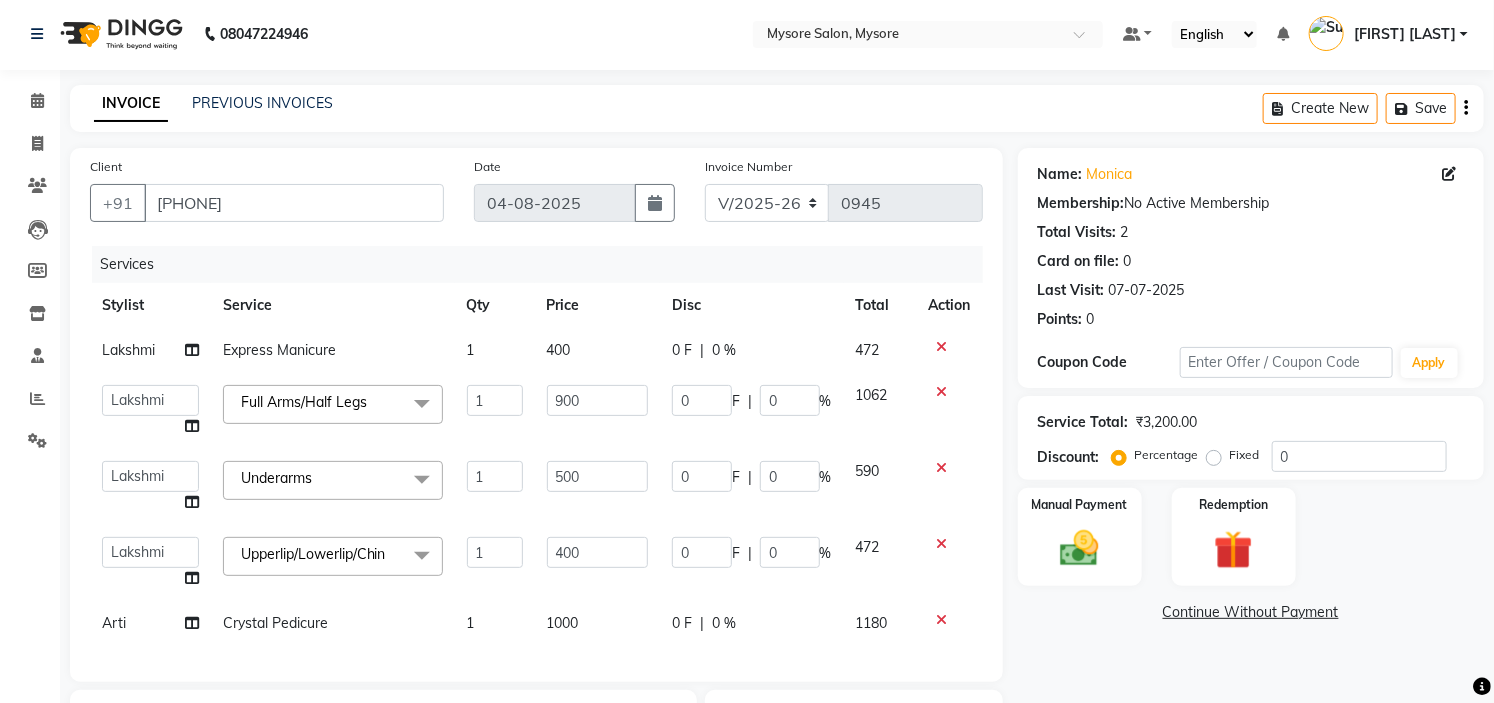 click on "Crystal Pedicure" 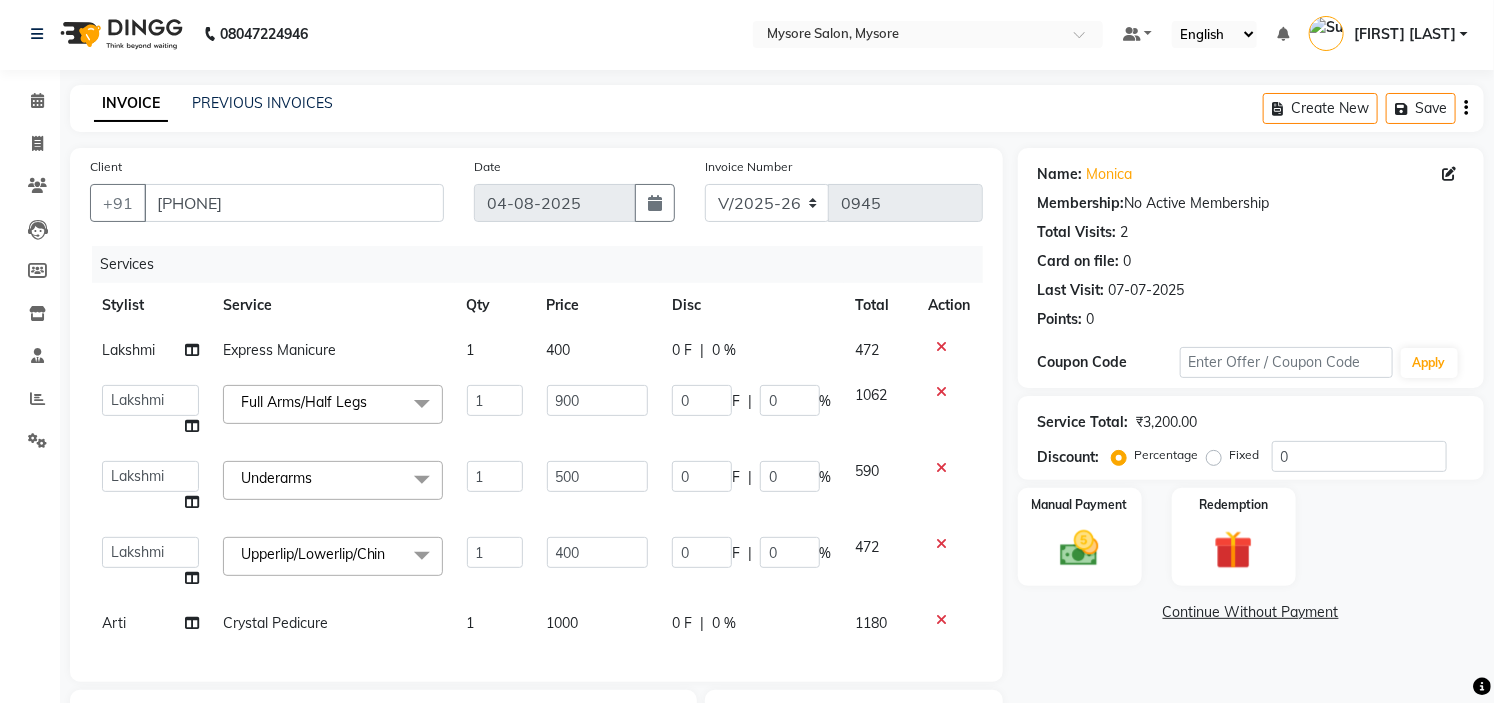 select on "84294" 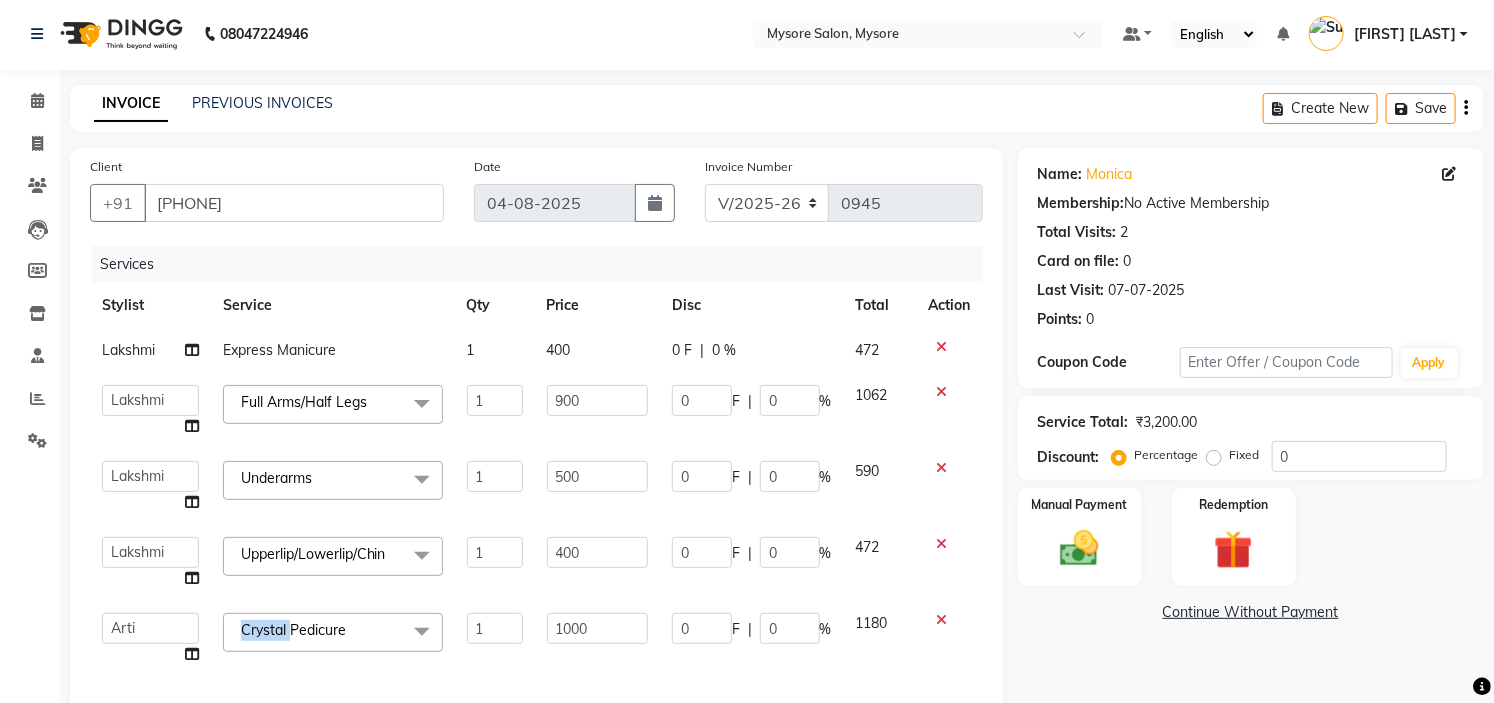 click on "Crystal Pedicure  x" 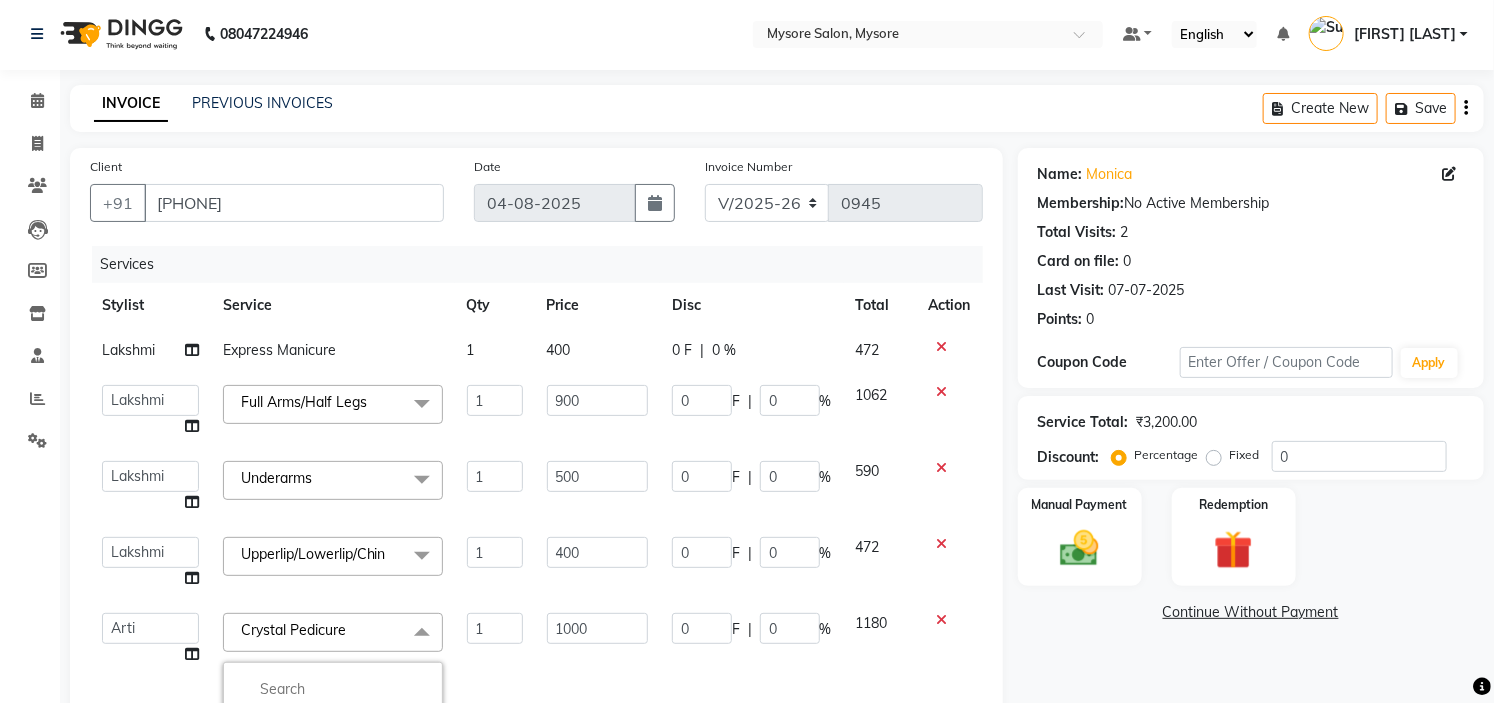 click on "Express Manicure" 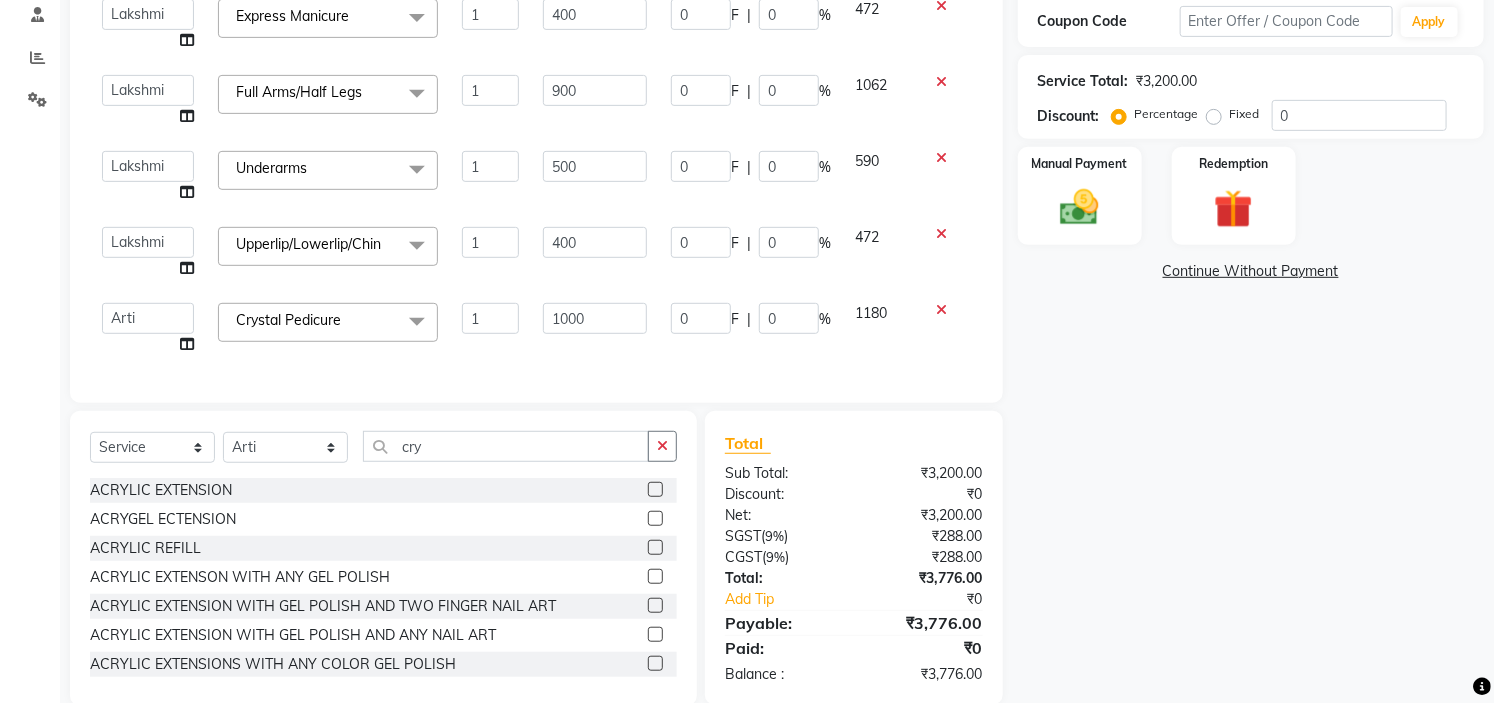 scroll, scrollTop: 392, scrollLeft: 0, axis: vertical 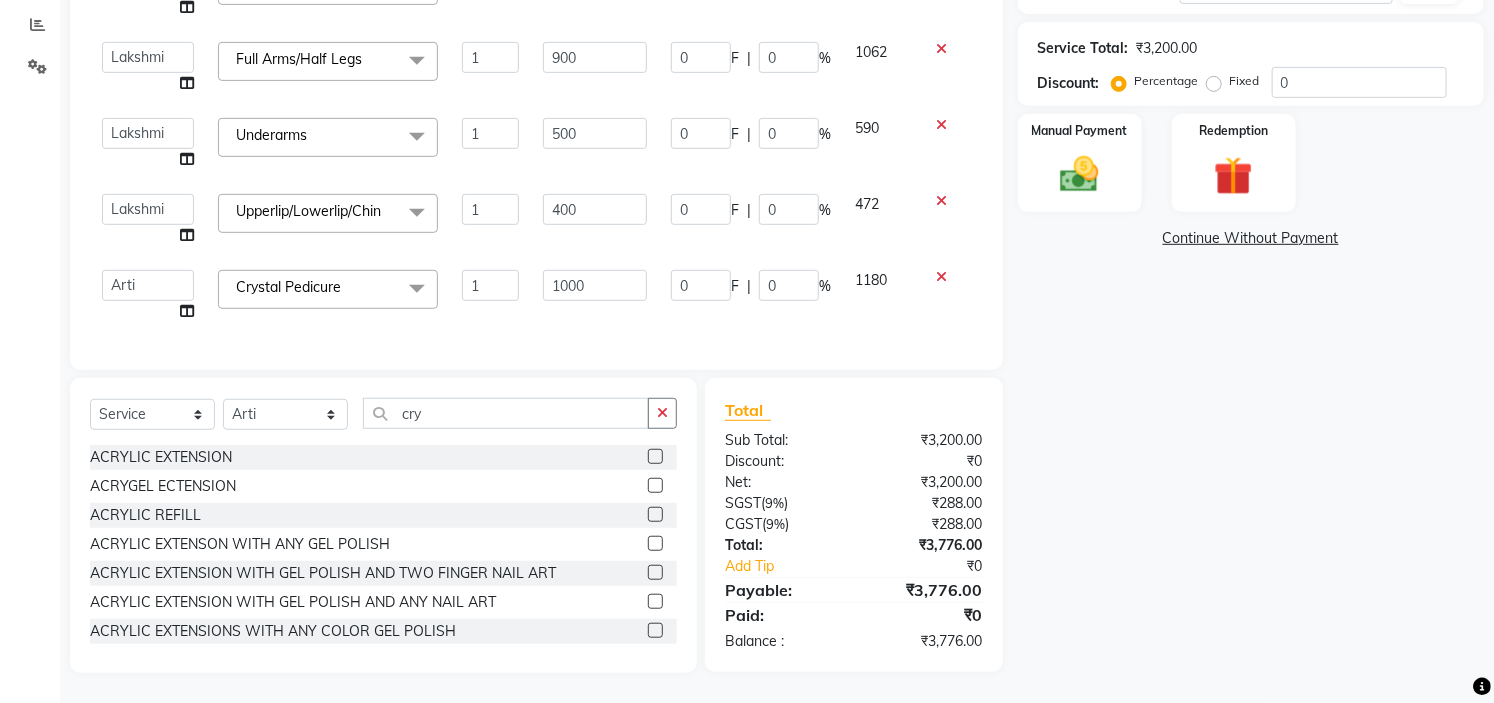 click on "Name: [FIRST]  Membership:  No Active Membership  Total Visits:  2 Card on file:  0 Last Visit:   07-07-2025 Points:   0  Coupon Code Apply Service Total:  ₹3,200.00  Discount:  Percentage   Fixed  0 Manual Payment Redemption  Continue Without Payment" 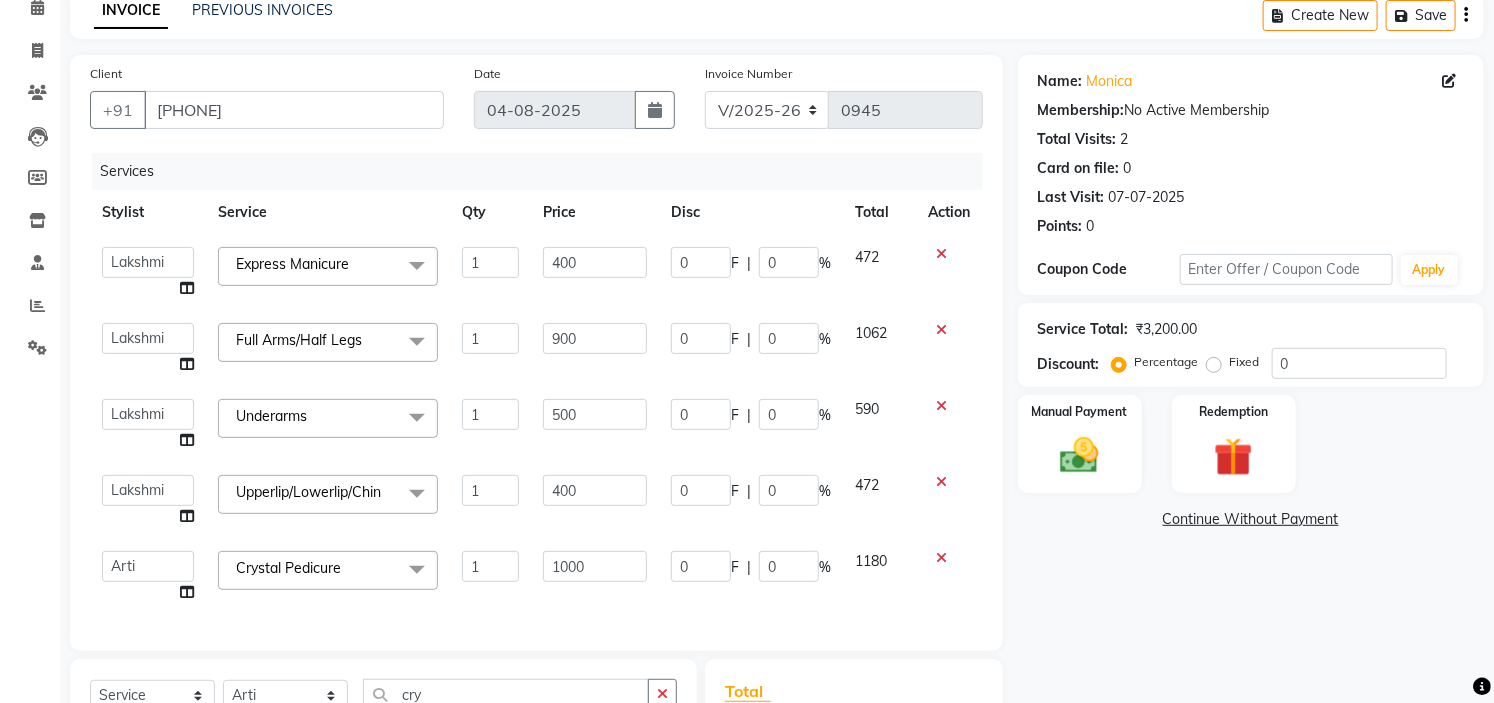 scroll, scrollTop: 0, scrollLeft: 0, axis: both 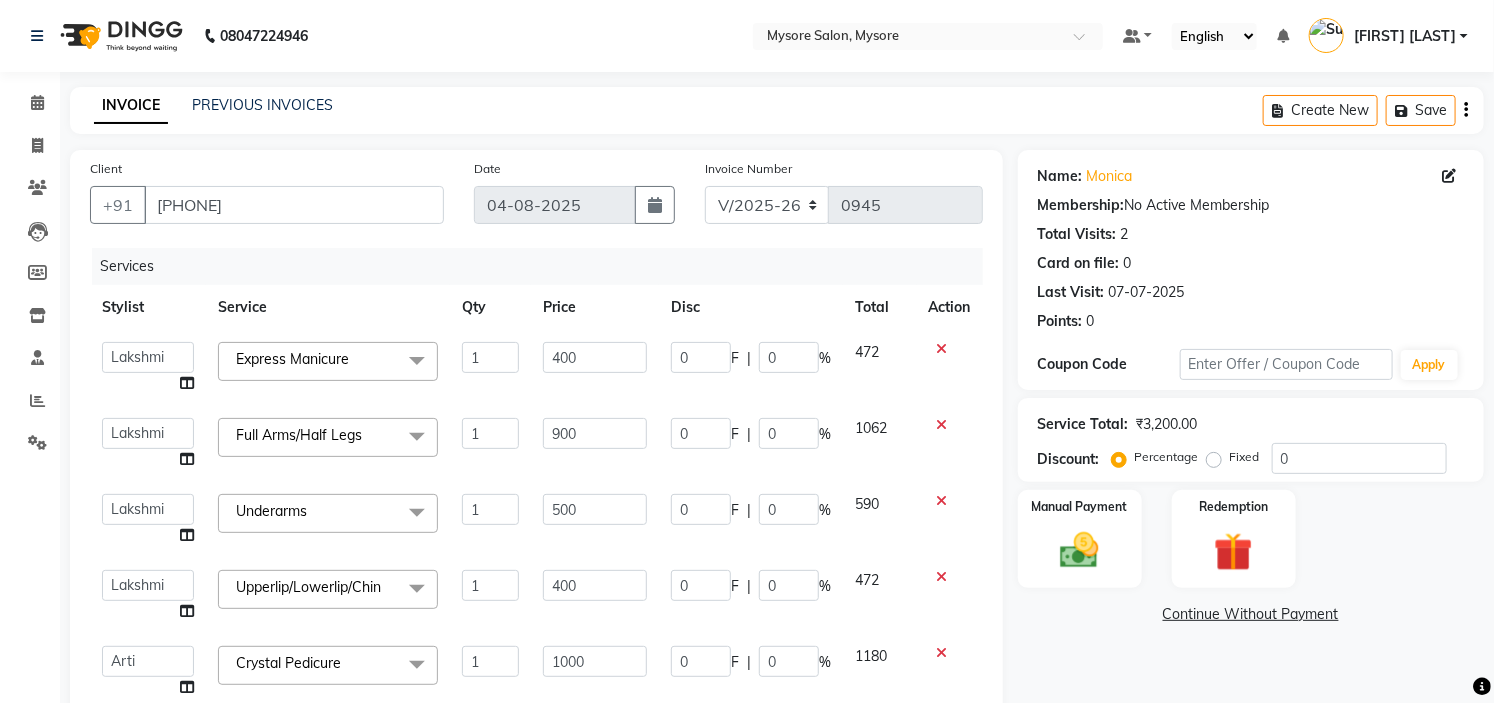 click 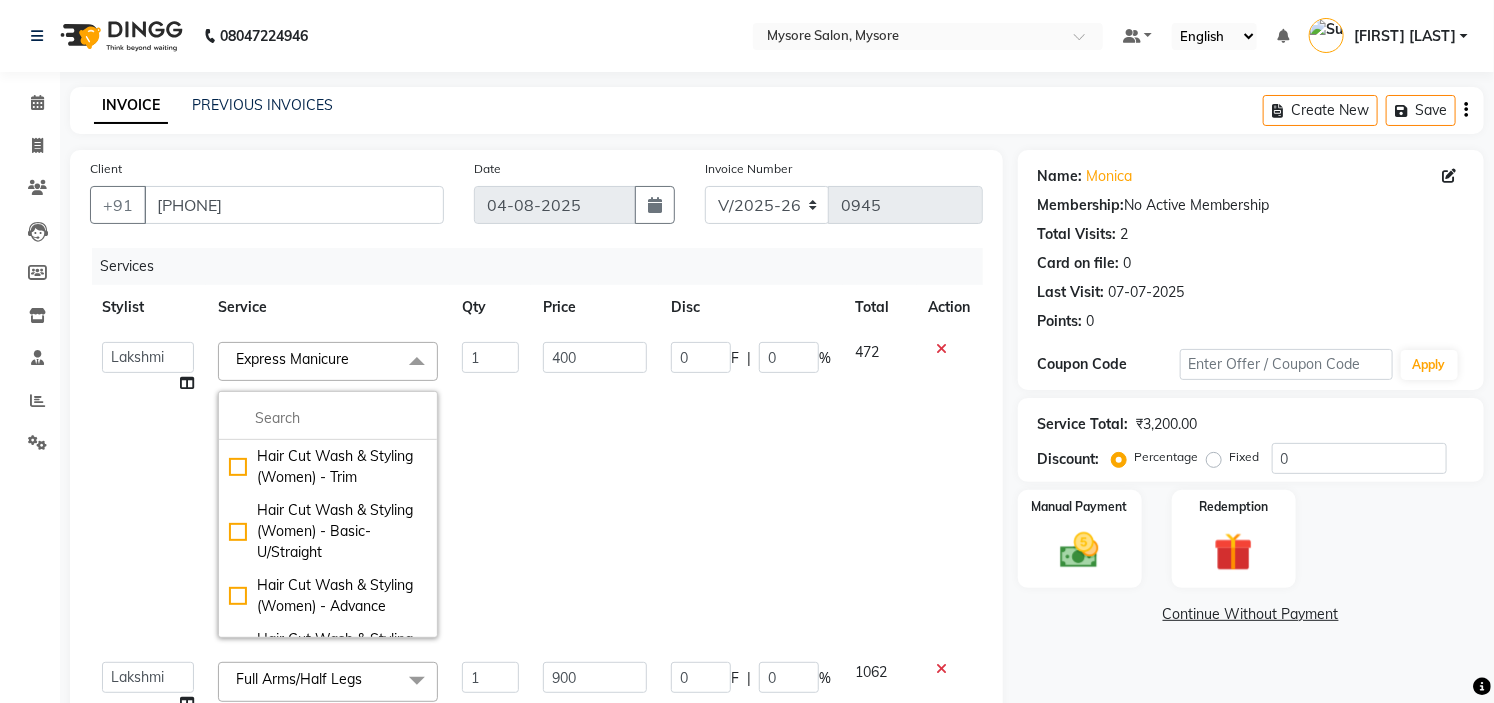 click 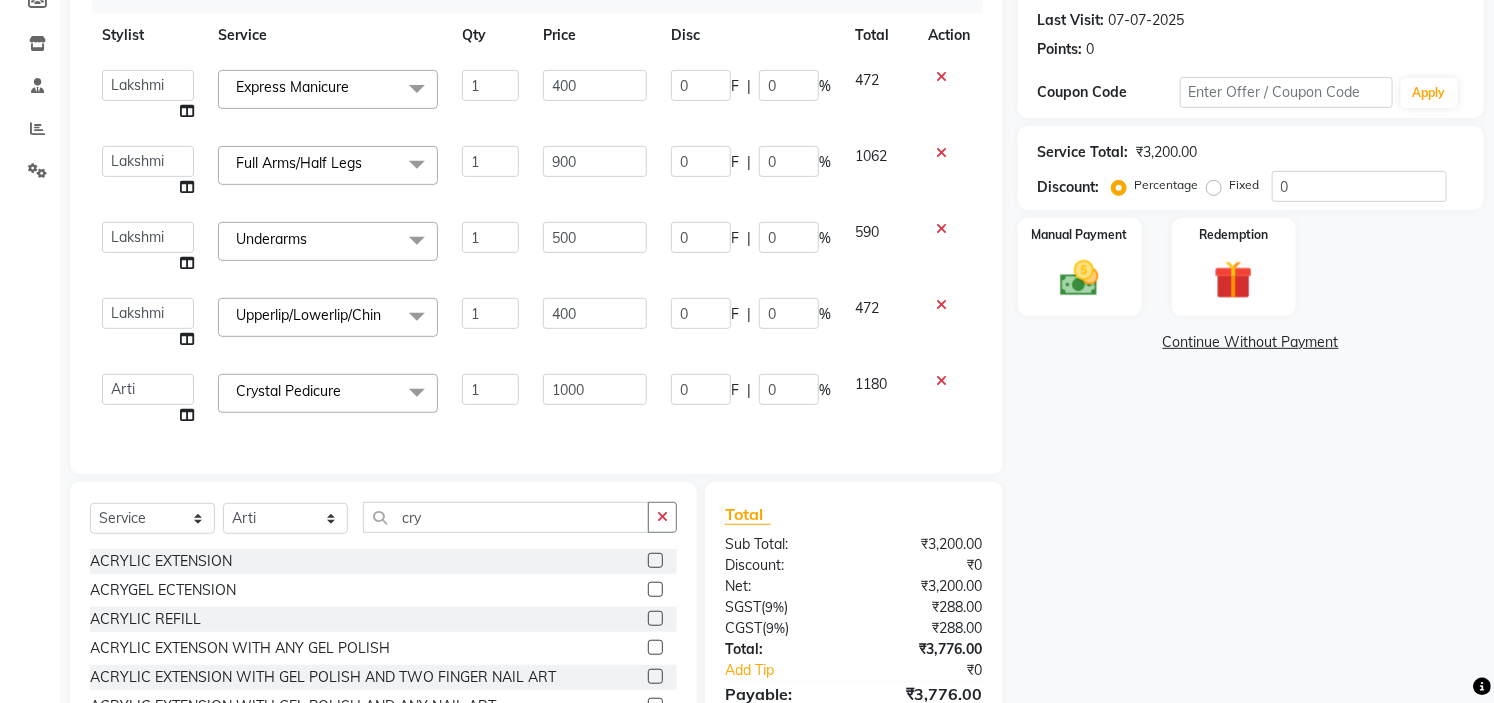 scroll, scrollTop: 392, scrollLeft: 0, axis: vertical 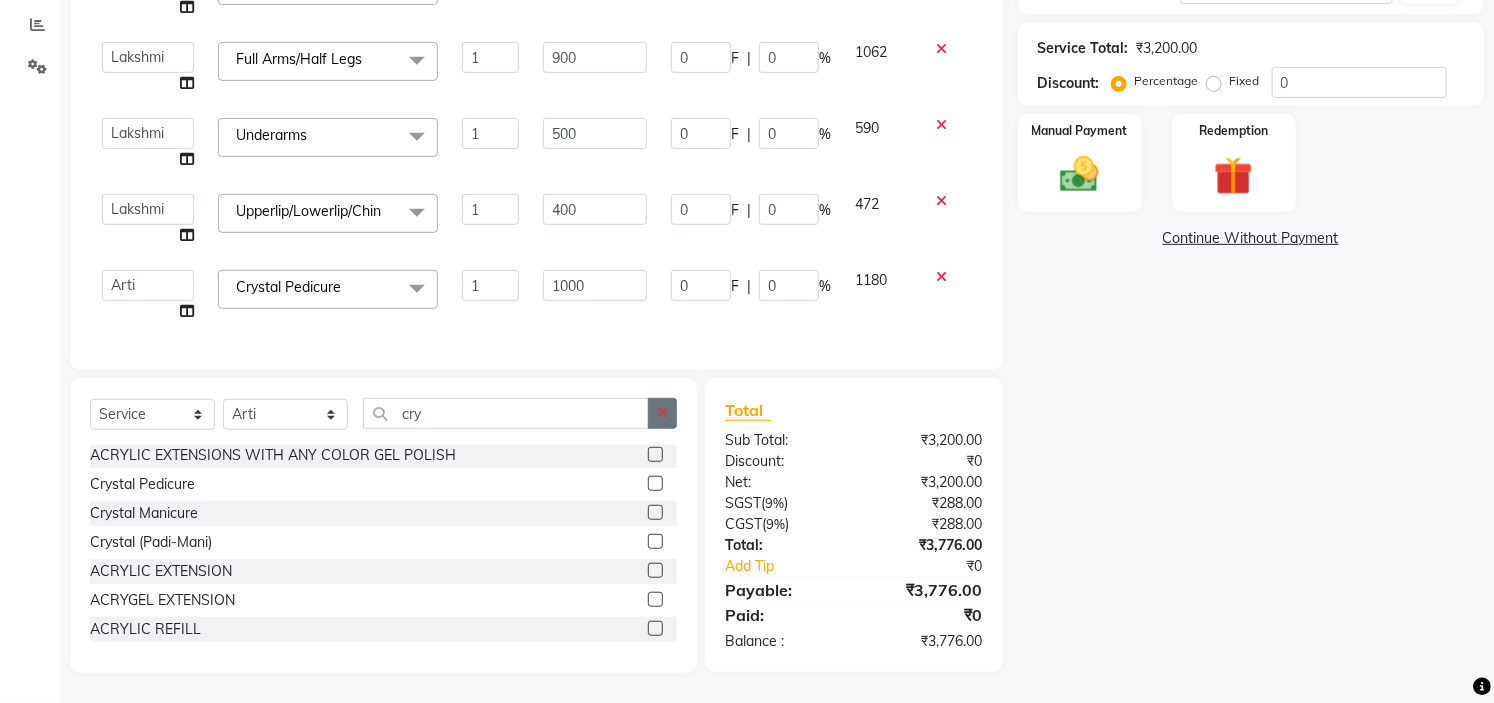 click 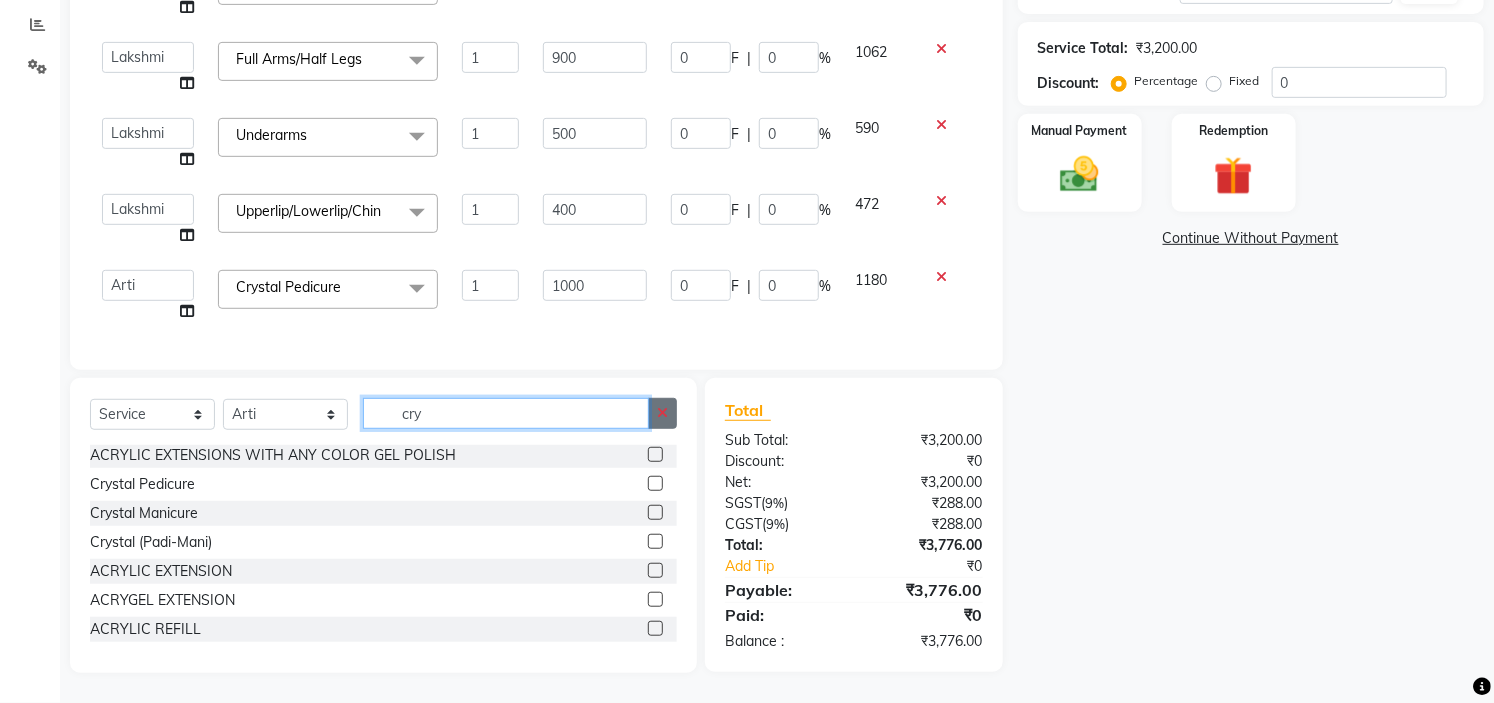 type 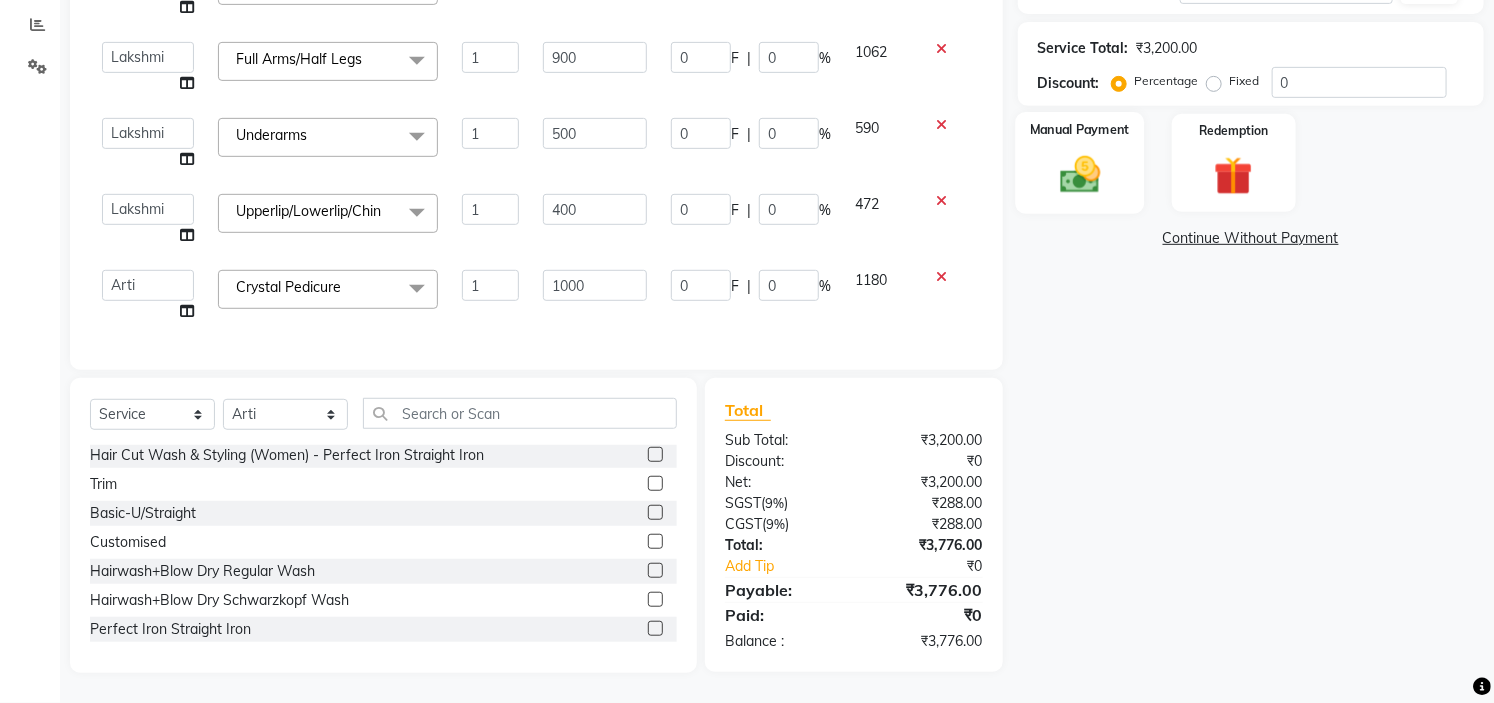 click on "Manual Payment" 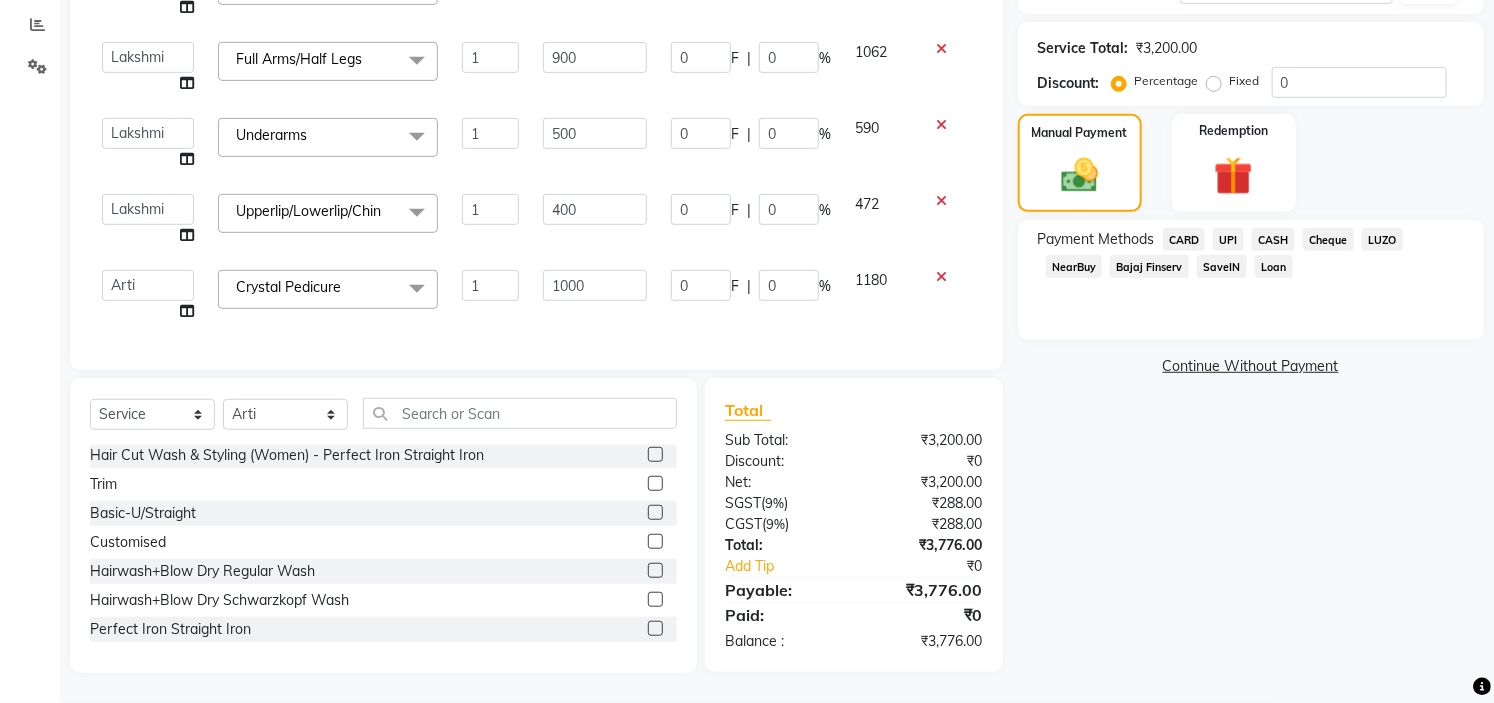 click on "UPI" 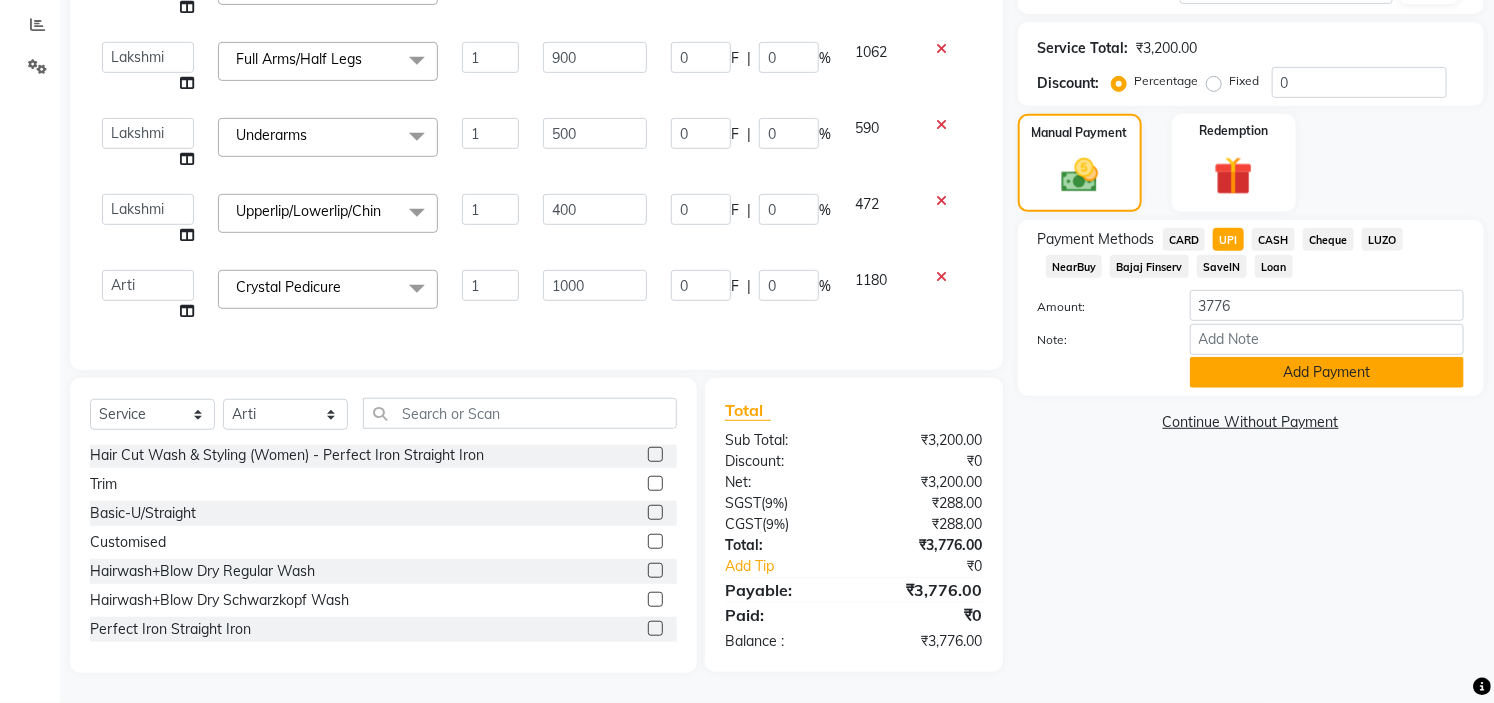 click on "Add Payment" 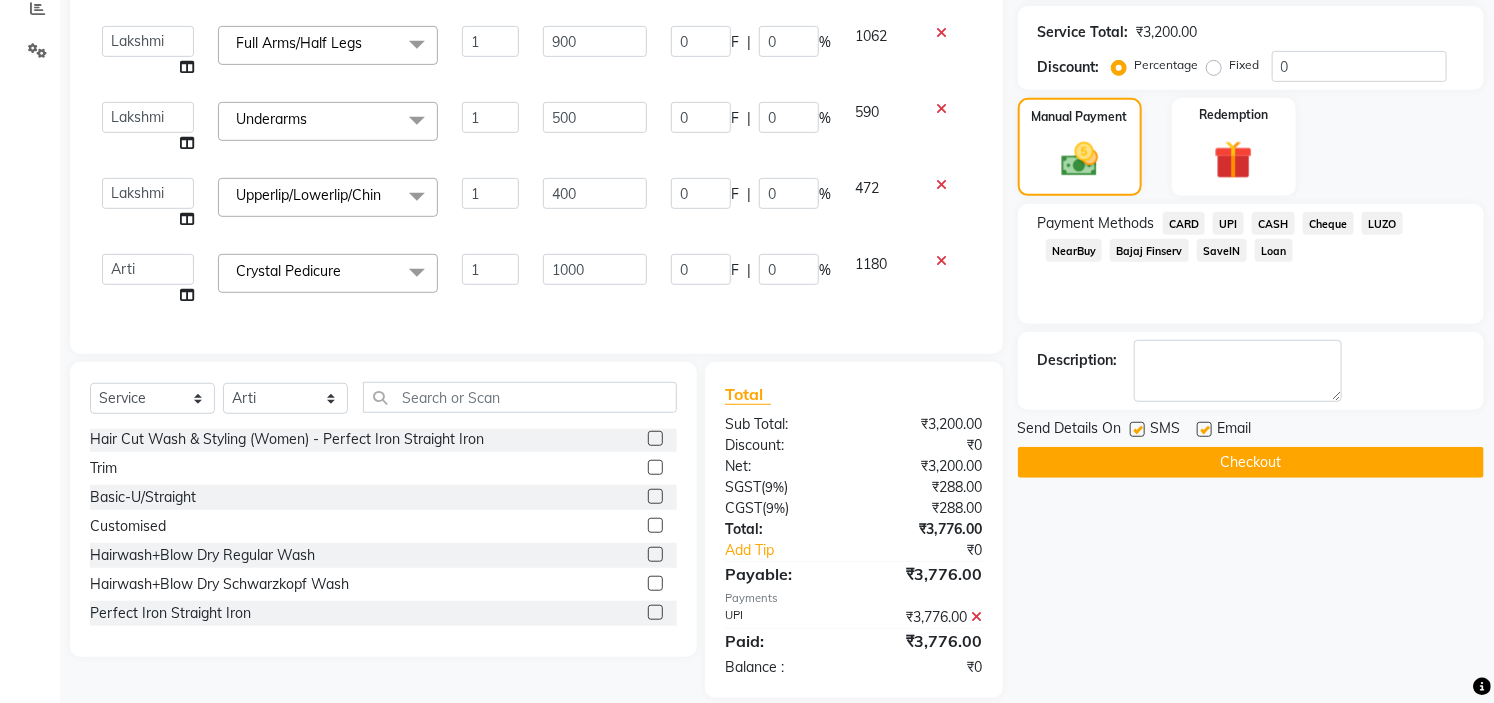 click on "Checkout" 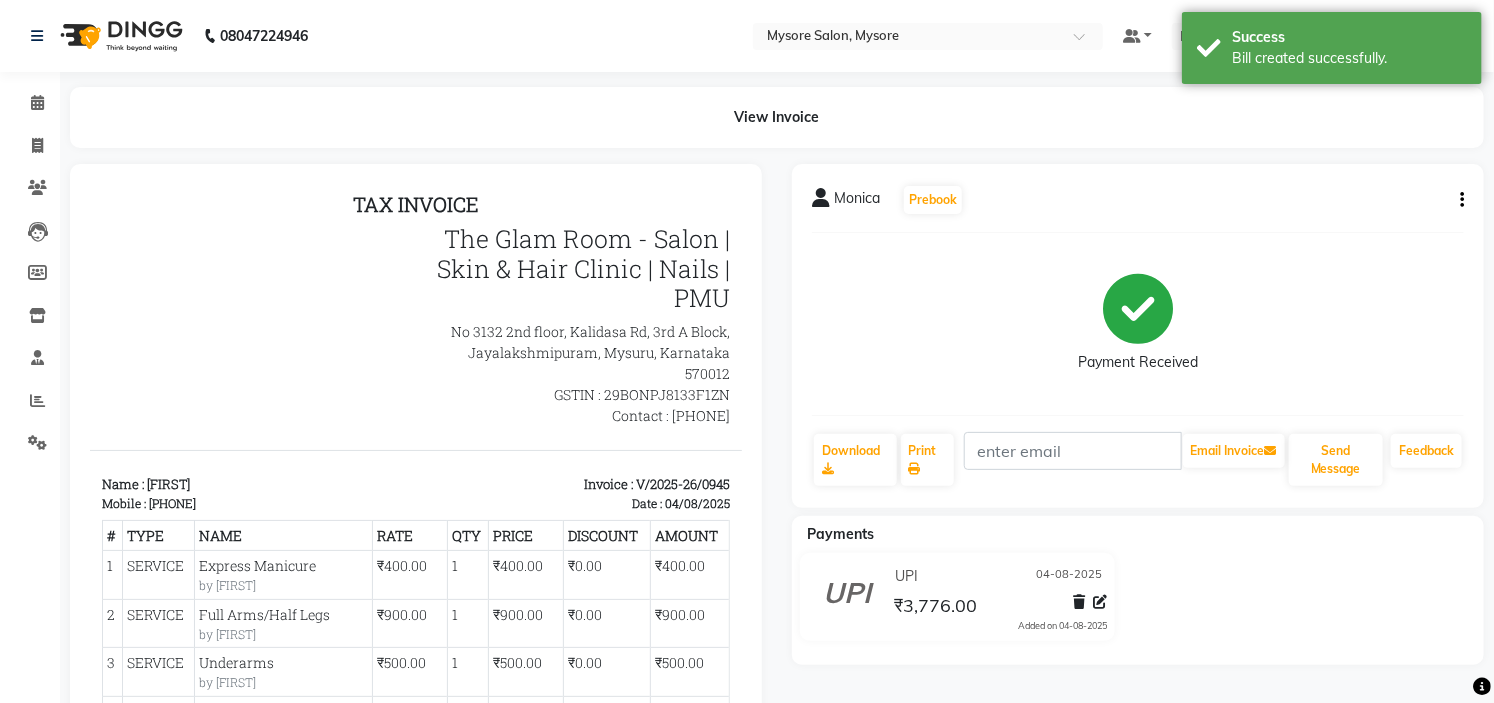 scroll, scrollTop: 0, scrollLeft: 0, axis: both 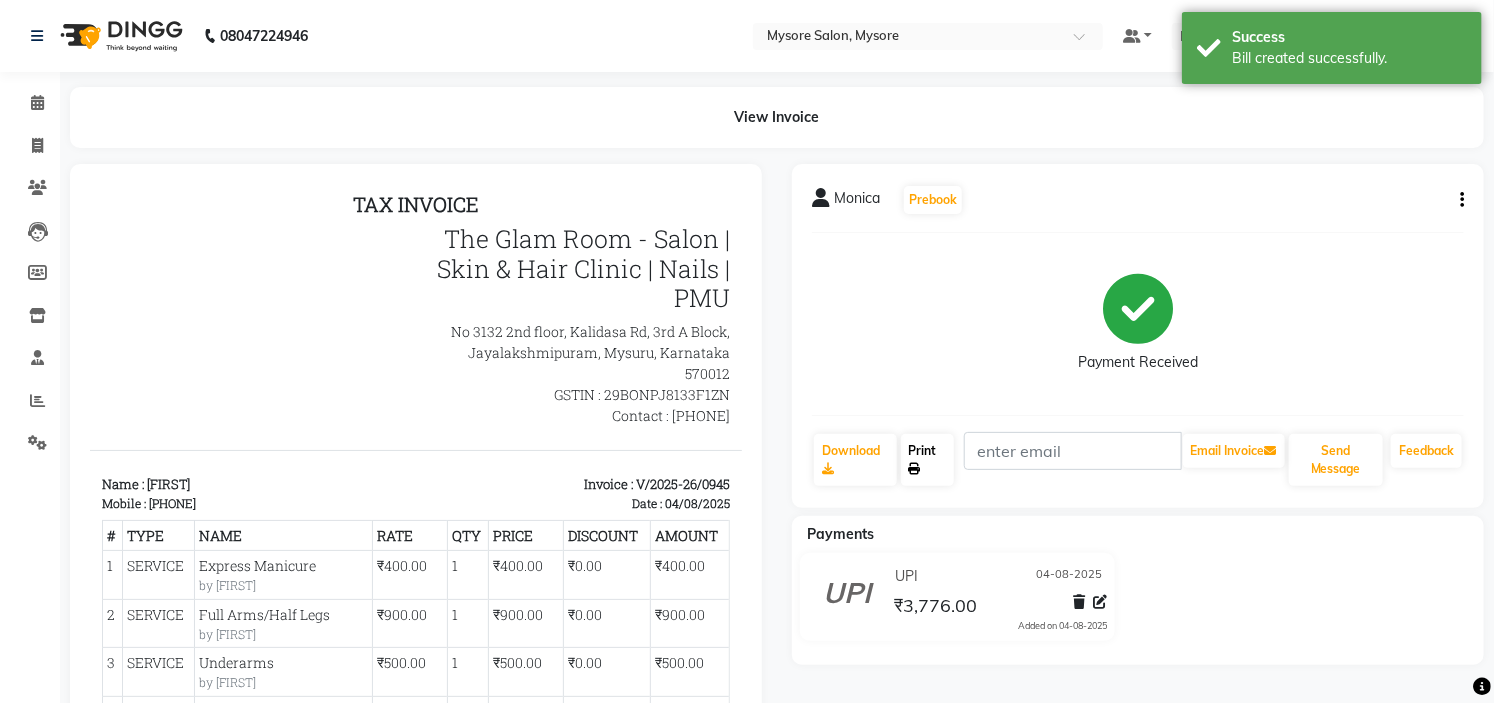 click on "Print" 